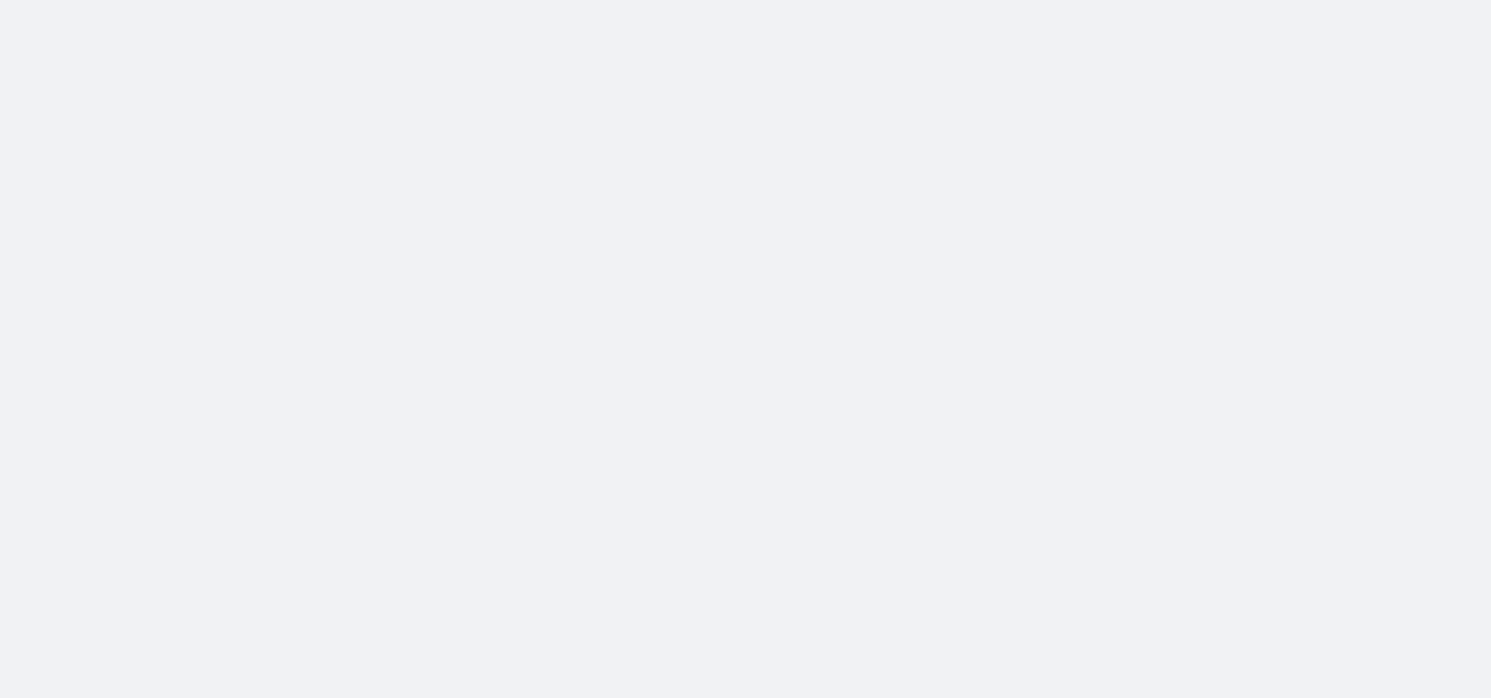 scroll, scrollTop: 0, scrollLeft: 0, axis: both 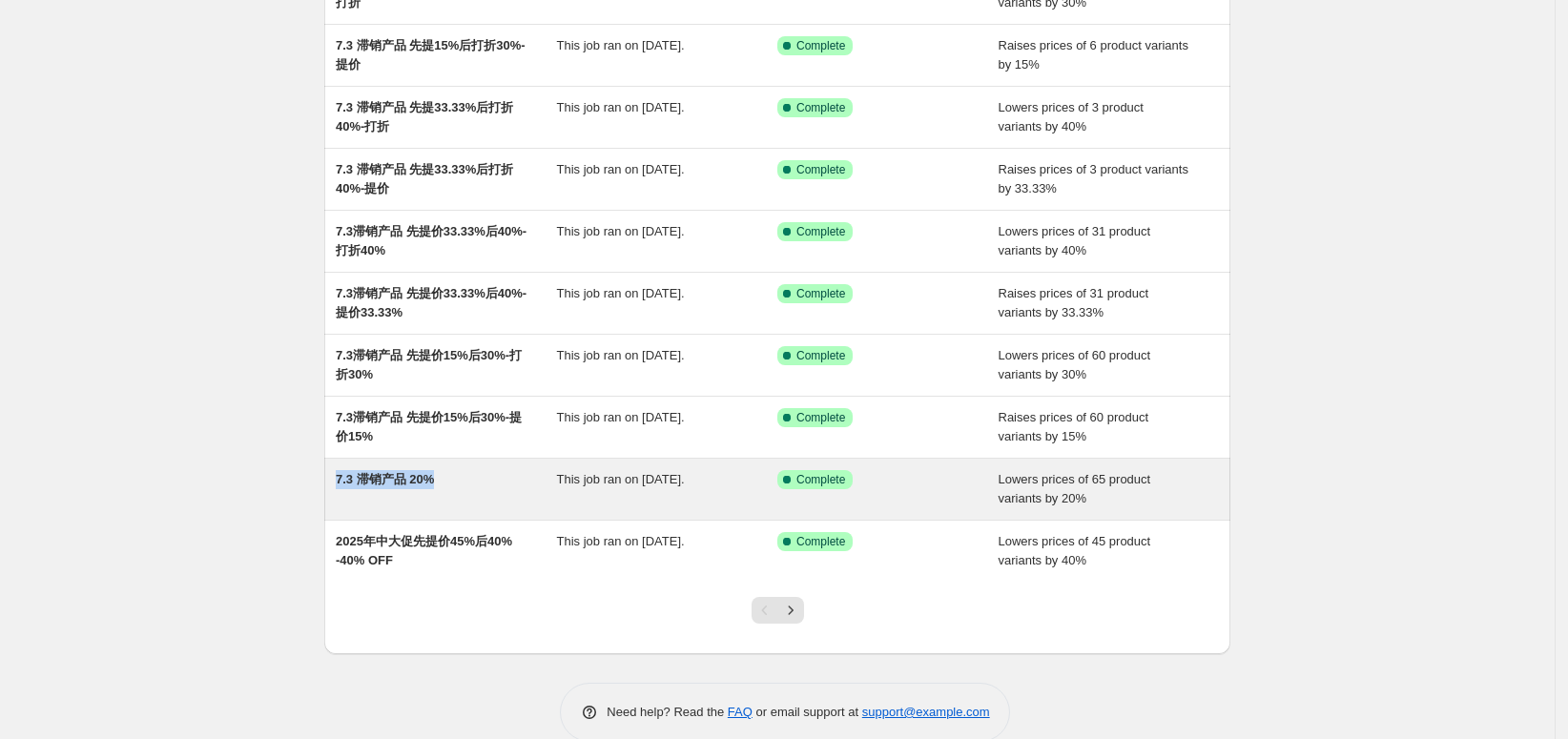 drag, startPoint x: 351, startPoint y: 469, endPoint x: 469, endPoint y: 477, distance: 118.2709 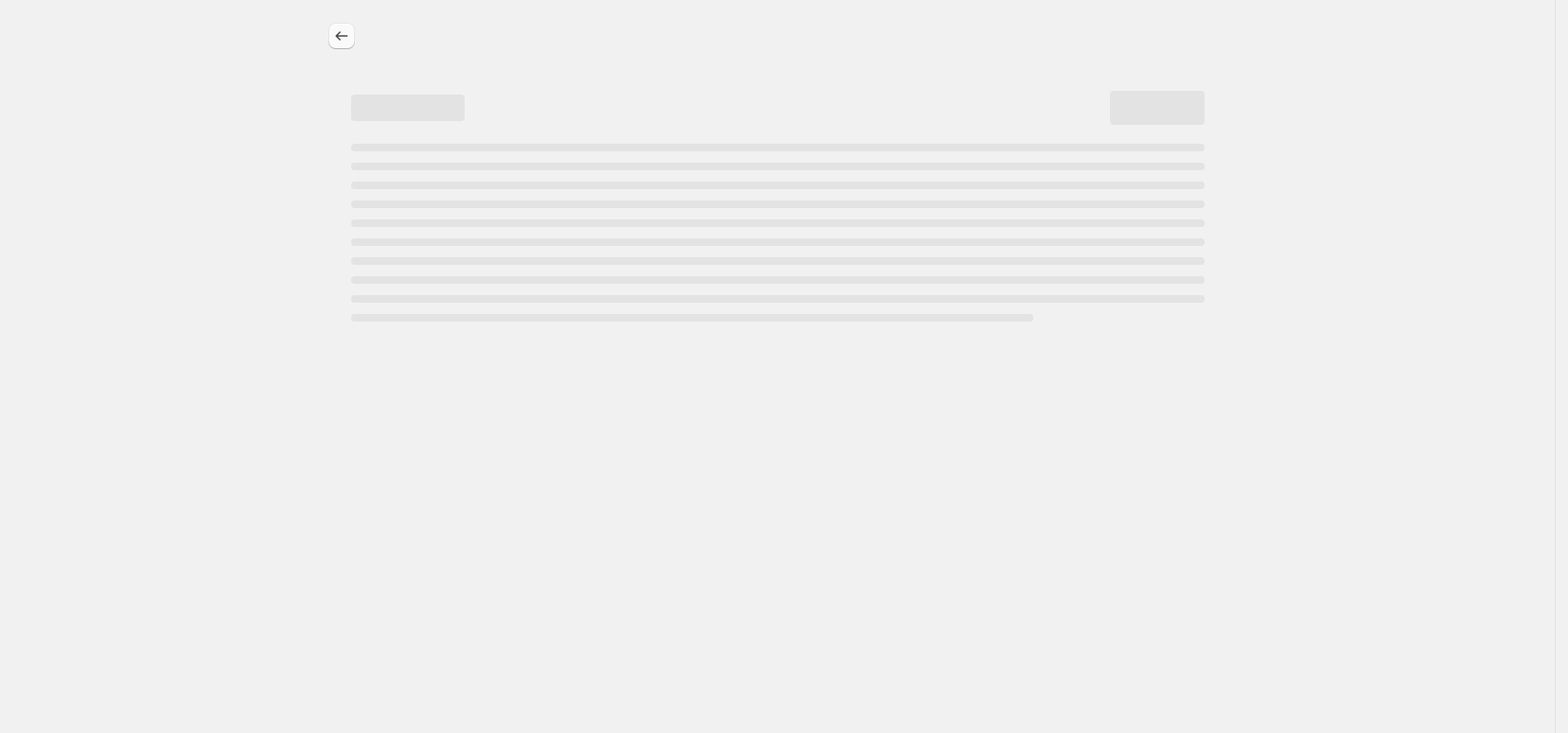 click 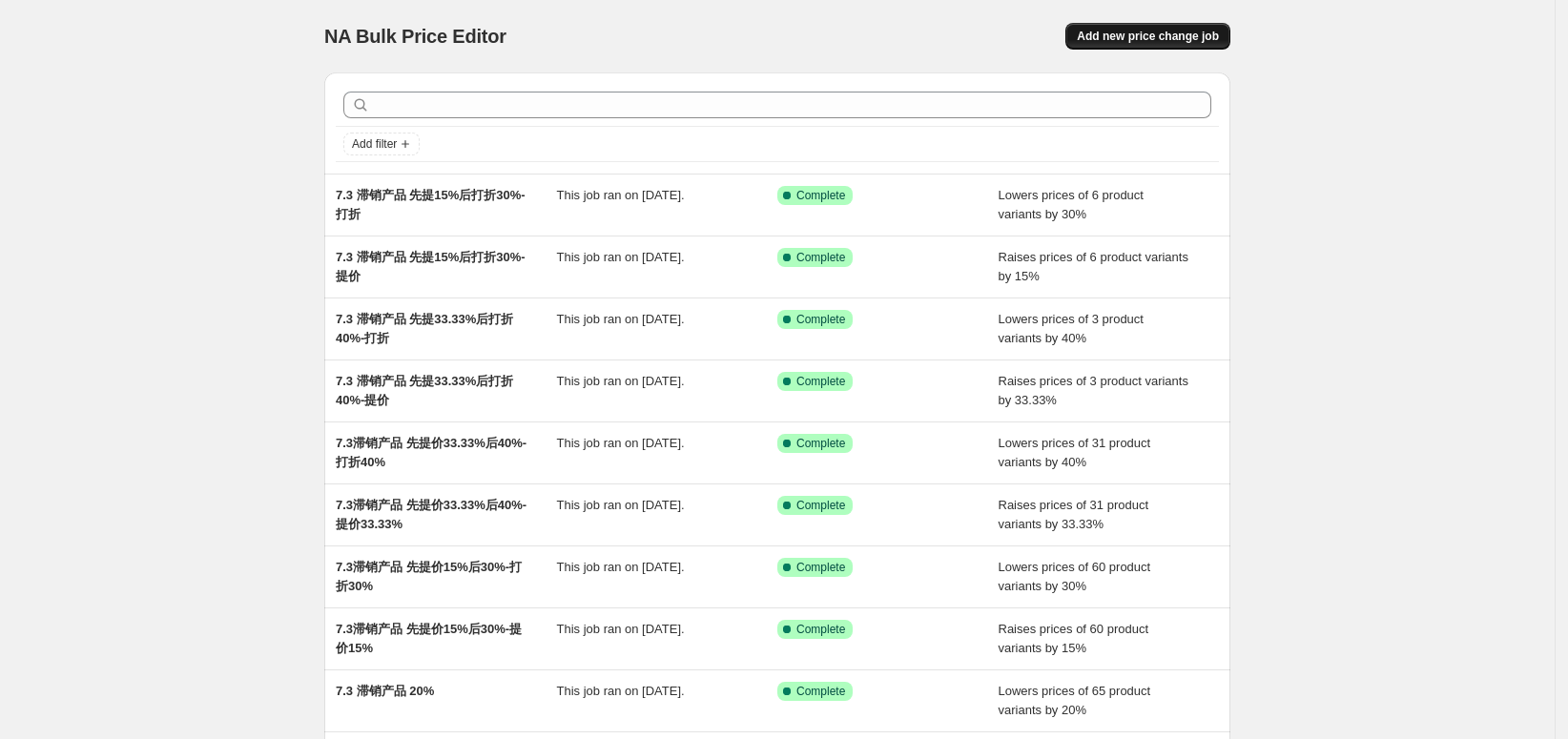click on "Add new price change job" at bounding box center [1147, 36] 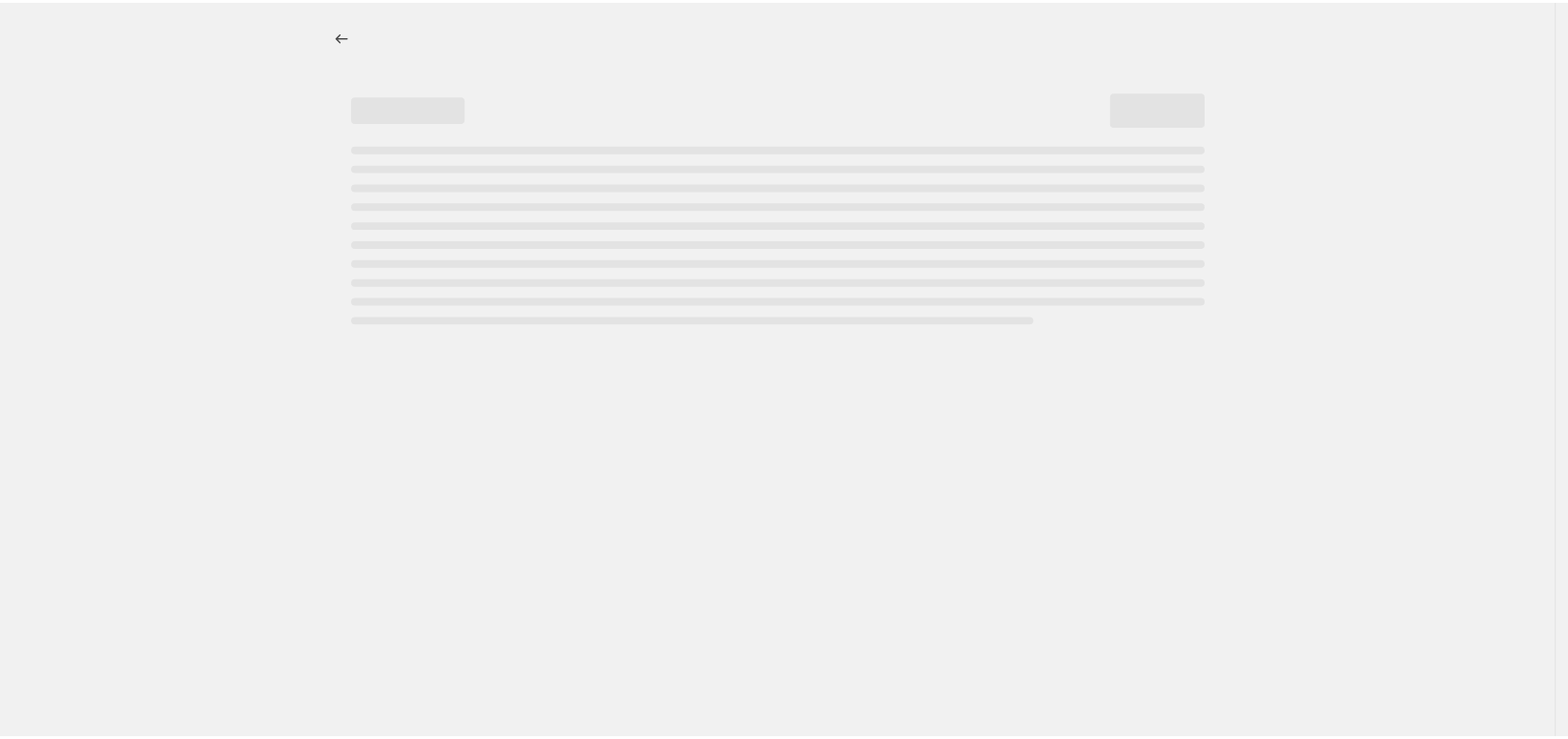 select on "percentage" 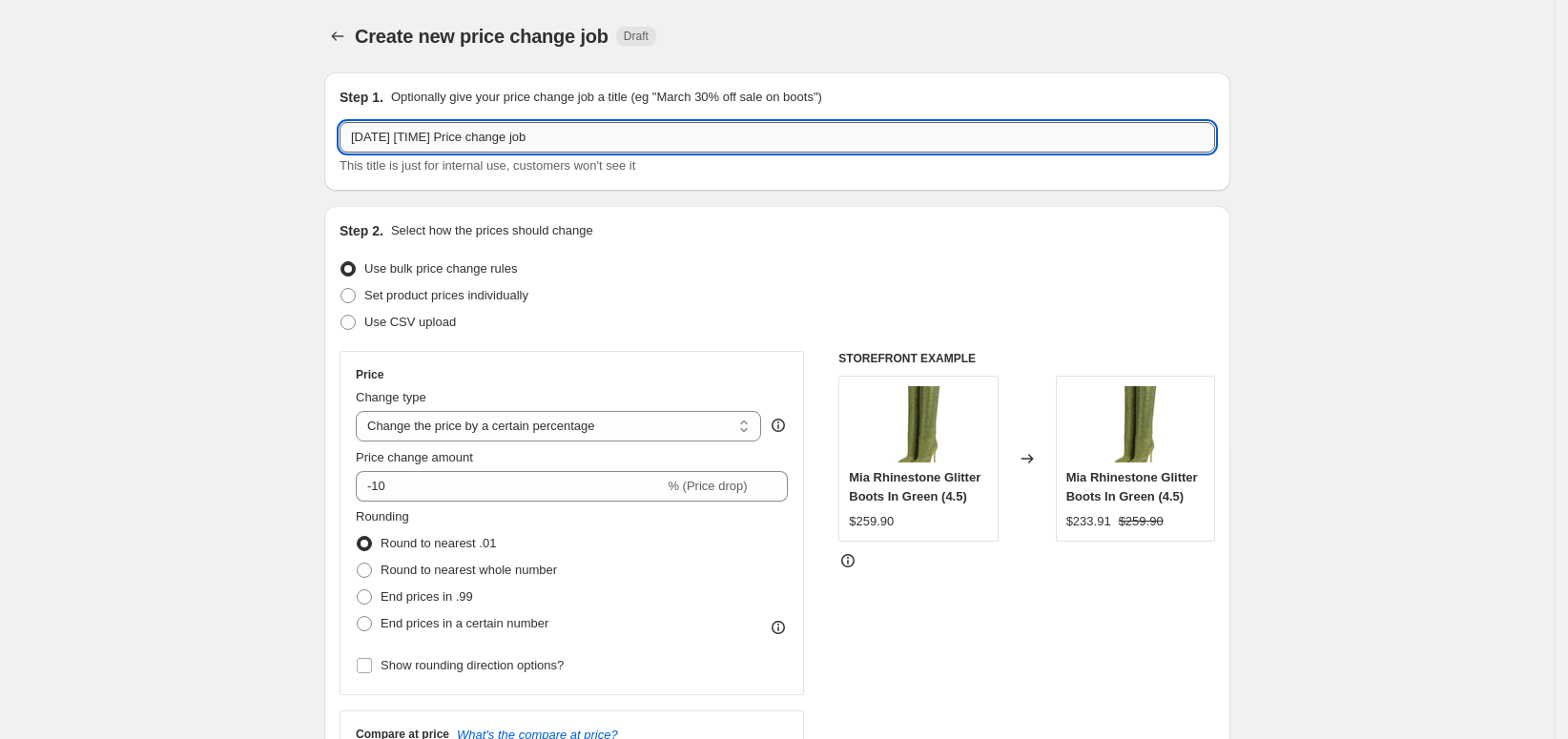 drag, startPoint x: 493, startPoint y: 129, endPoint x: 507, endPoint y: 139, distance: 17.204651 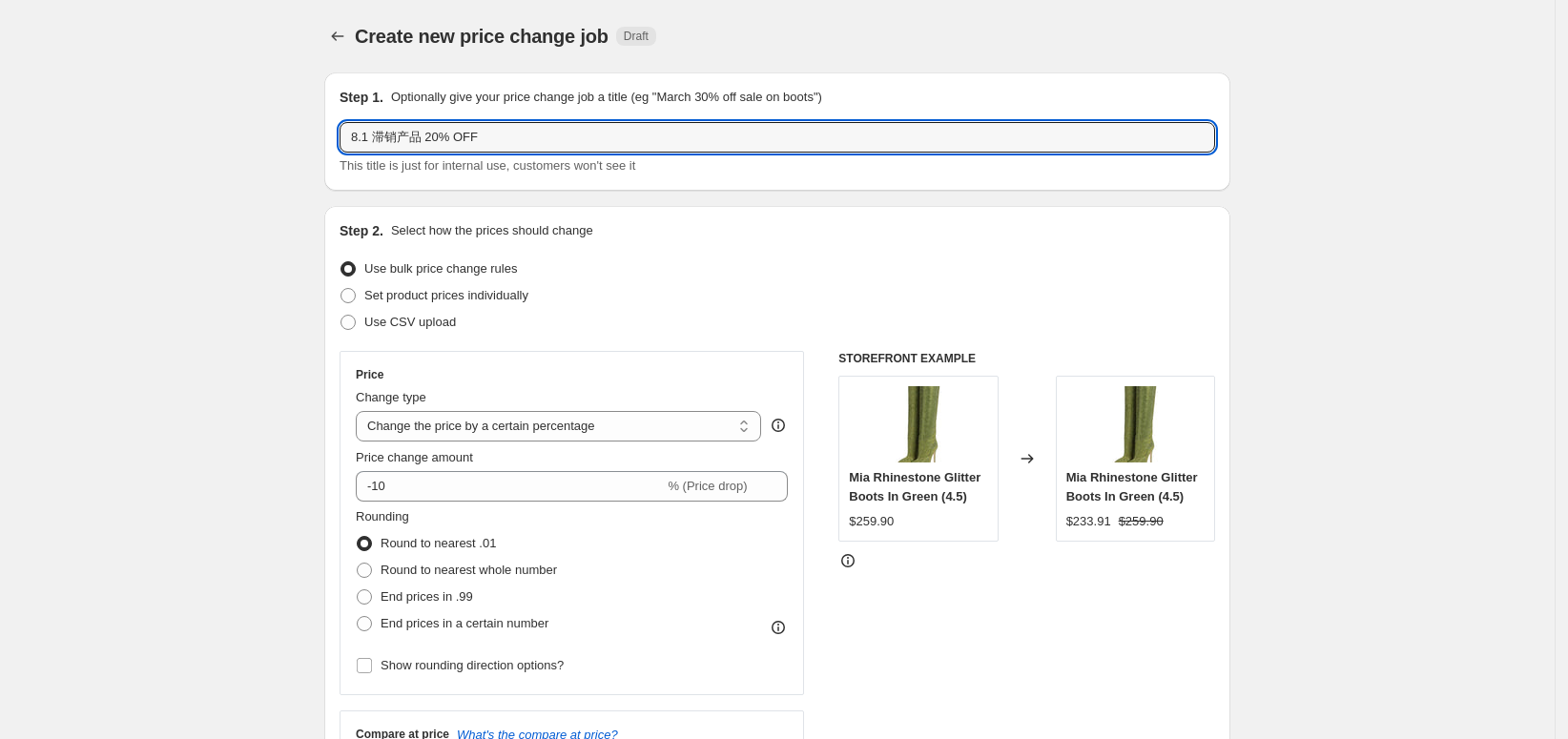 type on "8.1 滞销产品 20% OFF" 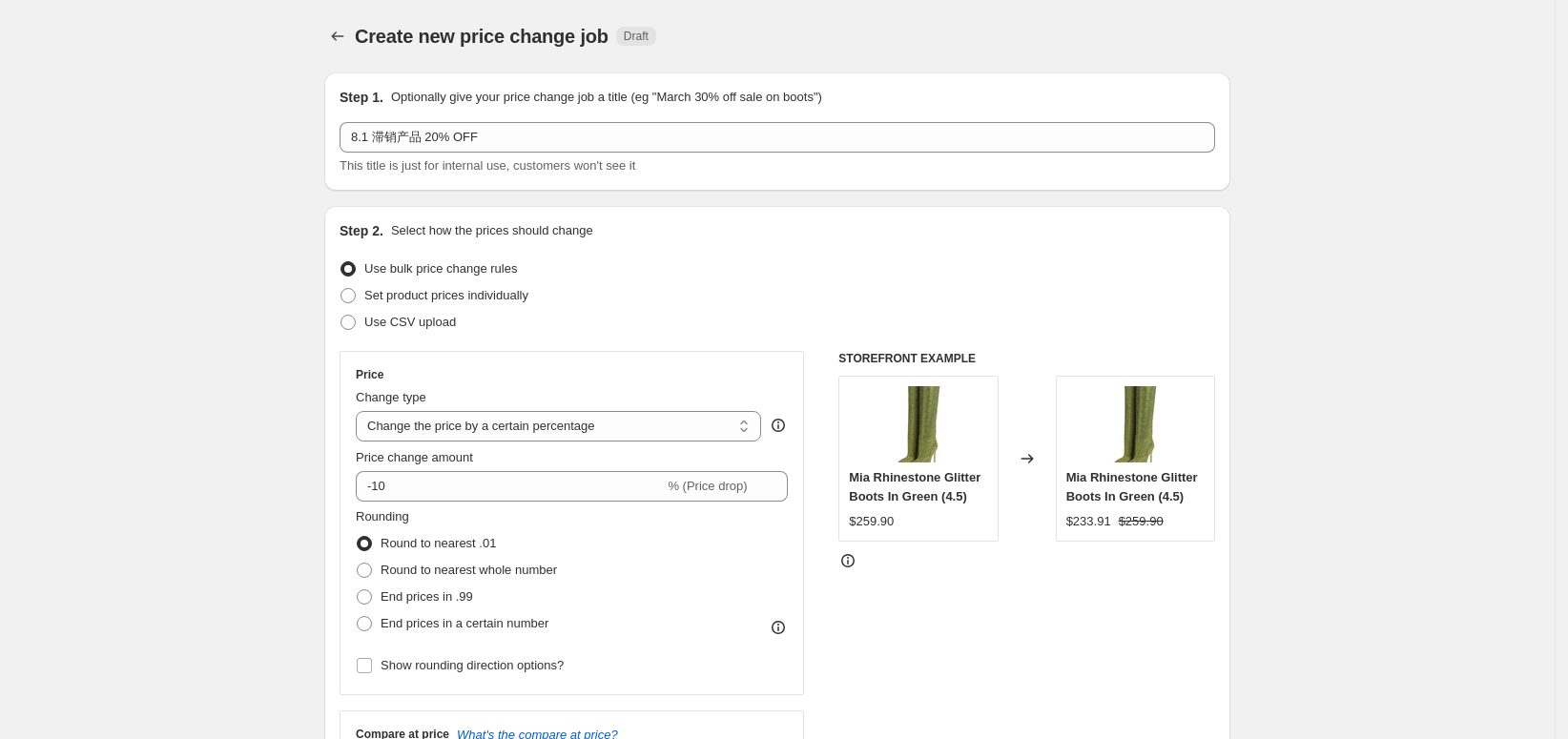 drag, startPoint x: 267, startPoint y: 245, endPoint x: 252, endPoint y: 210, distance: 38.078866 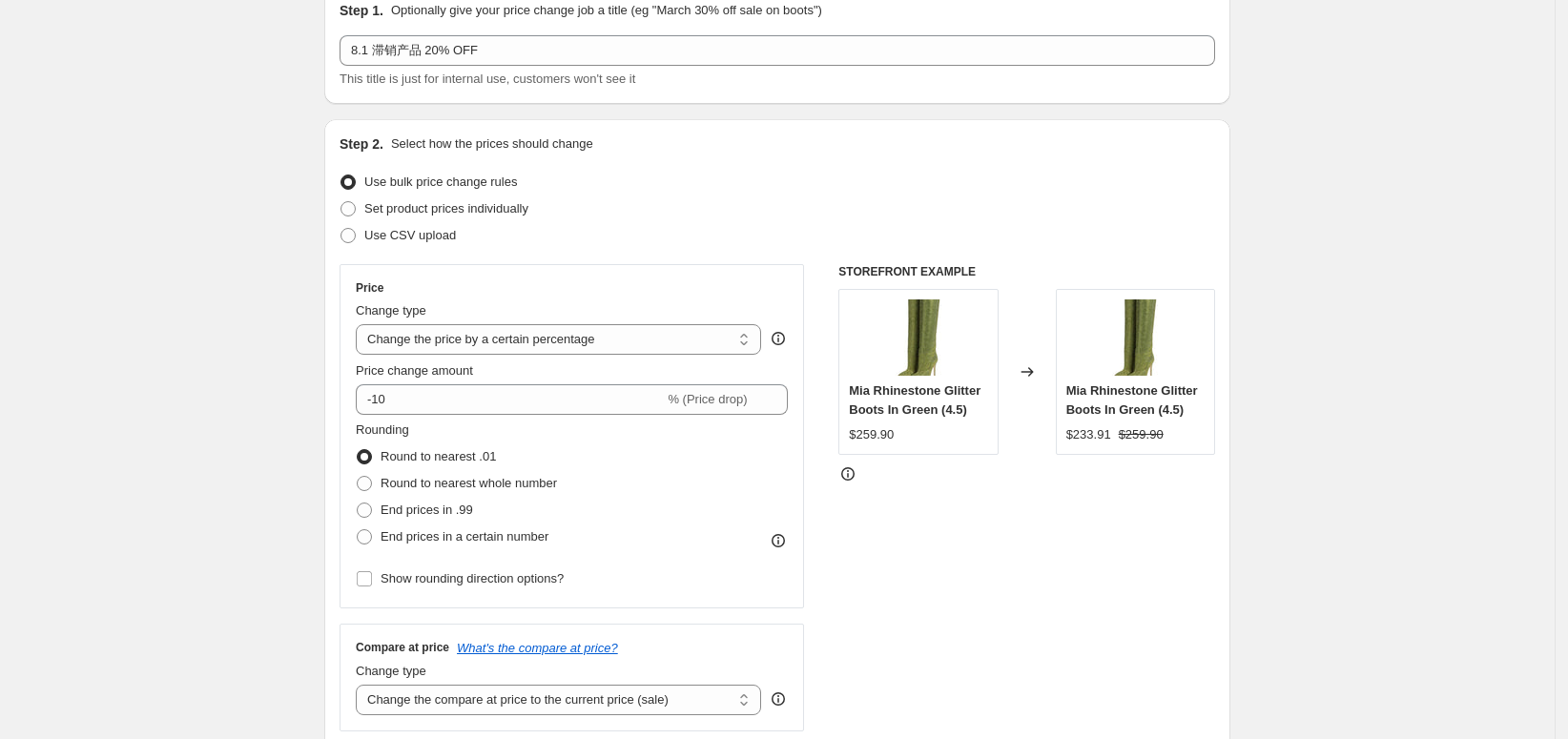 scroll, scrollTop: 106, scrollLeft: 0, axis: vertical 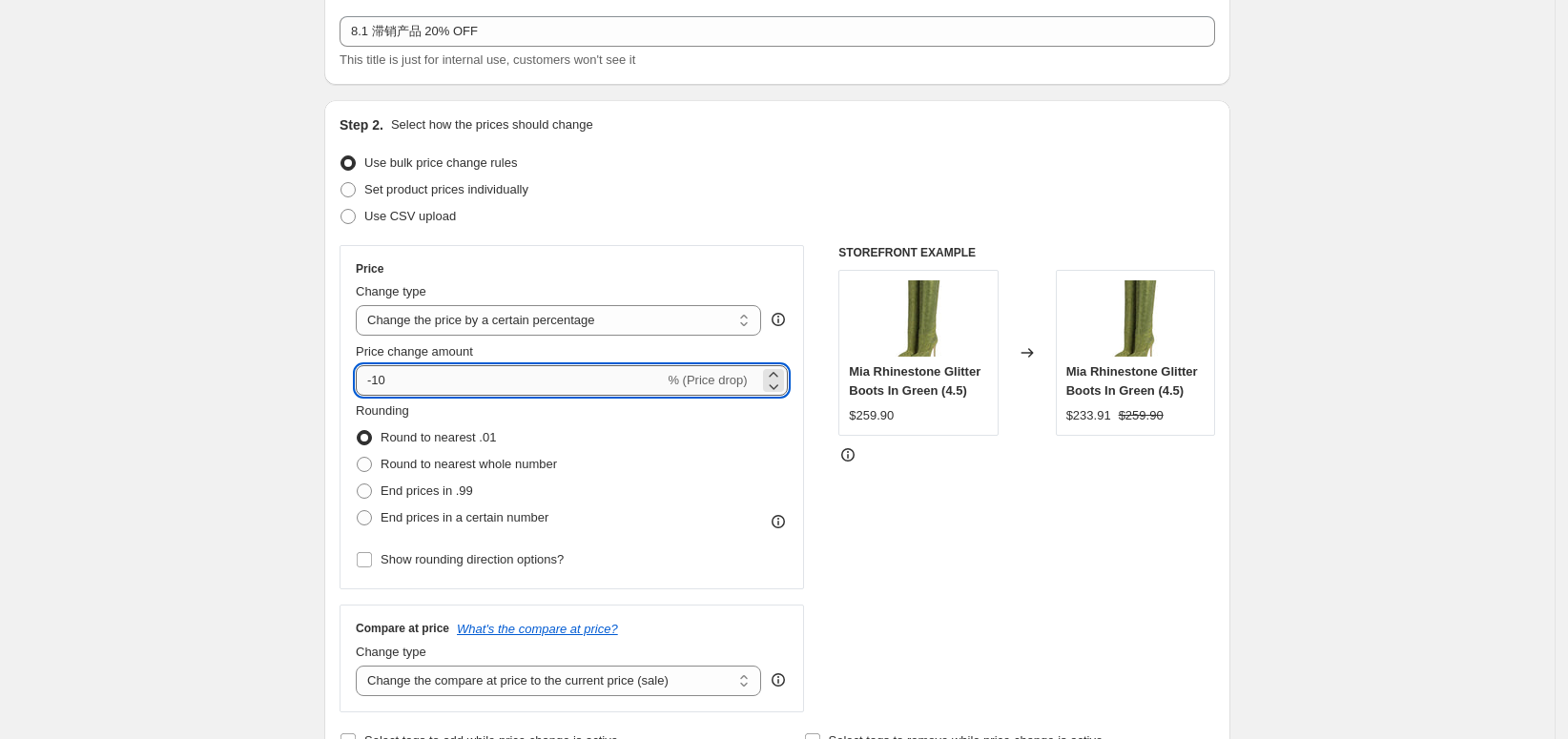 drag, startPoint x: 397, startPoint y: 385, endPoint x: 381, endPoint y: 388, distance: 16.278821 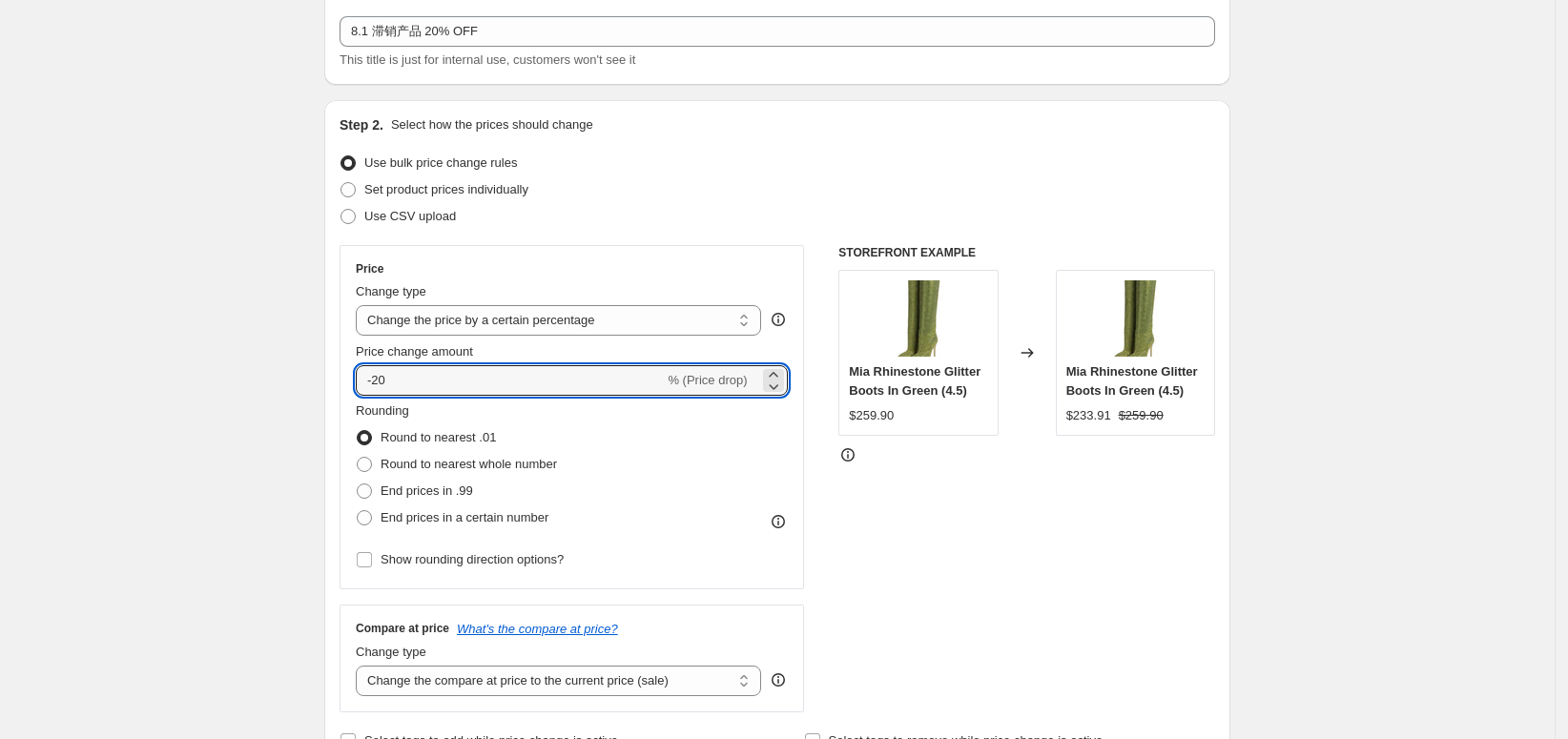 type on "-20" 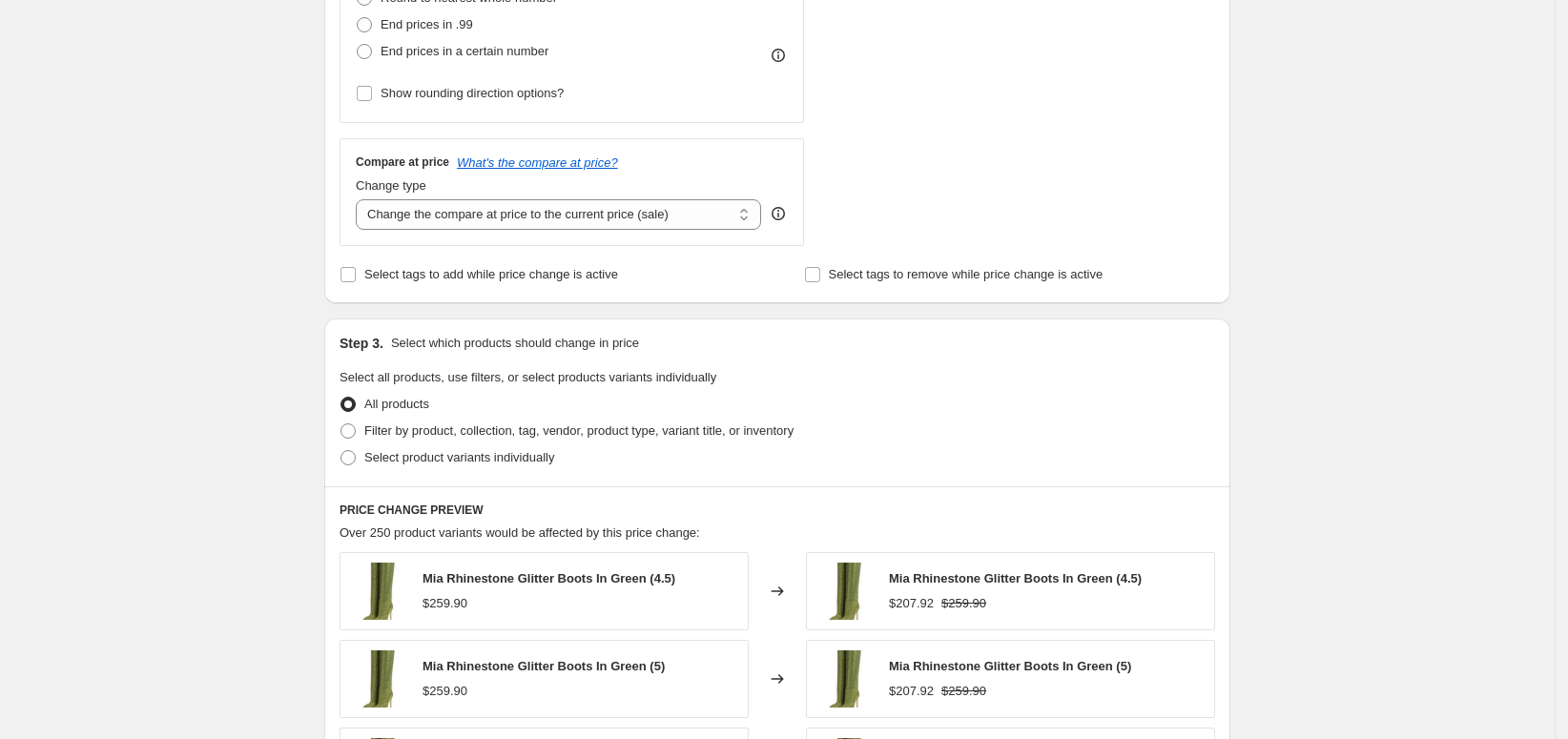 scroll, scrollTop: 635, scrollLeft: 0, axis: vertical 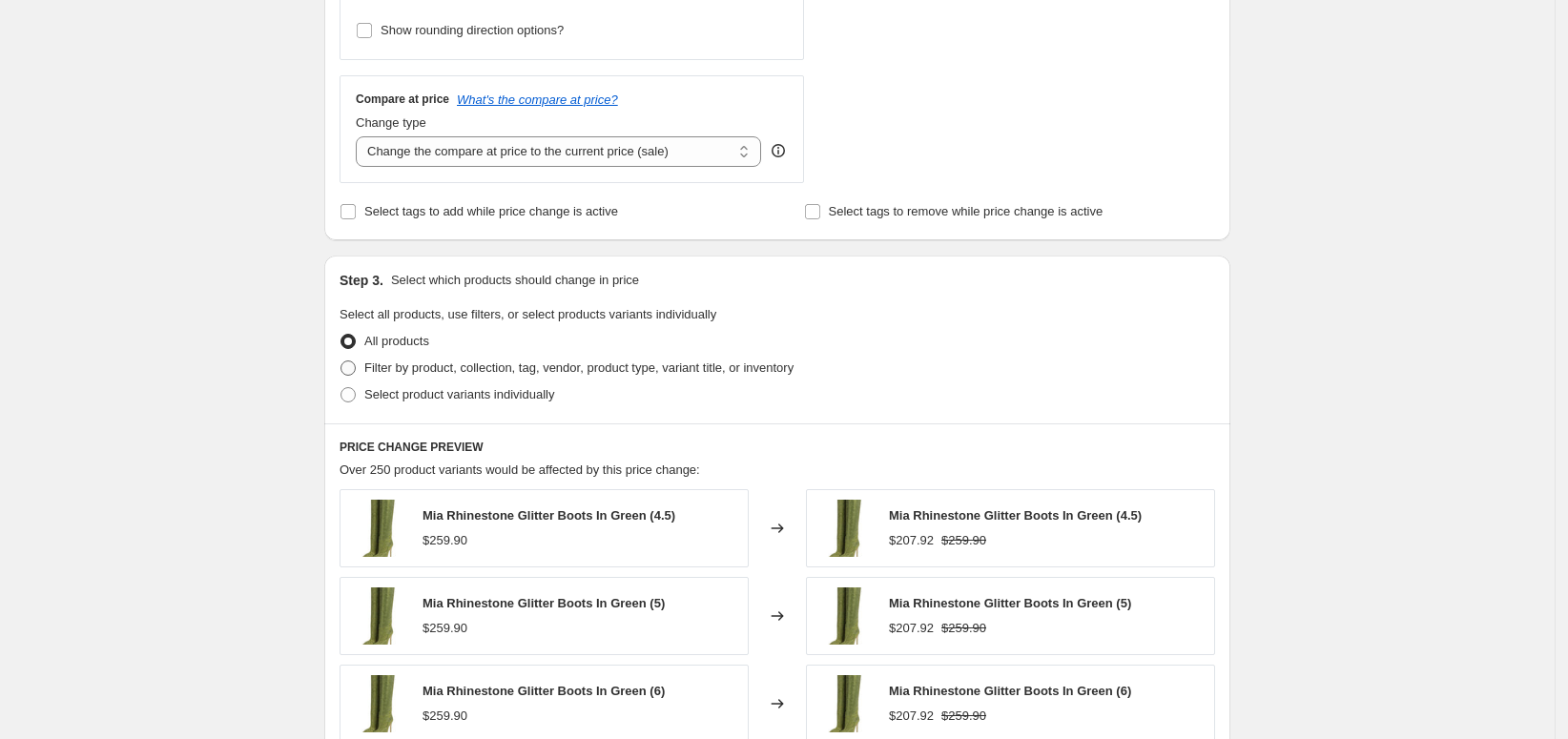 click on "Filter by product, collection, tag, vendor, product type, variant title, or inventory" at bounding box center (579, 367) 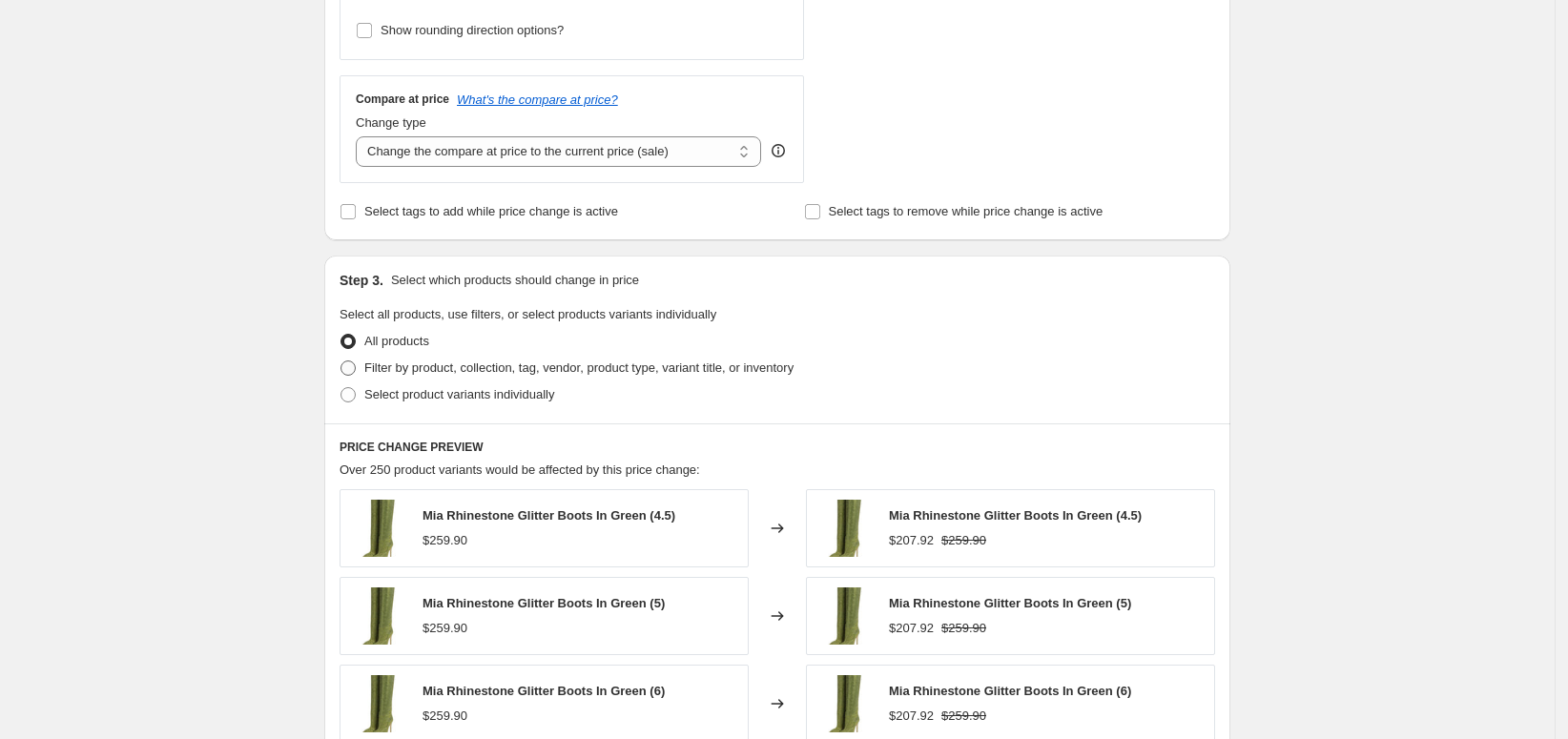 radio on "true" 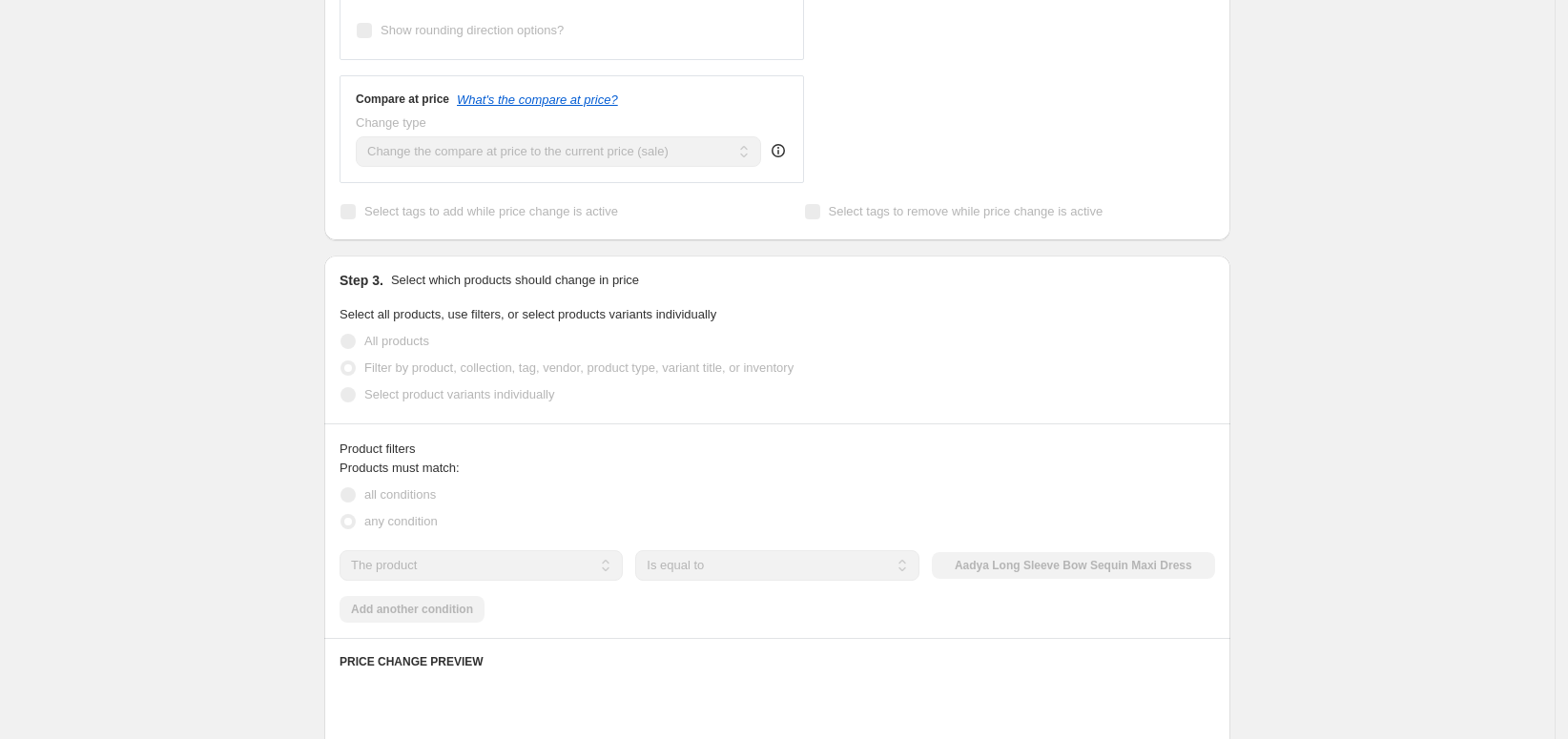 scroll, scrollTop: 634, scrollLeft: 0, axis: vertical 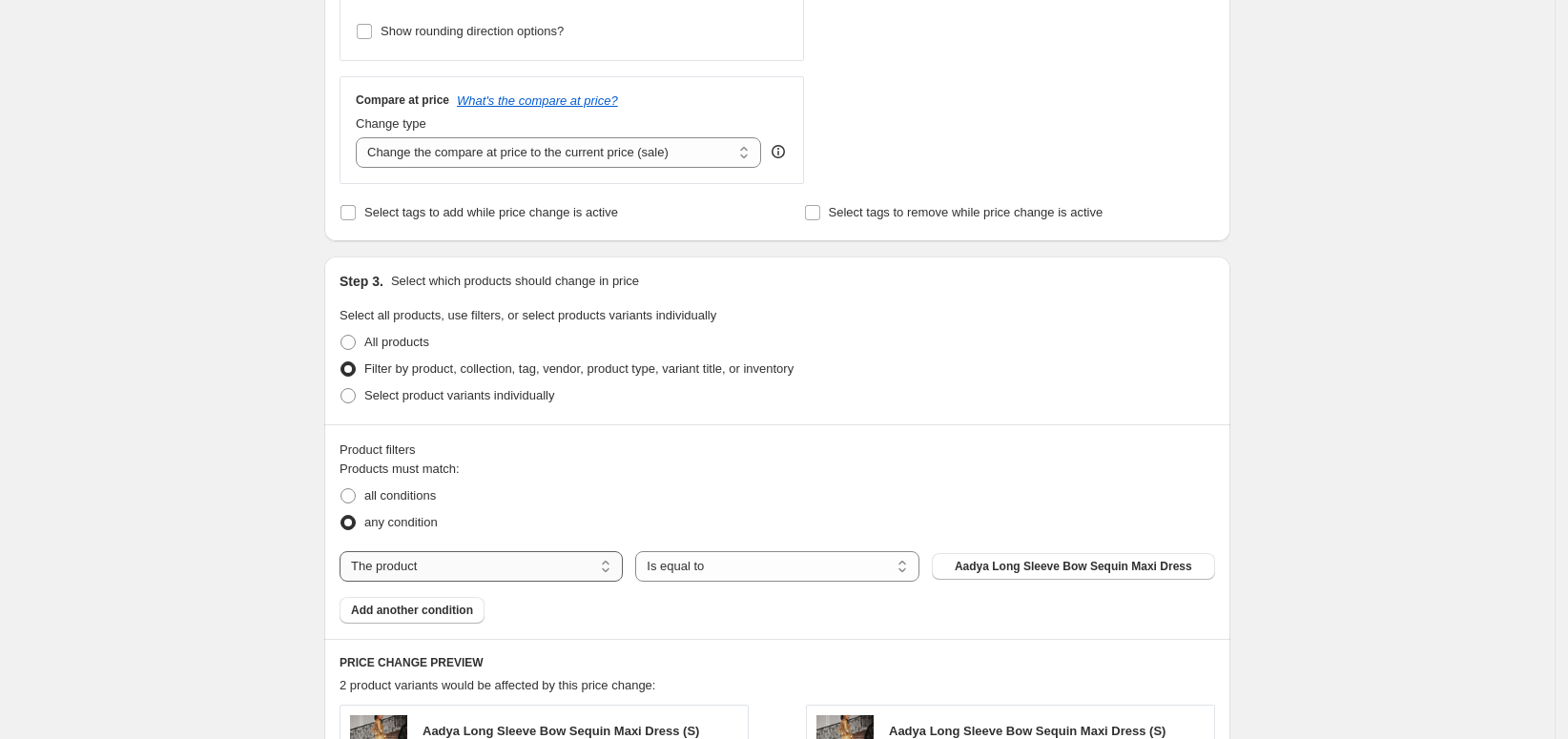 click on "The product The product's collection The product's tag The product's vendor The product's type The product's status The variant's title Inventory quantity" at bounding box center [481, 566] 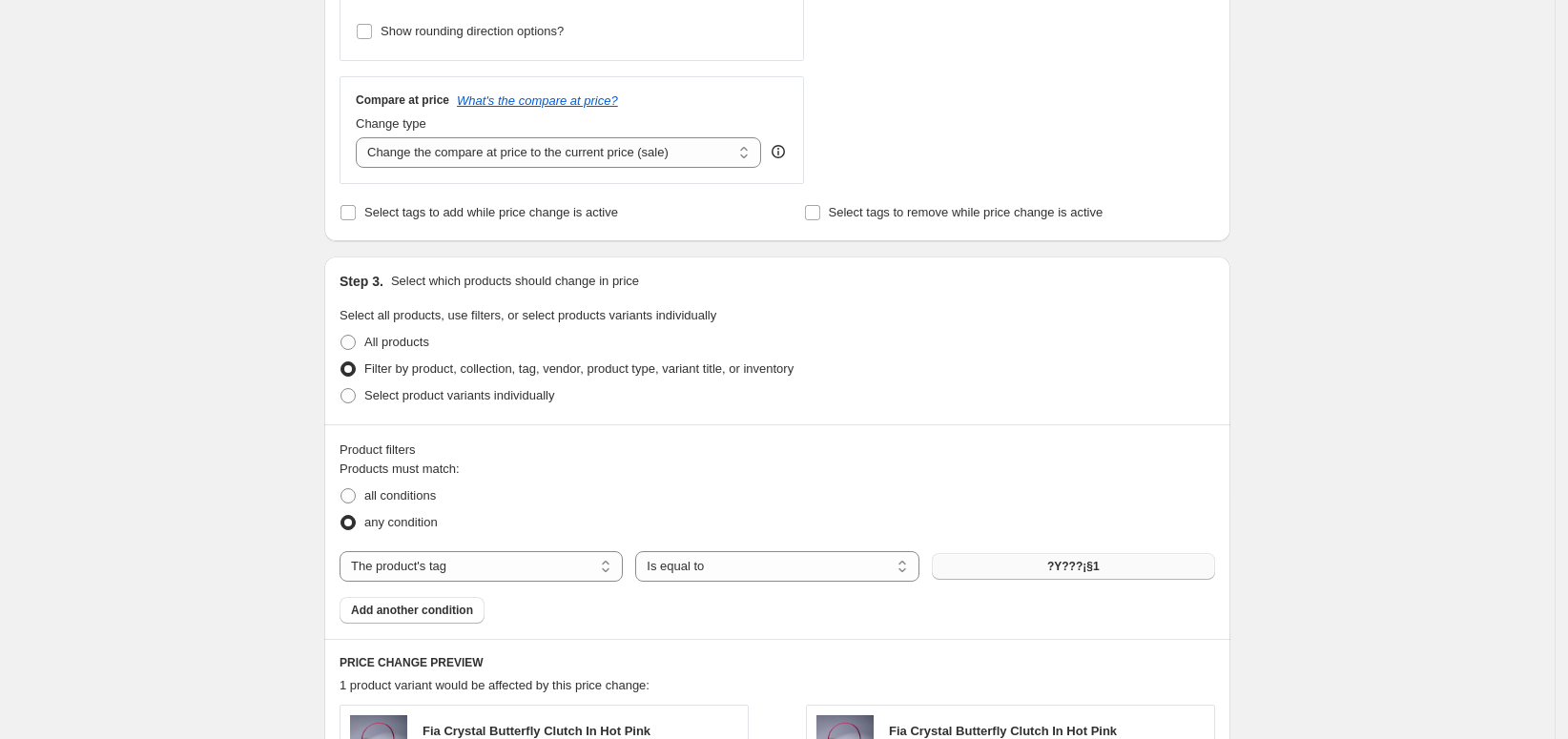 click on "?Y???¡§1" at bounding box center [1073, 566] 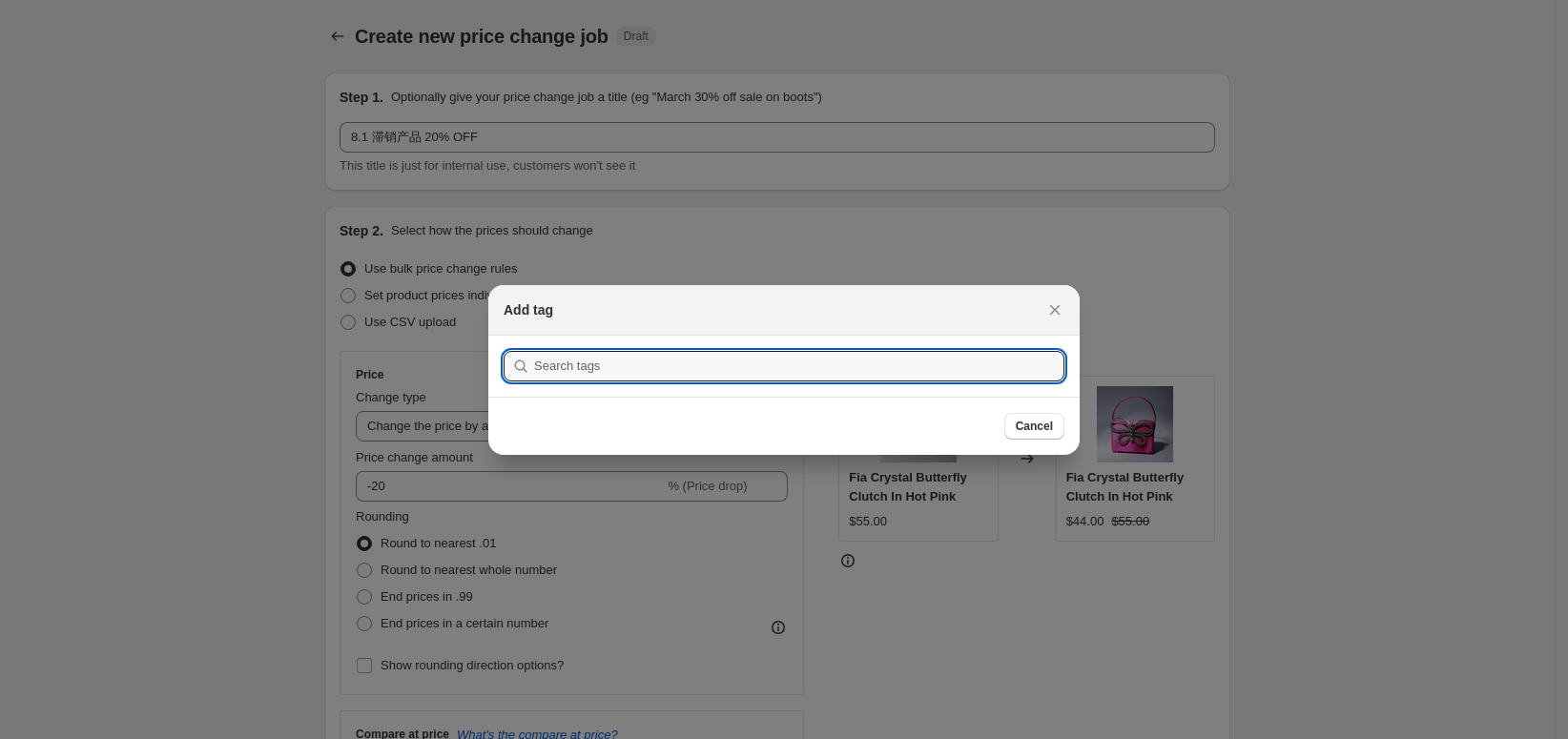 scroll, scrollTop: 634, scrollLeft: 0, axis: vertical 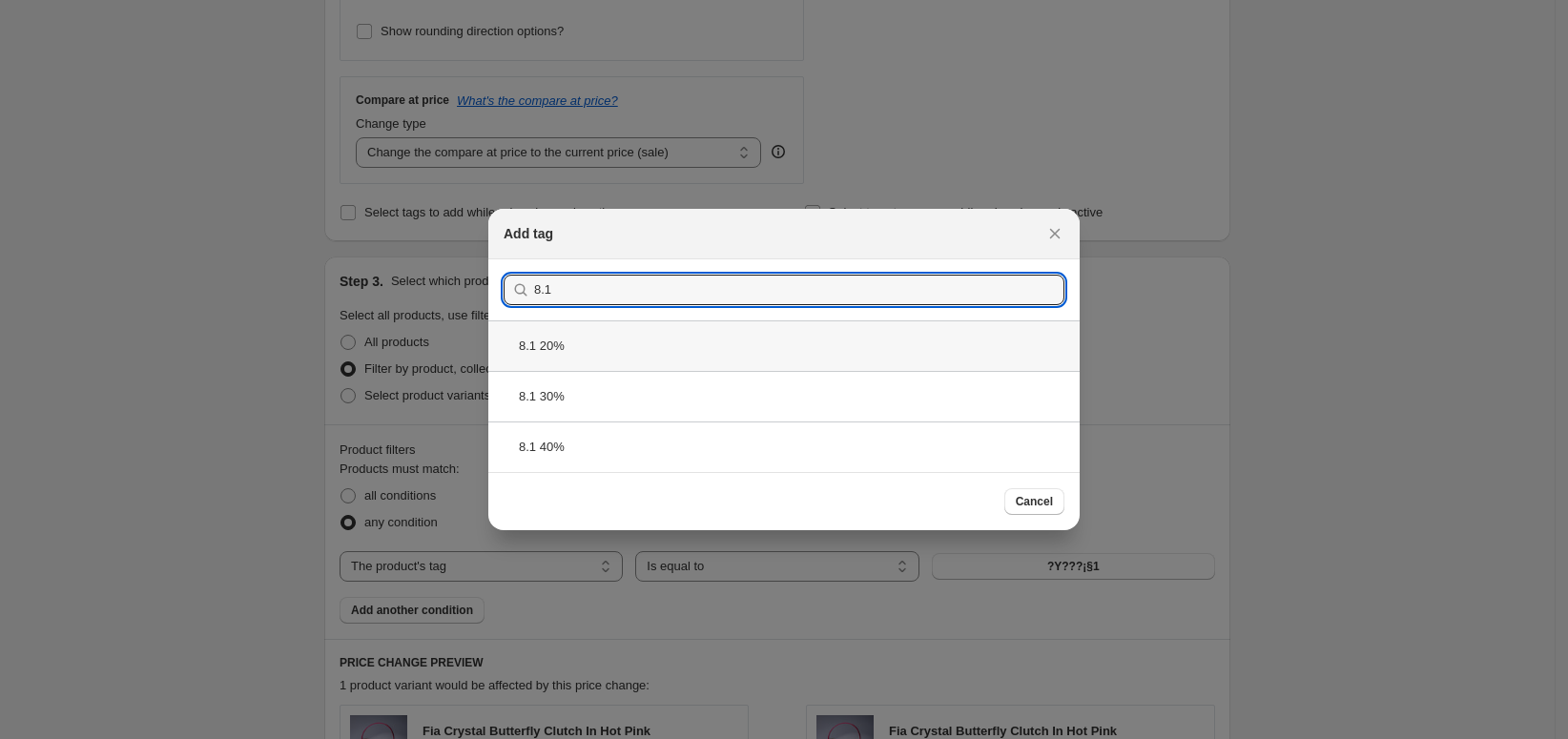 type on "8.1" 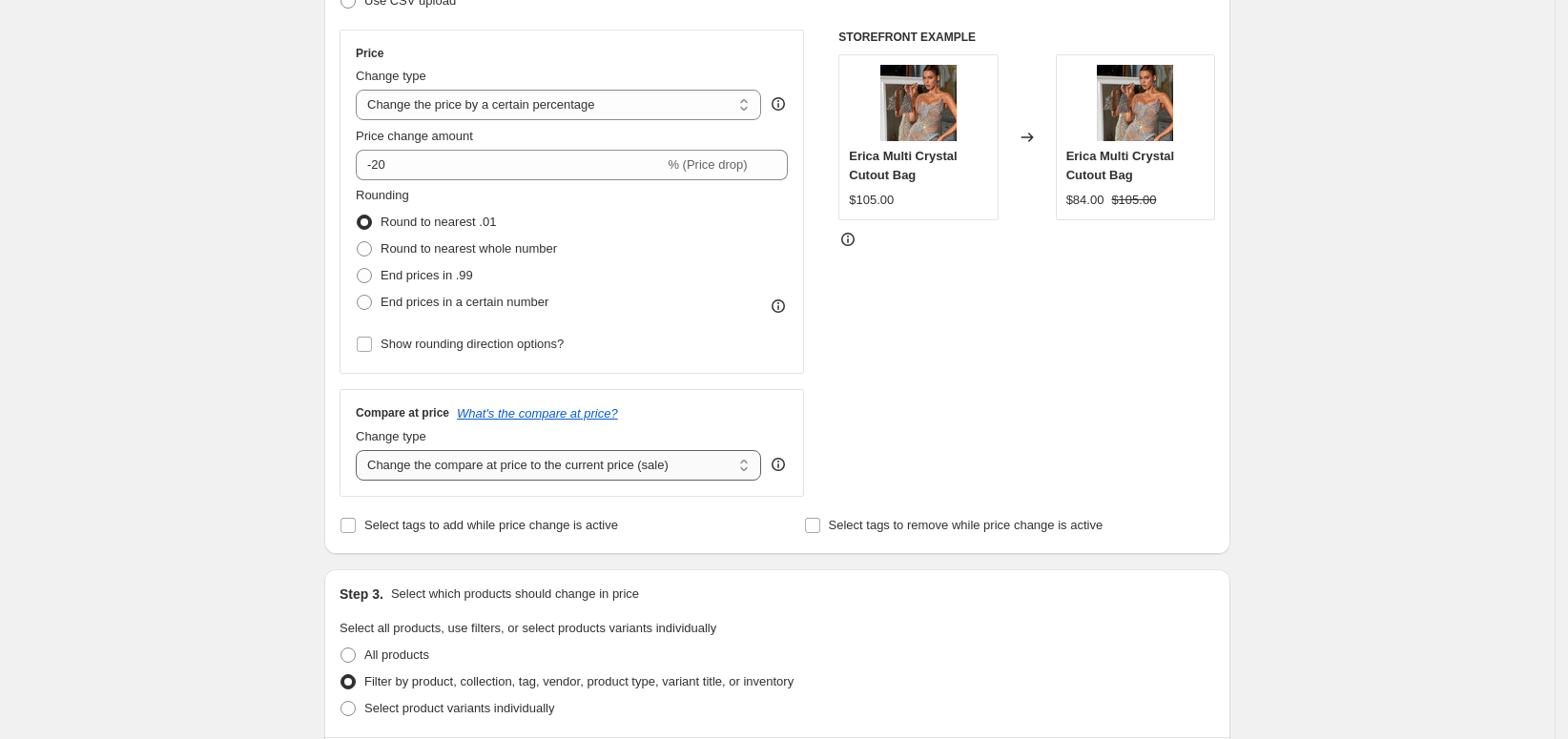 scroll, scrollTop: 317, scrollLeft: 0, axis: vertical 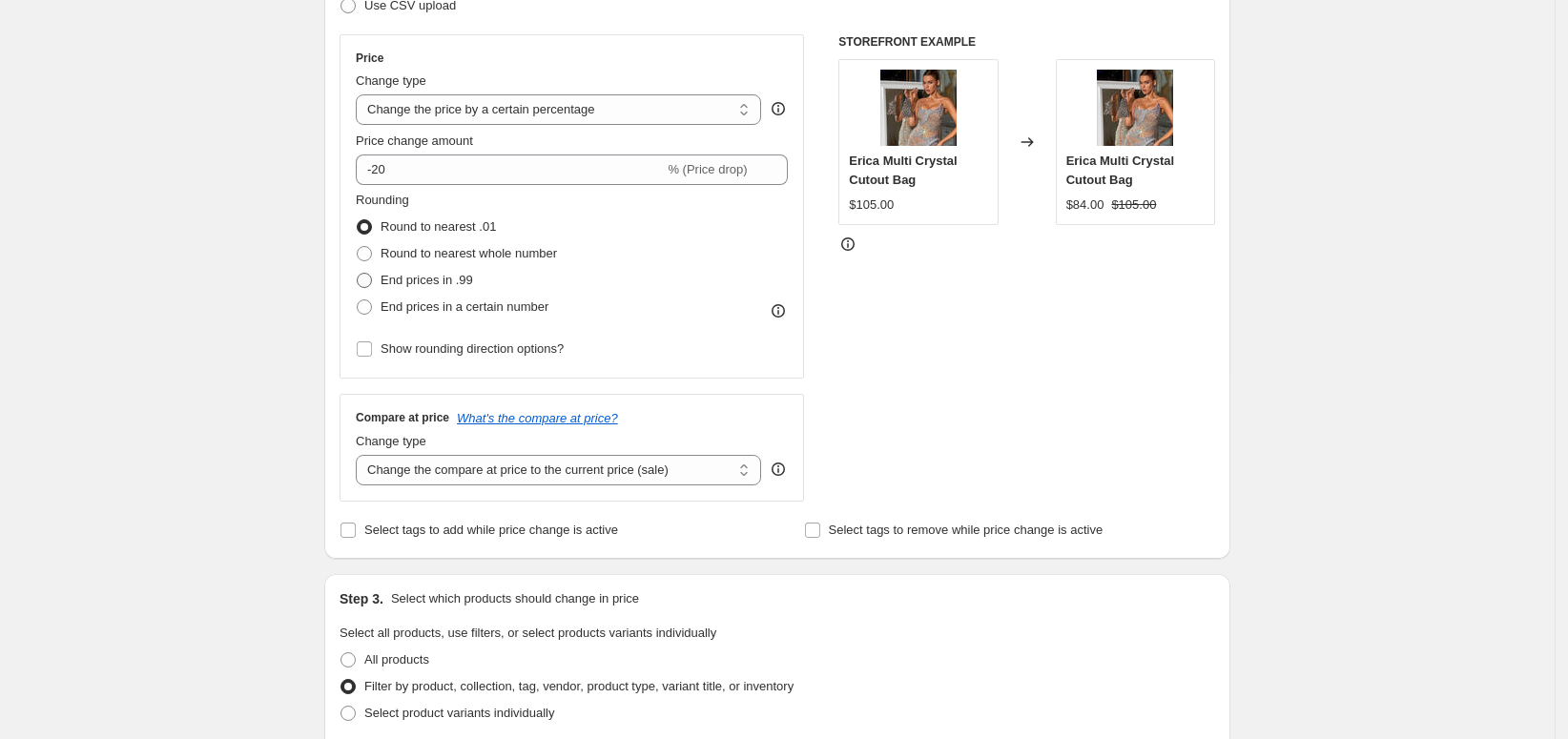 click on "End prices in .99" at bounding box center (426, 279) 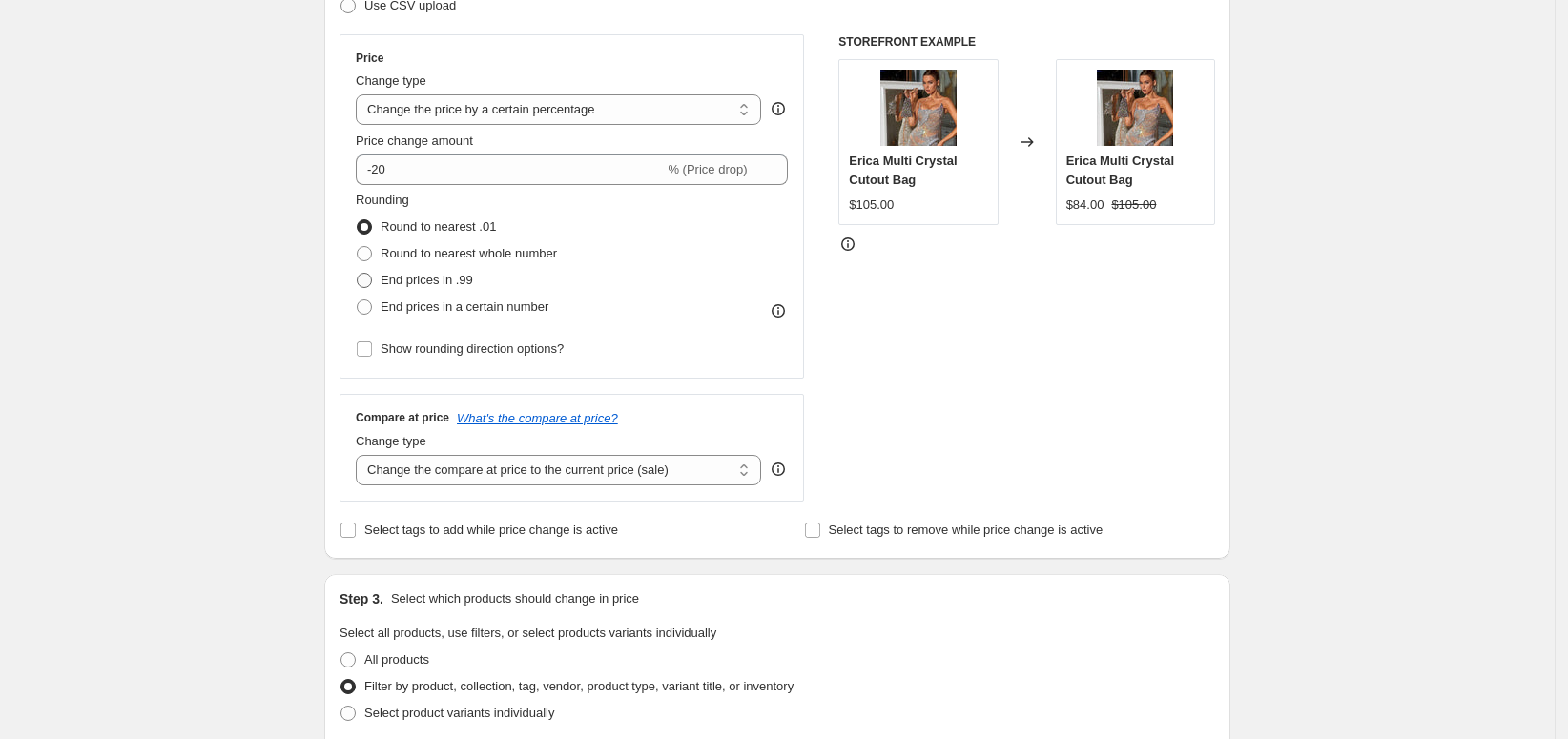 radio on "true" 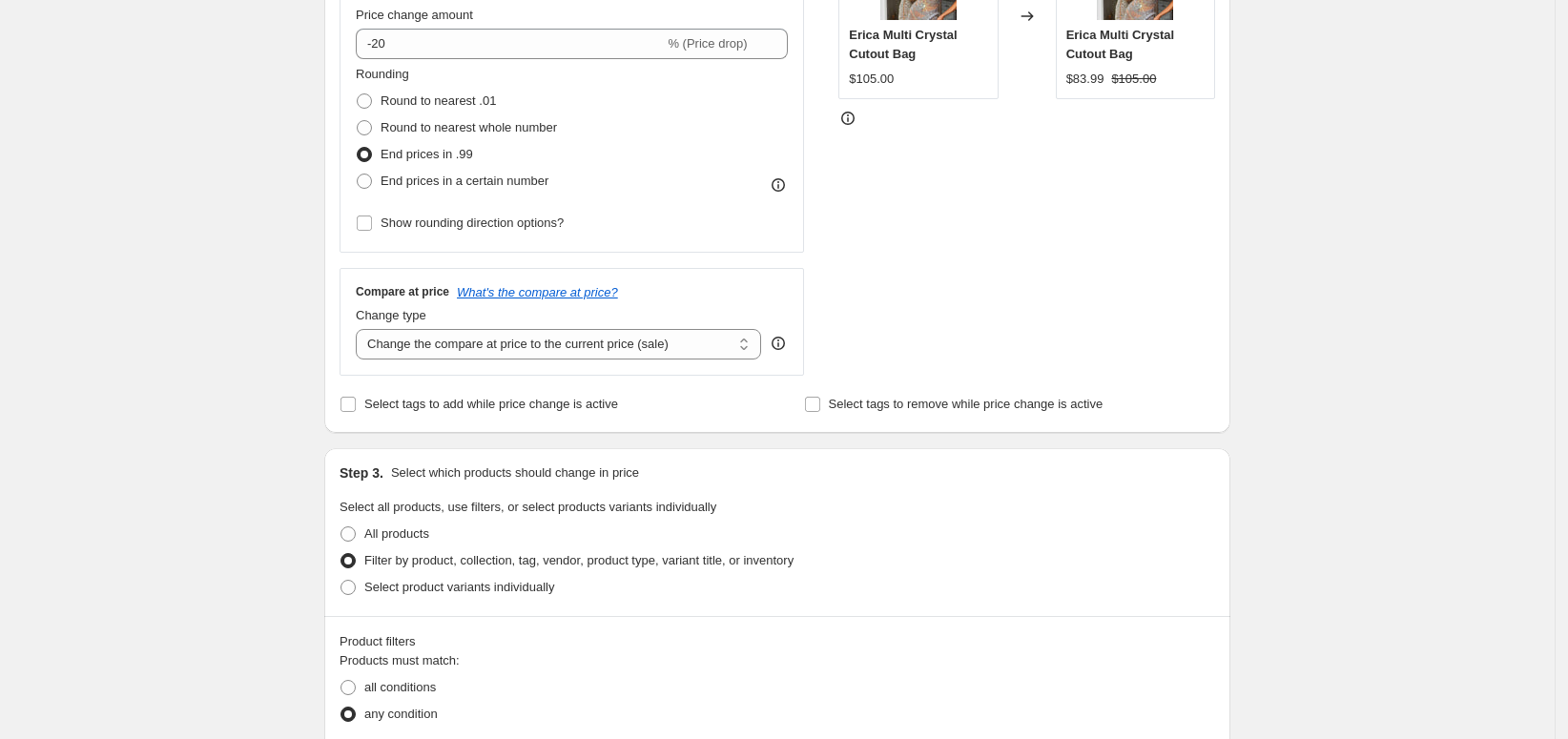 scroll, scrollTop: 422, scrollLeft: 0, axis: vertical 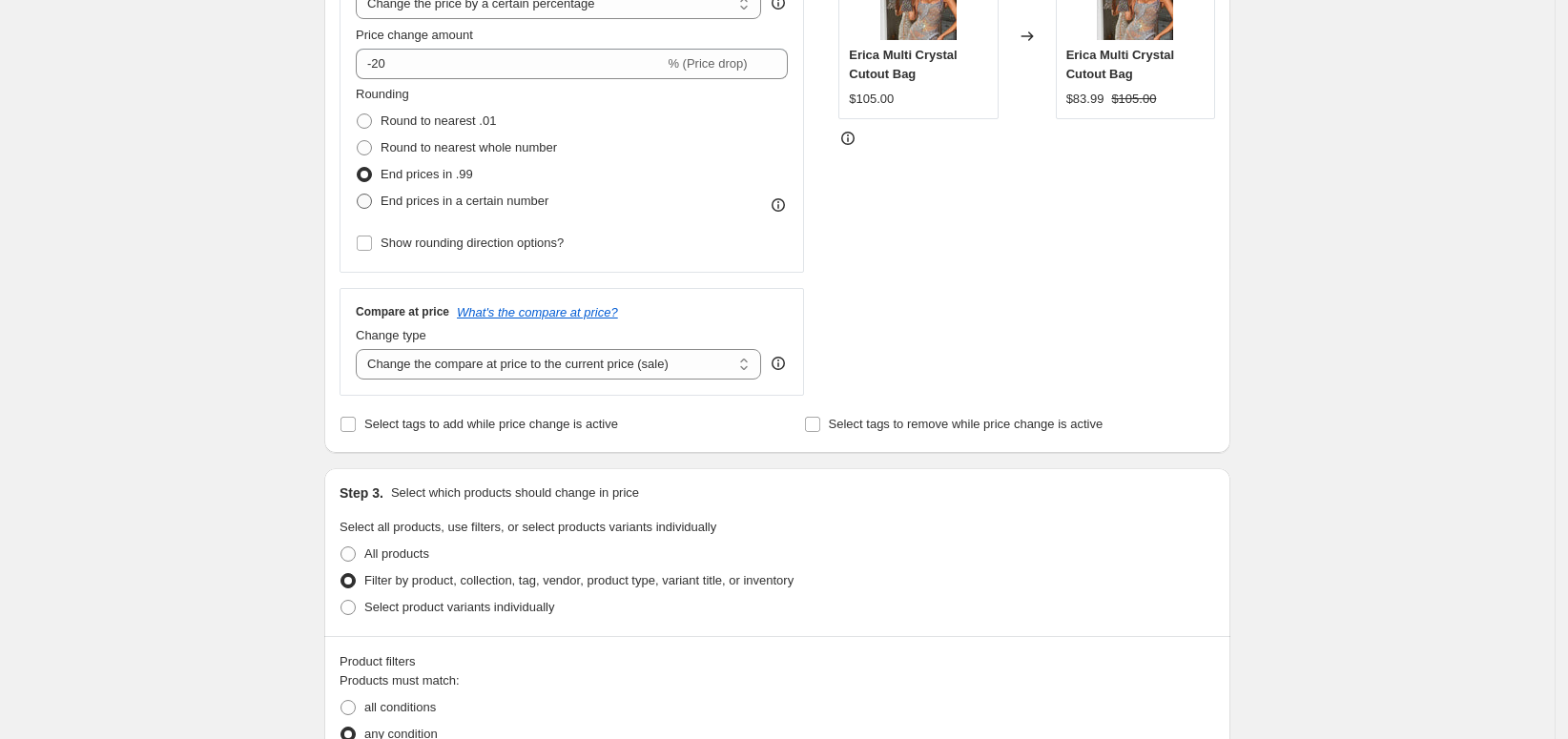 click on "End prices in a certain number" at bounding box center (464, 200) 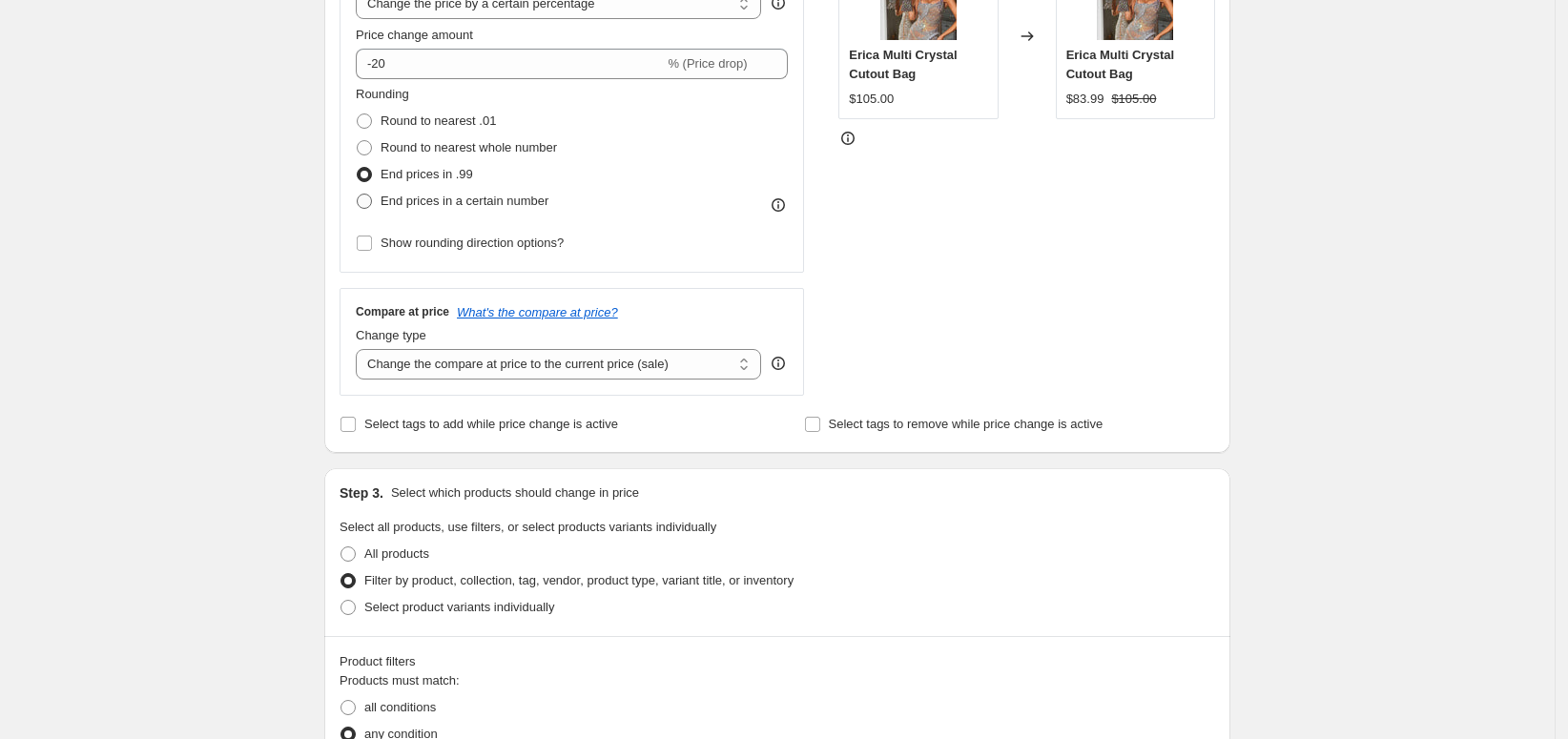 radio on "true" 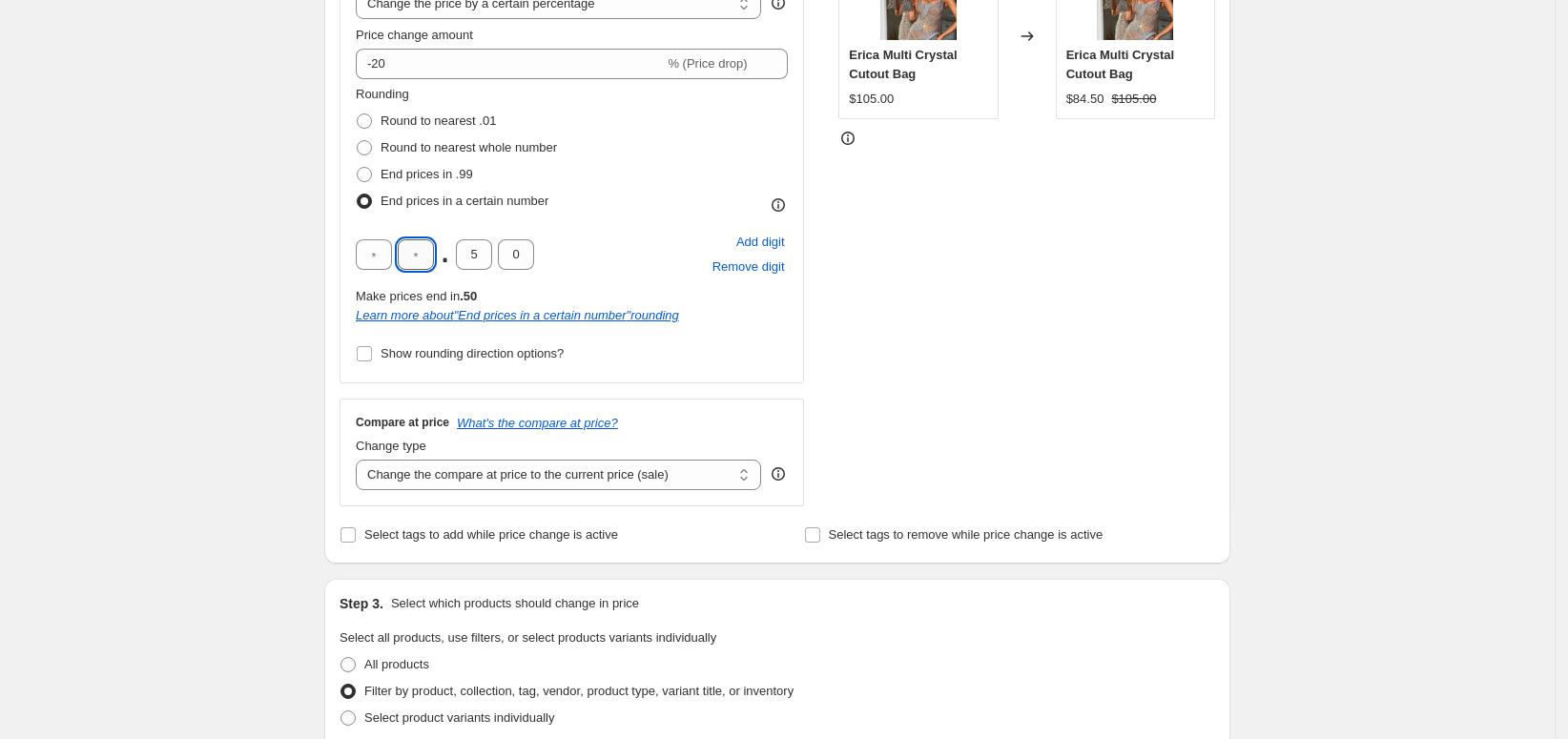 click at bounding box center (416, 255) 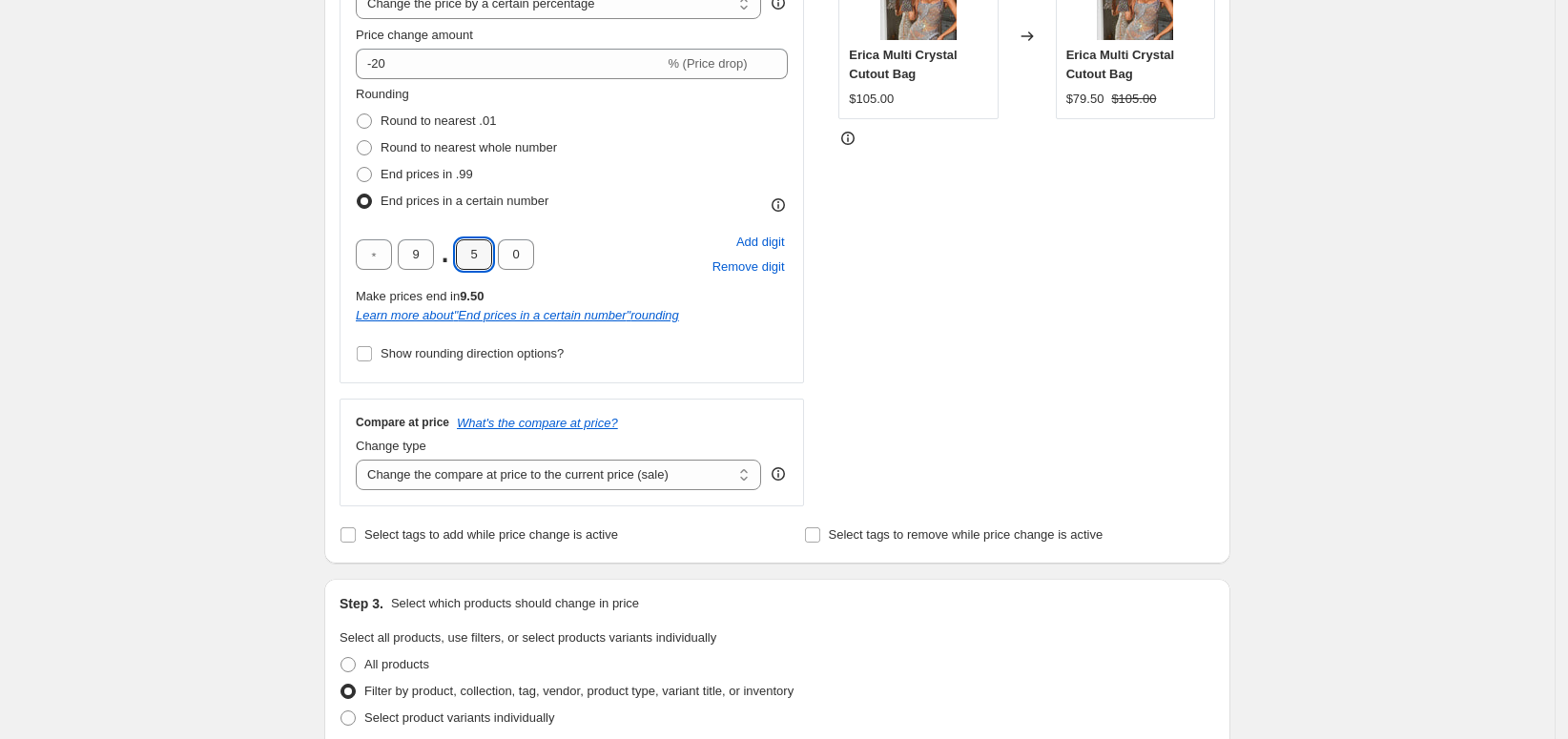 drag, startPoint x: 482, startPoint y: 254, endPoint x: 452, endPoint y: 258, distance: 30.265492 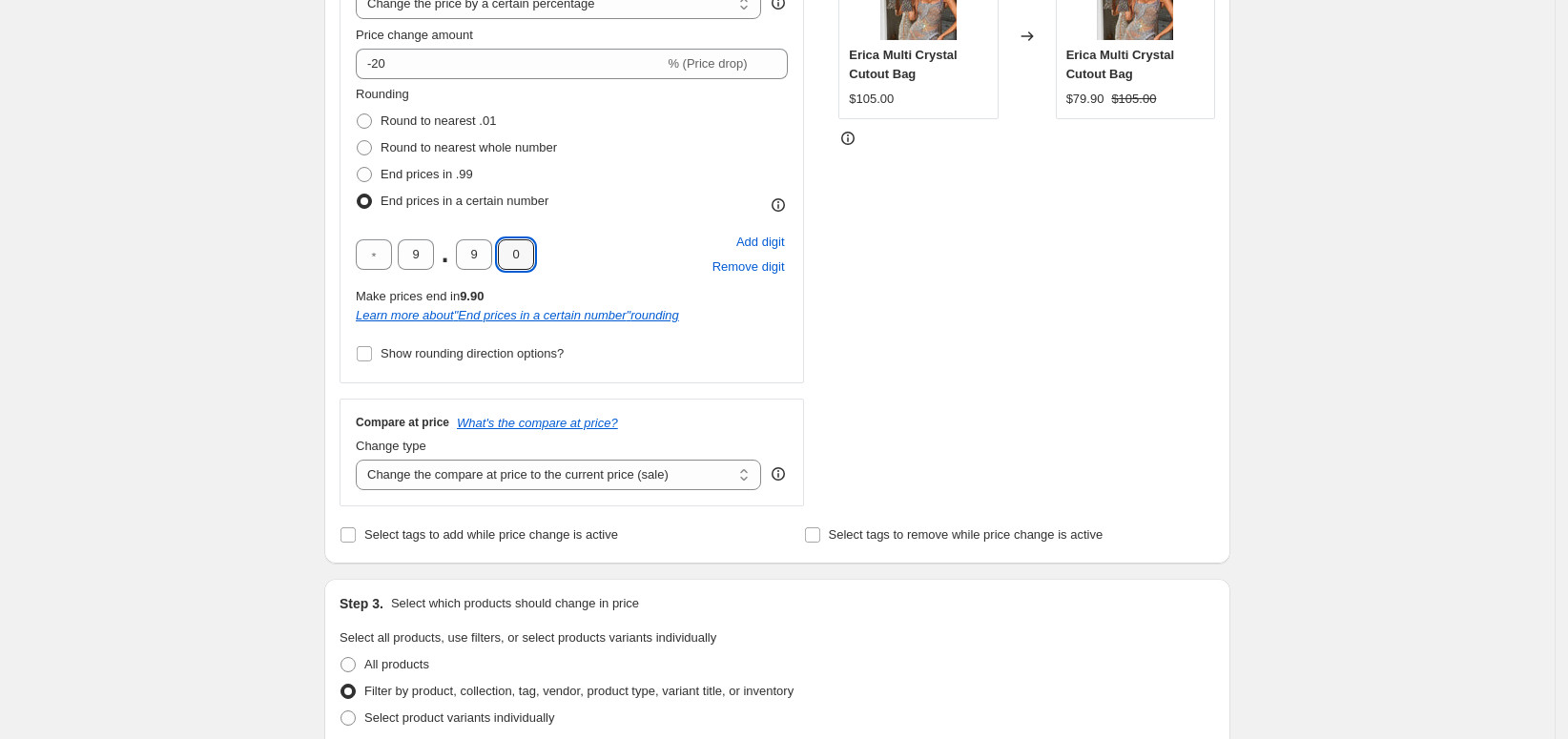 click on "Create new price change job. This page is ready Create new price change job Draft Step 1. Optionally give your price change job a title (eg "March 30% off sale on boots") 8.1 滞销产品 20% OFF This title is just for internal use, customers won't see it Step 2. Select how the prices should change Use bulk price change rules Set product prices individually Use CSV upload Price Change type Change the price to a certain amount Change the price by a certain amount Change the price by a certain percentage Change the price to the current compare at price (price before sale) Change the price by a certain amount relative to the compare at price Change the price by a certain percentage relative to the compare at price Don't change the price Change the price by a certain percentage relative to the cost per item Change price to certain cost margin Change the price by a certain percentage Price change amount -20 % (Price drop) Rounding Round to nearest .01 Round to nearest whole number End prices in .99 9 . 9 0 9.90 "" at bounding box center (777, 696) 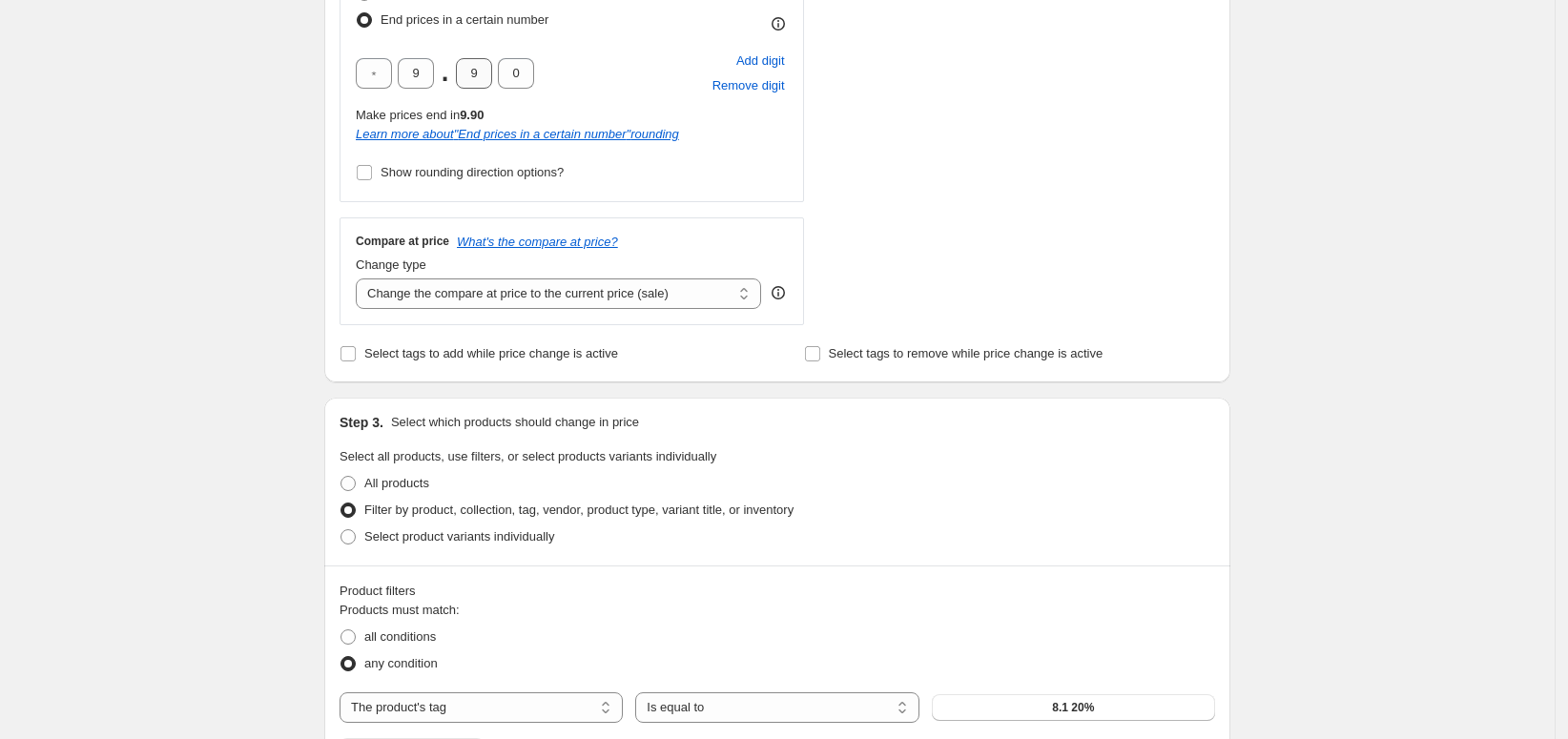 scroll, scrollTop: 422, scrollLeft: 0, axis: vertical 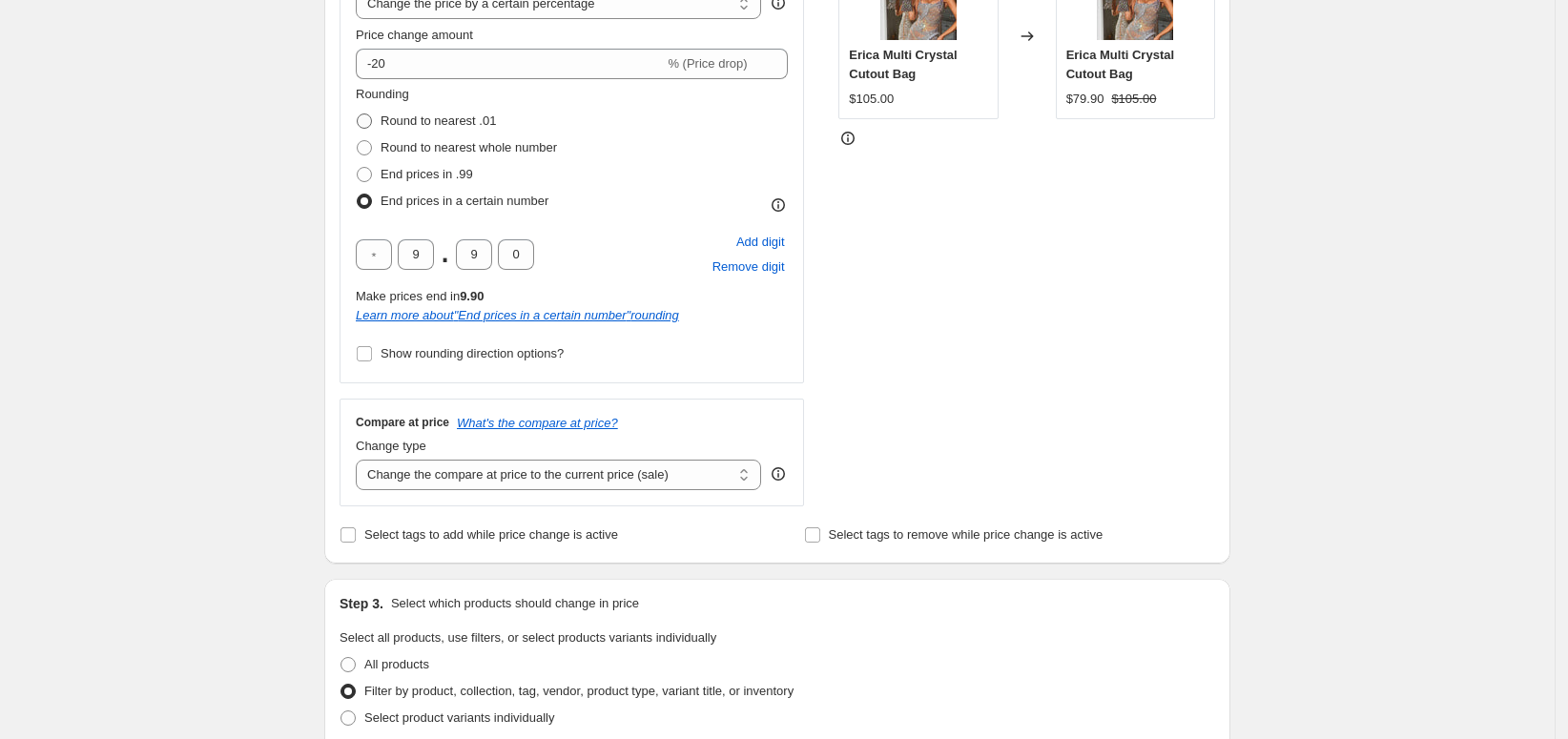 click on "Round to nearest .01" at bounding box center [438, 120] 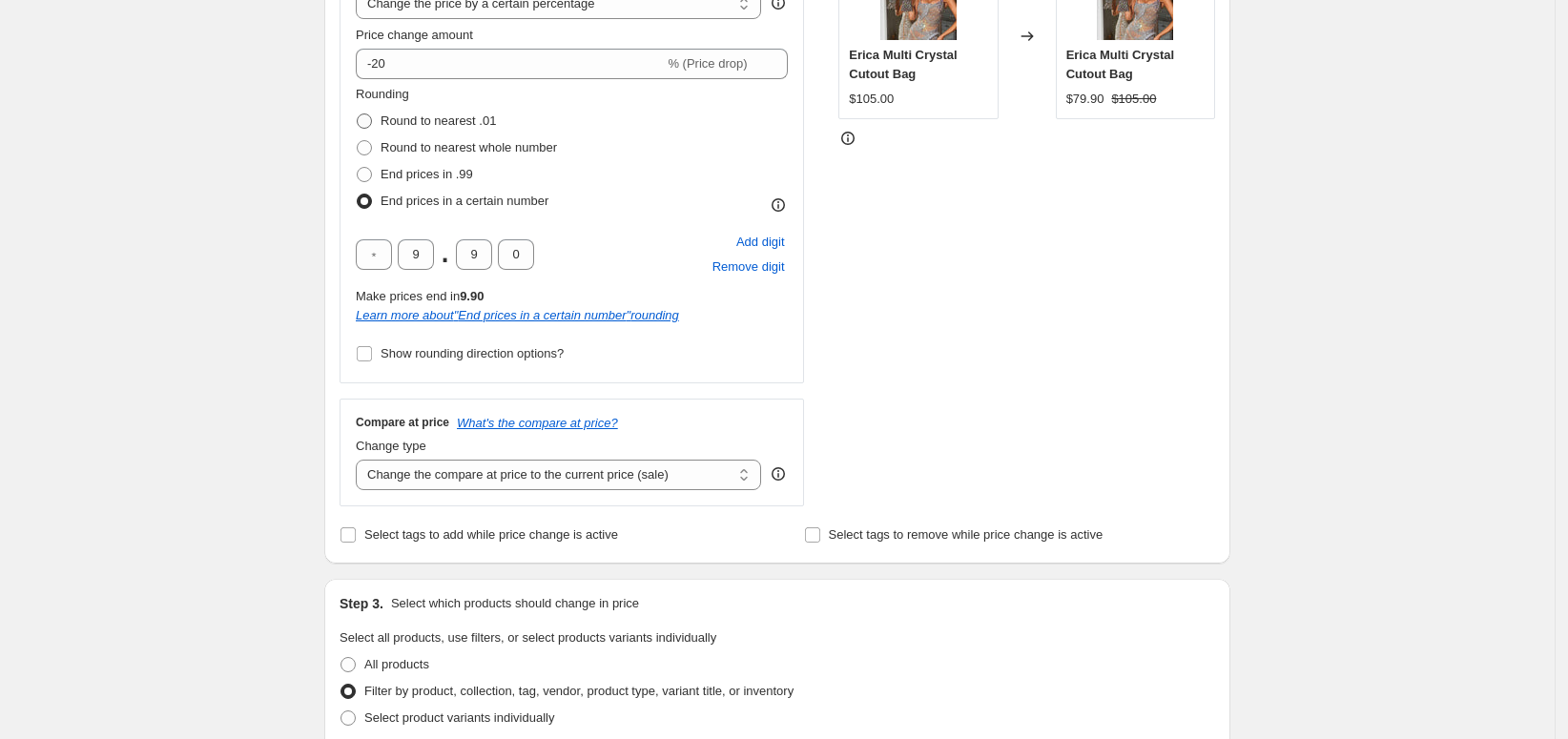 radio on "true" 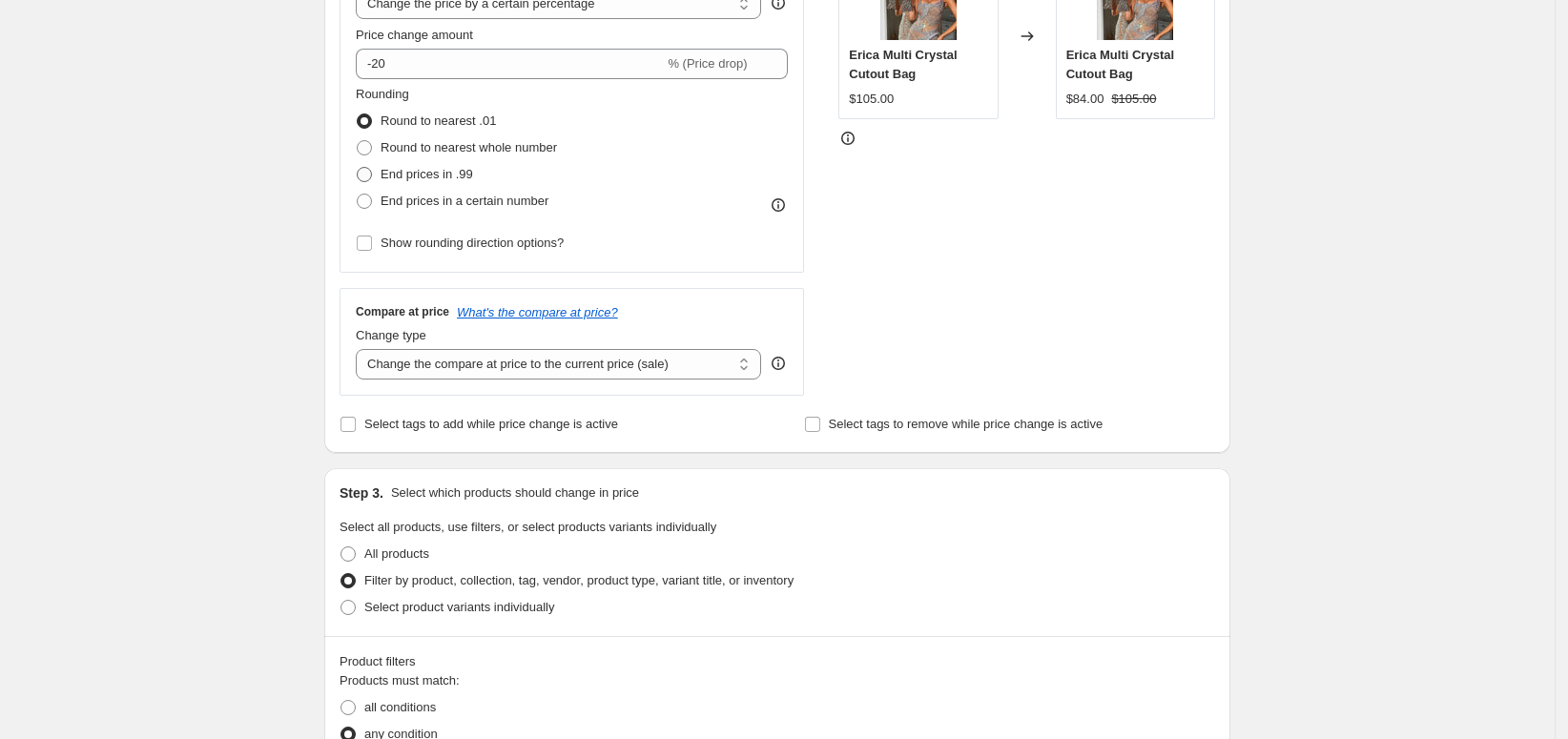 click on "End prices in .99" at bounding box center (426, 174) 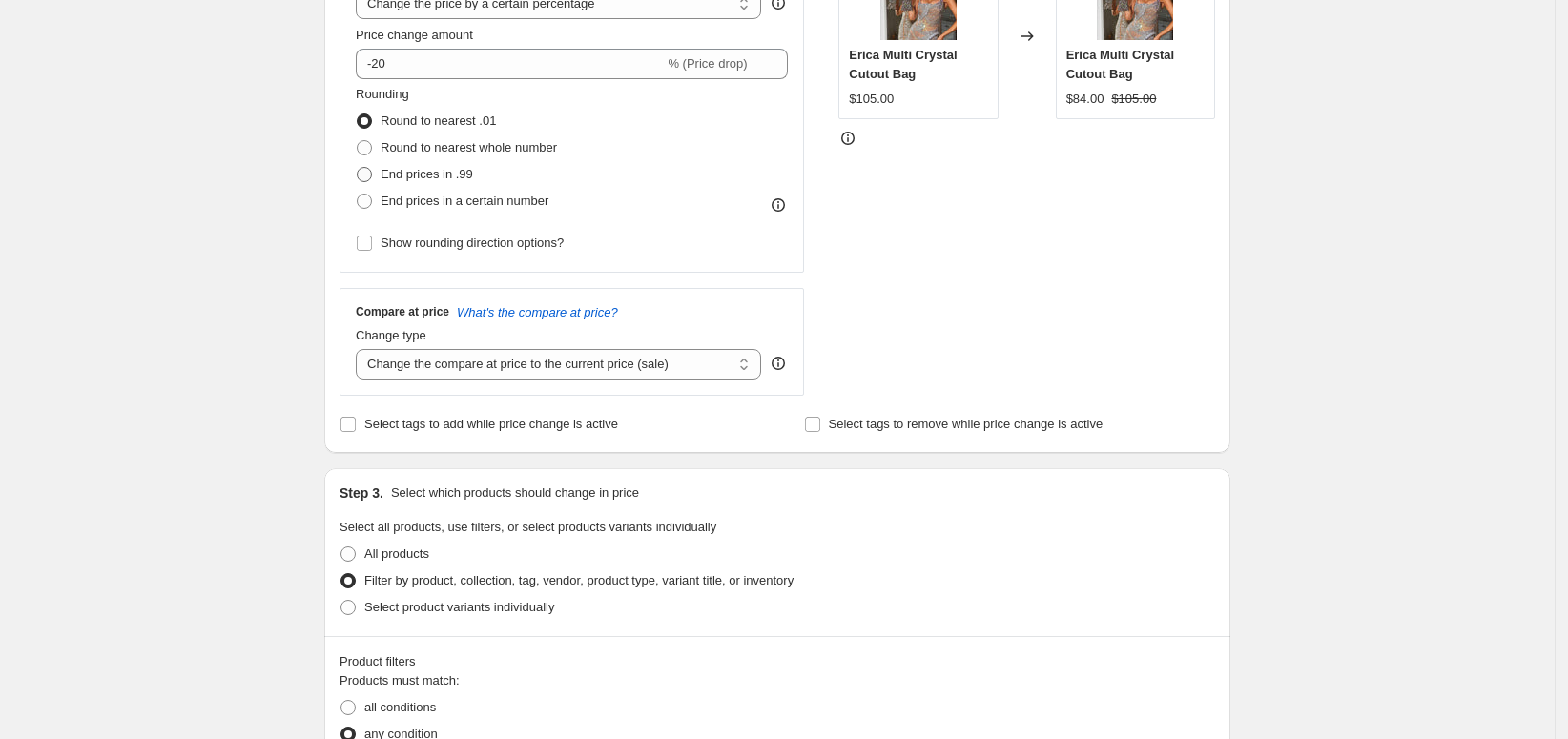 radio on "true" 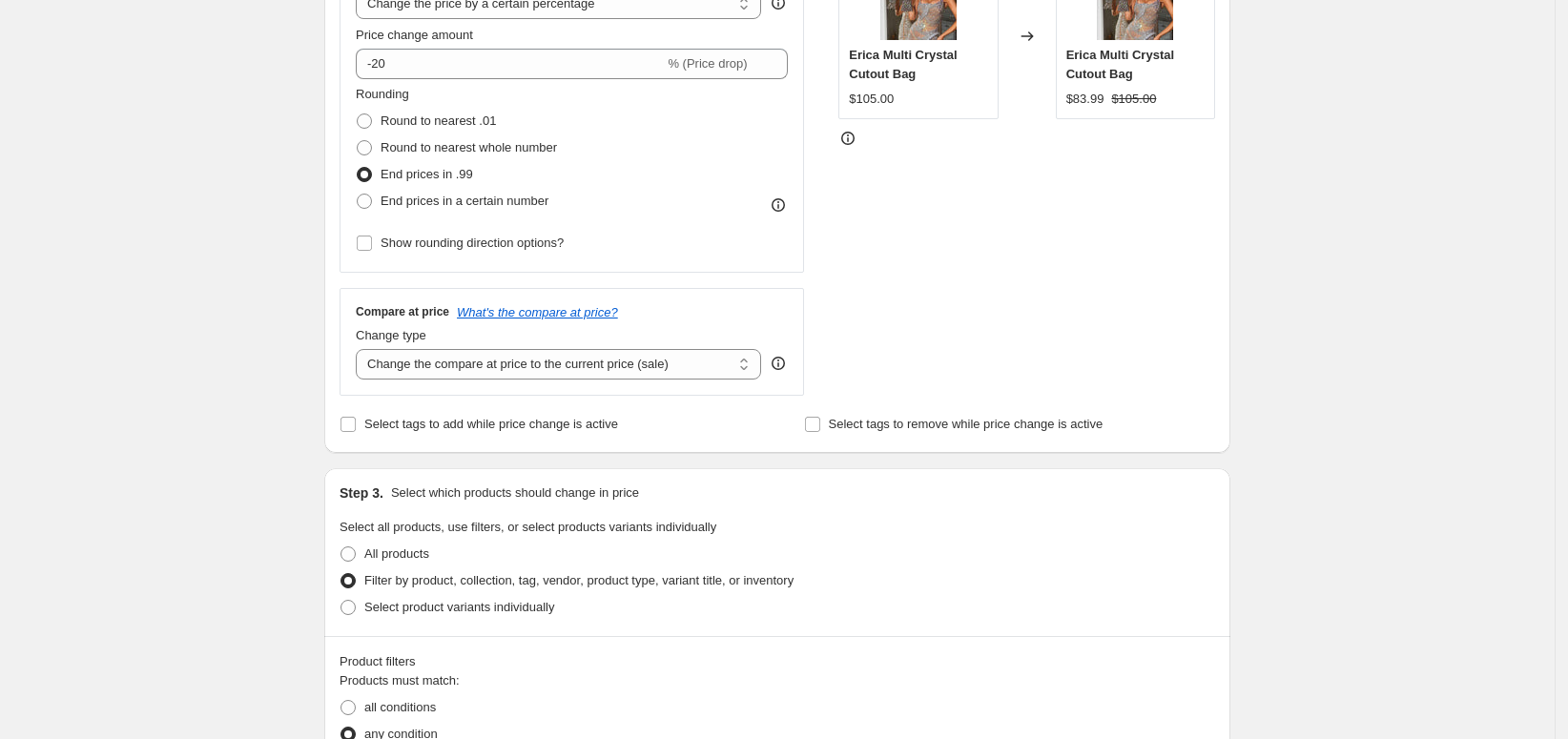 click on "Create new price change job. This page is ready Create new price change job Draft Step 1. Optionally give your price change job a title (eg "March 30% off sale on boots") 8.1 滞销产品 20% OFF This title is just for internal use, customers won't see it Step 2. Select how the prices should change Use bulk price change rules Set product prices individually Use CSV upload Price Change type Change the price to a certain amount Change the price by a certain amount Change the price by a certain percentage Change the price to the current compare at price (price before sale) Change the price by a certain amount relative to the compare at price Change the price by a certain percentage relative to the compare at price Don't change the price Change the price by a certain percentage relative to the cost per item Change price to certain cost margin Change the price by a certain percentage Price change amount -20 % (Price drop) Rounding Round to nearest .01 Round to nearest whole number End prices in .99 Change type" at bounding box center [777, 641] 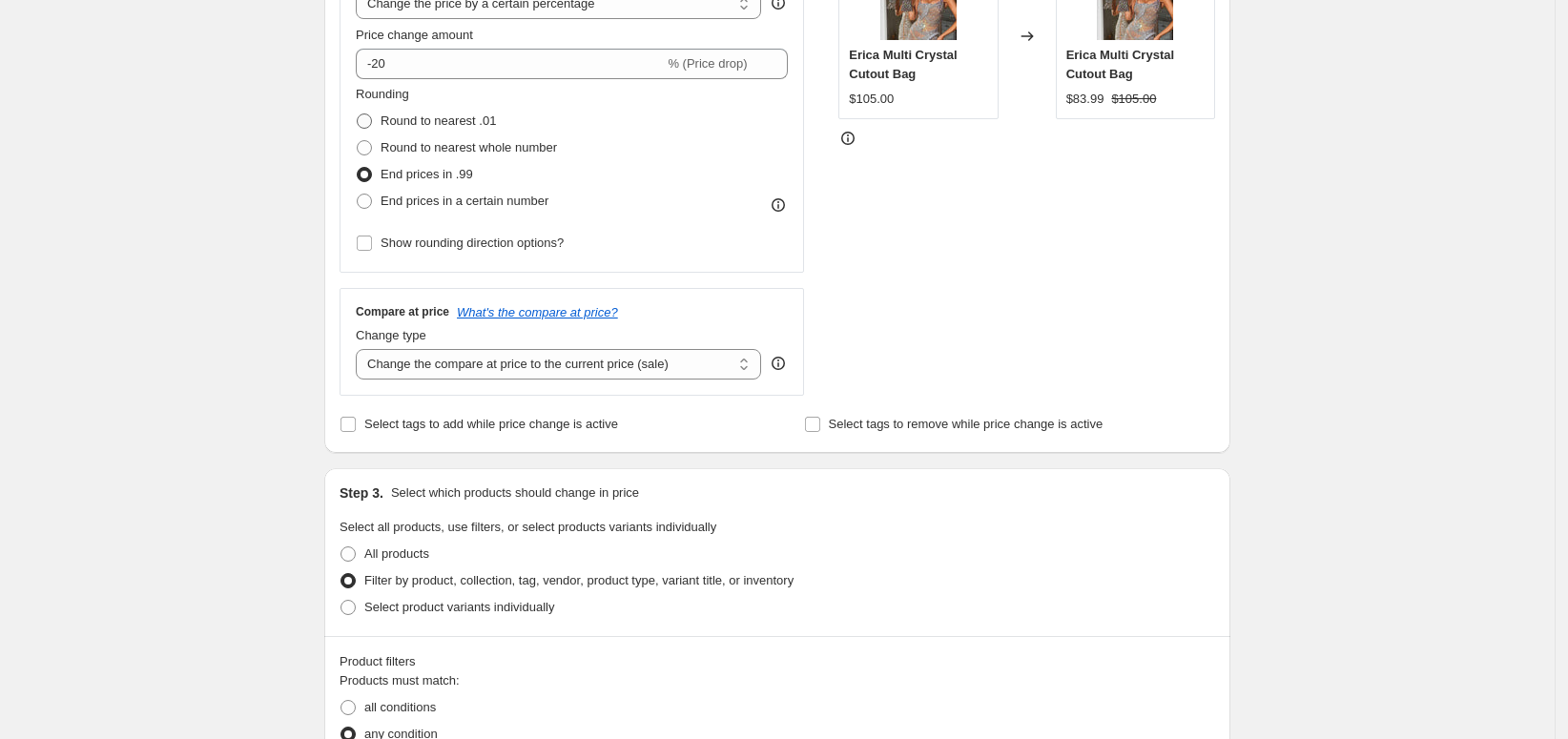 click on "Round to nearest .01" at bounding box center (438, 120) 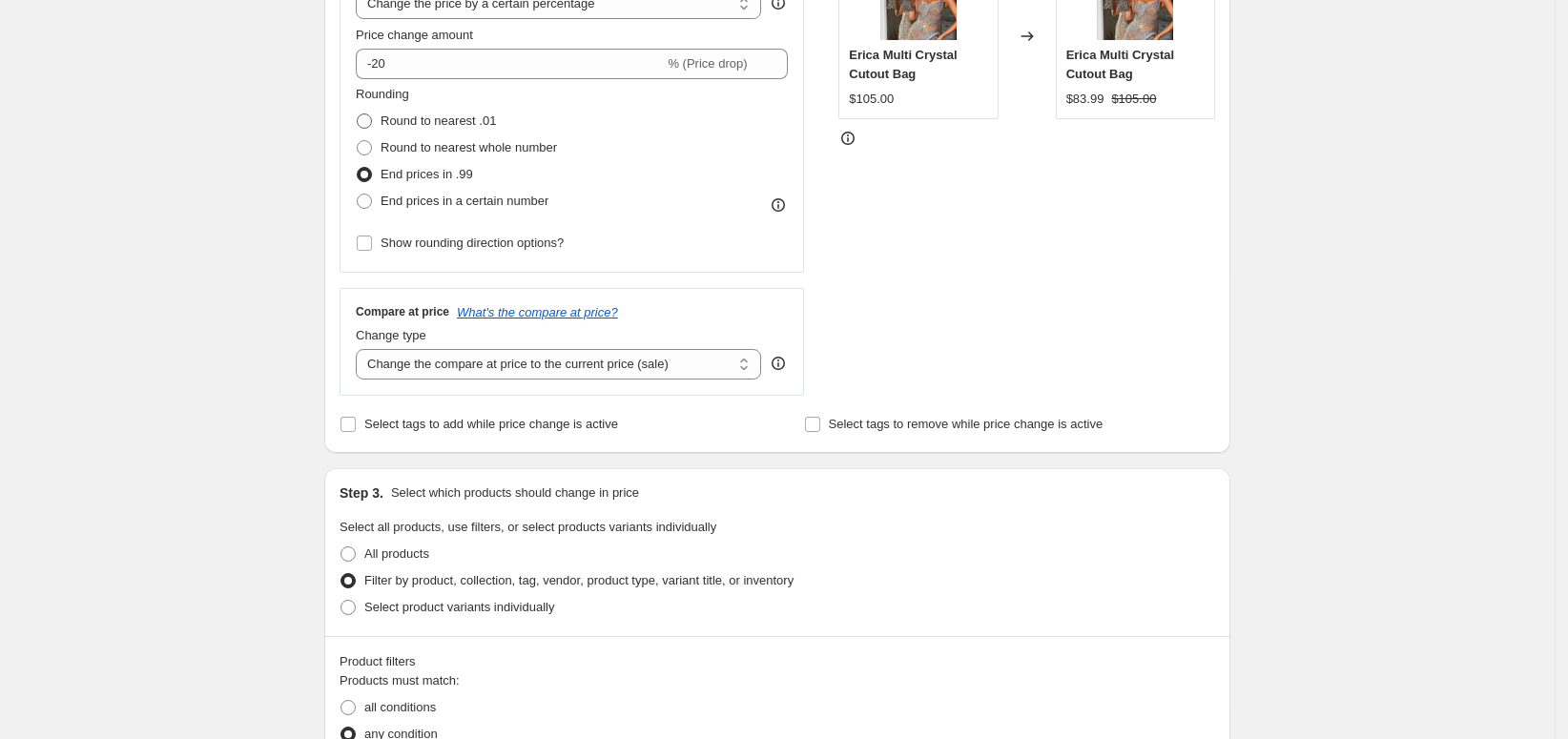 radio on "true" 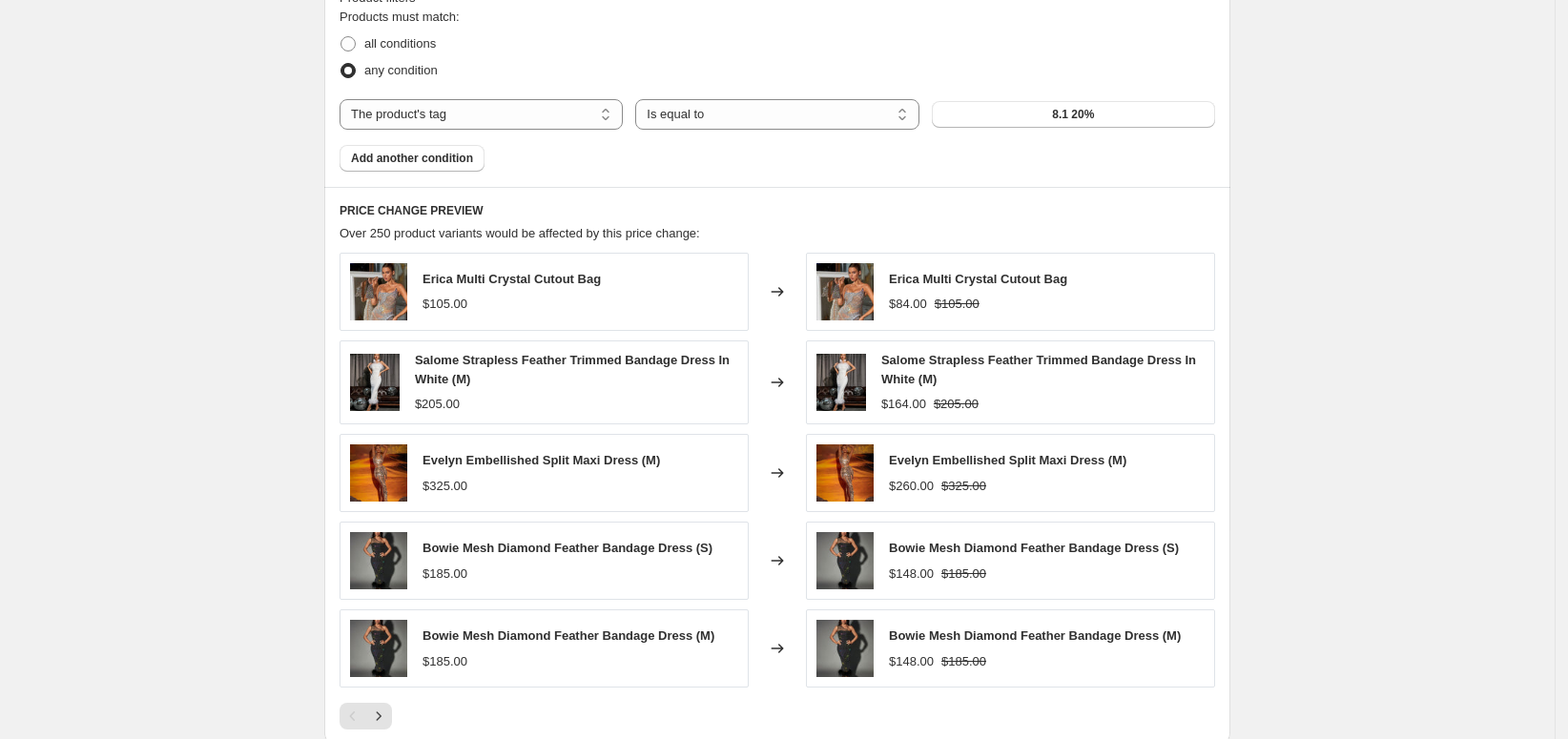 scroll, scrollTop: 1164, scrollLeft: 0, axis: vertical 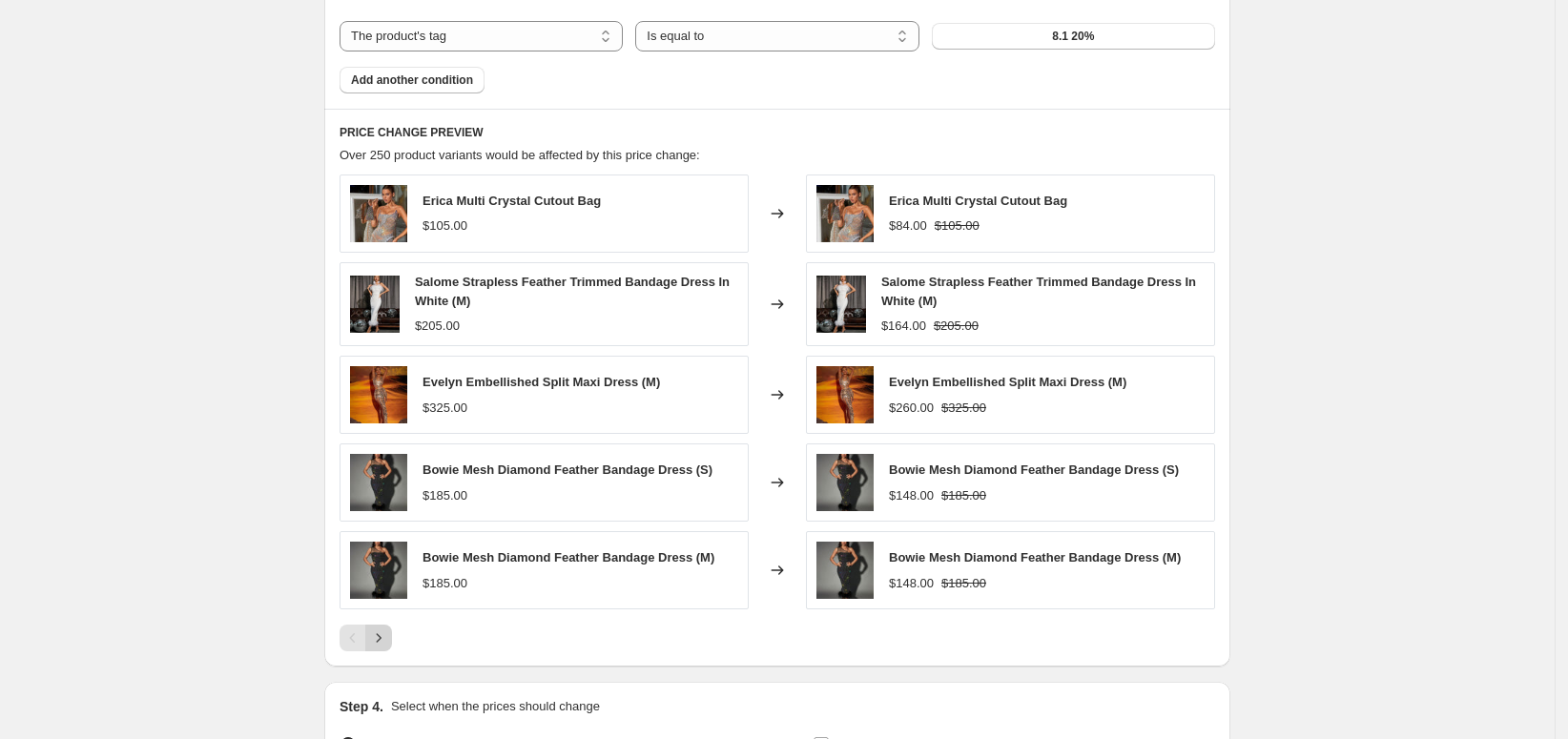 click 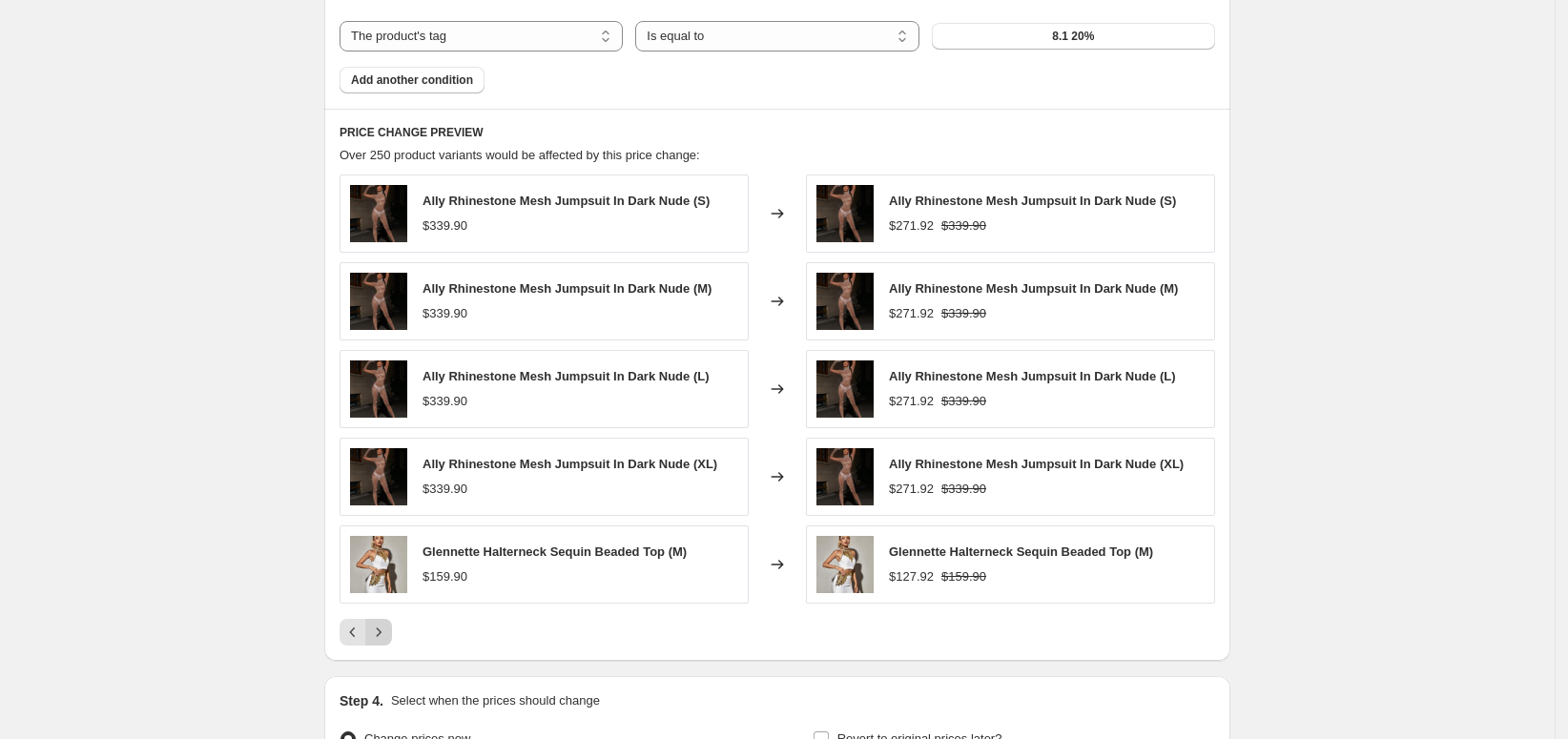 click 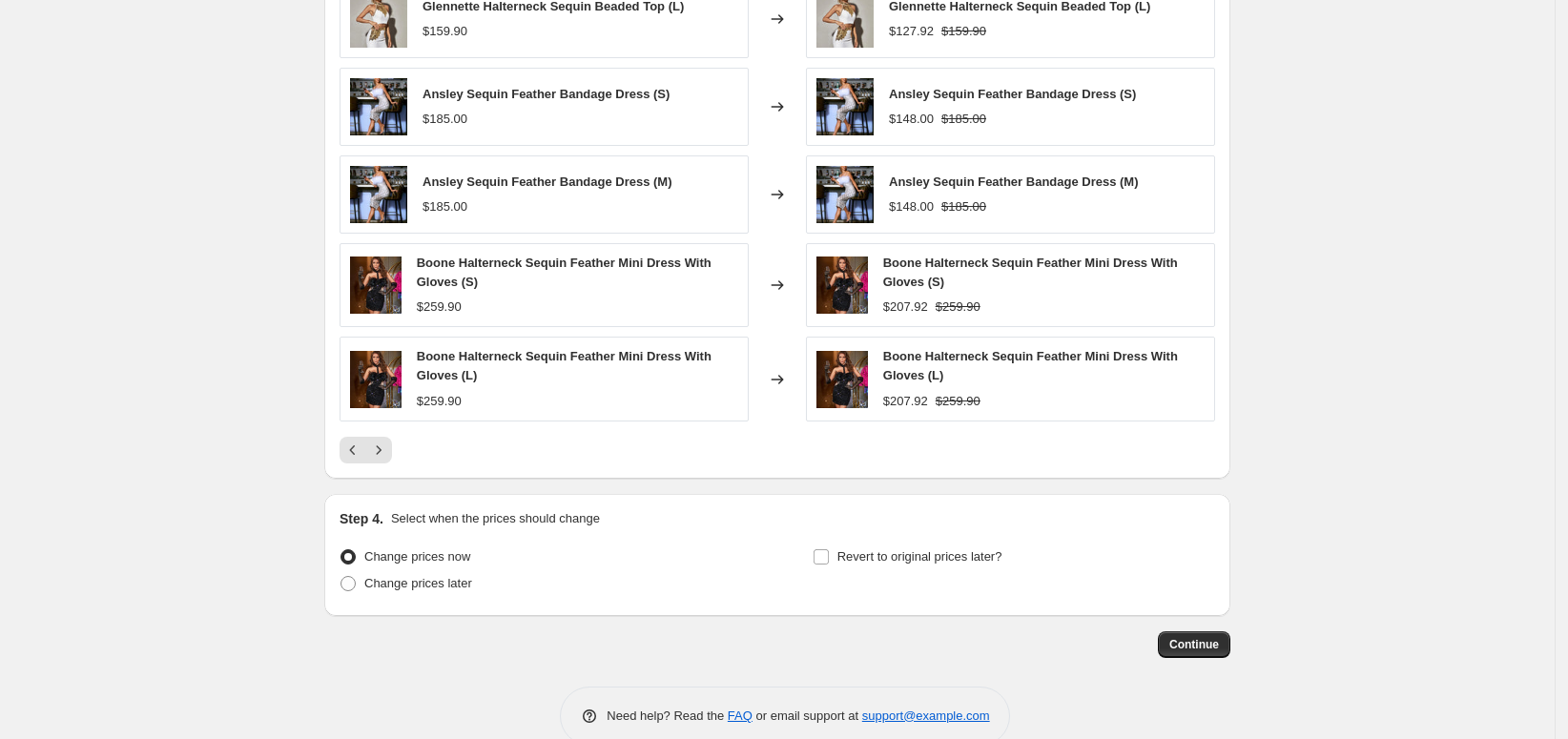 scroll, scrollTop: 1389, scrollLeft: 0, axis: vertical 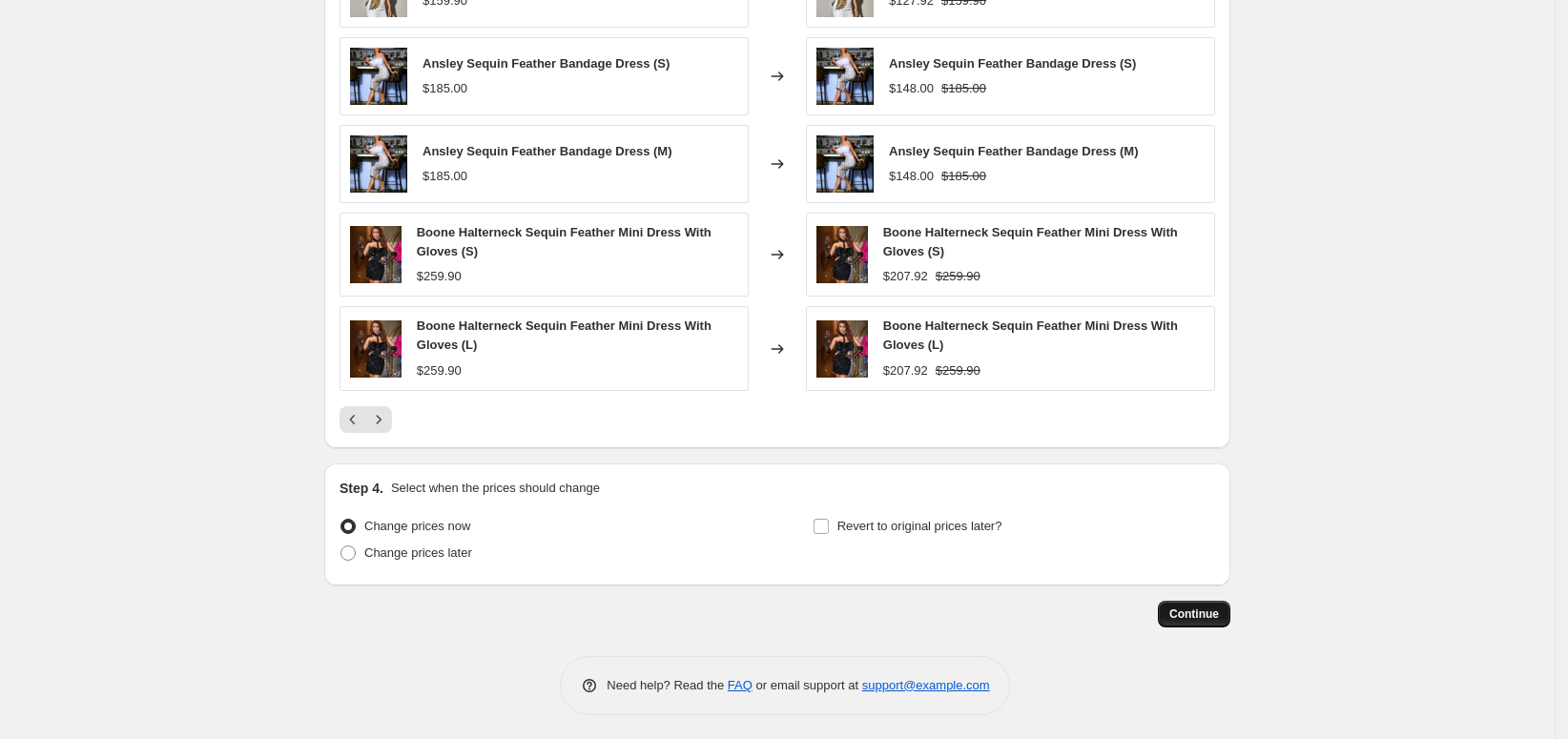 click on "Continue" at bounding box center (1194, 614) 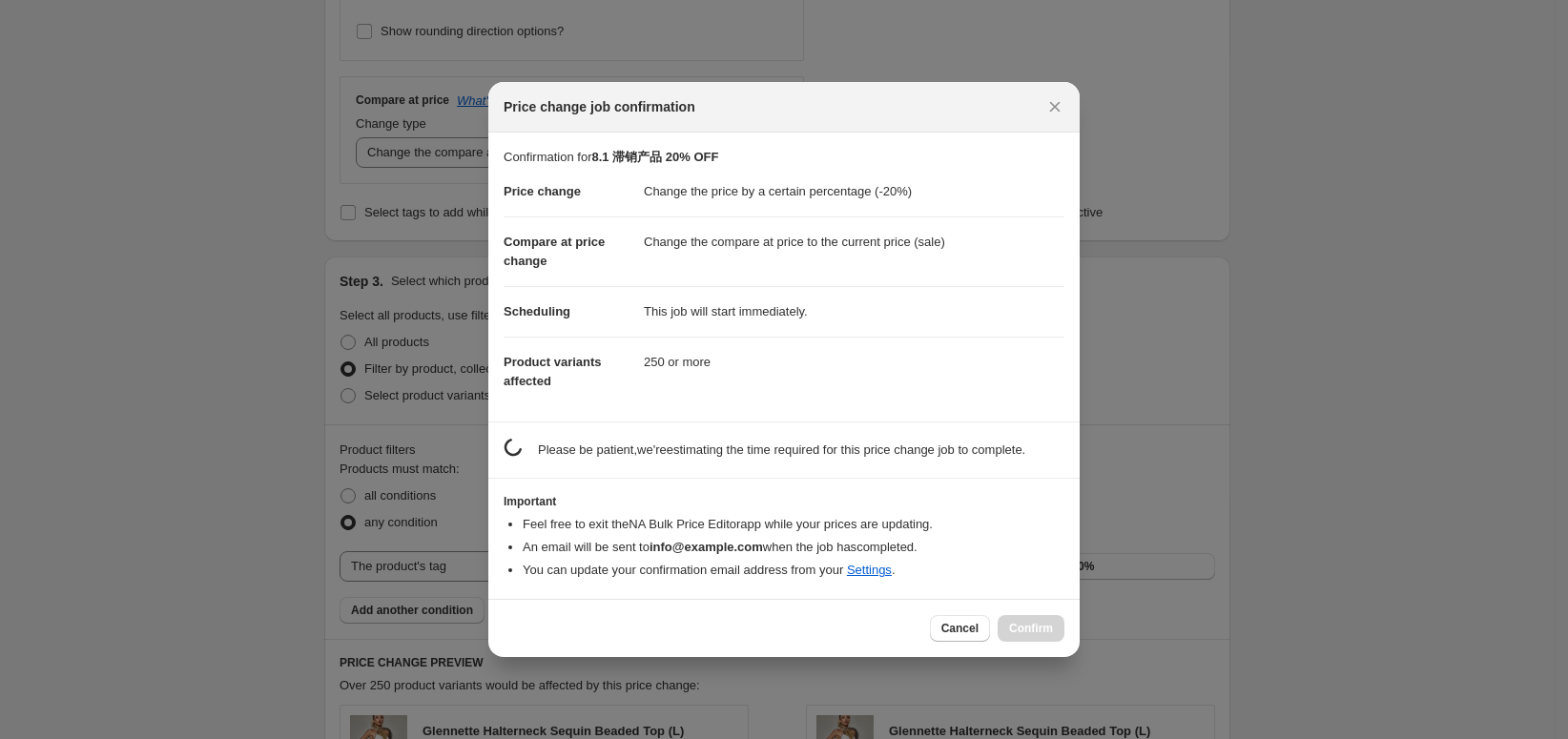 scroll, scrollTop: 1389, scrollLeft: 0, axis: vertical 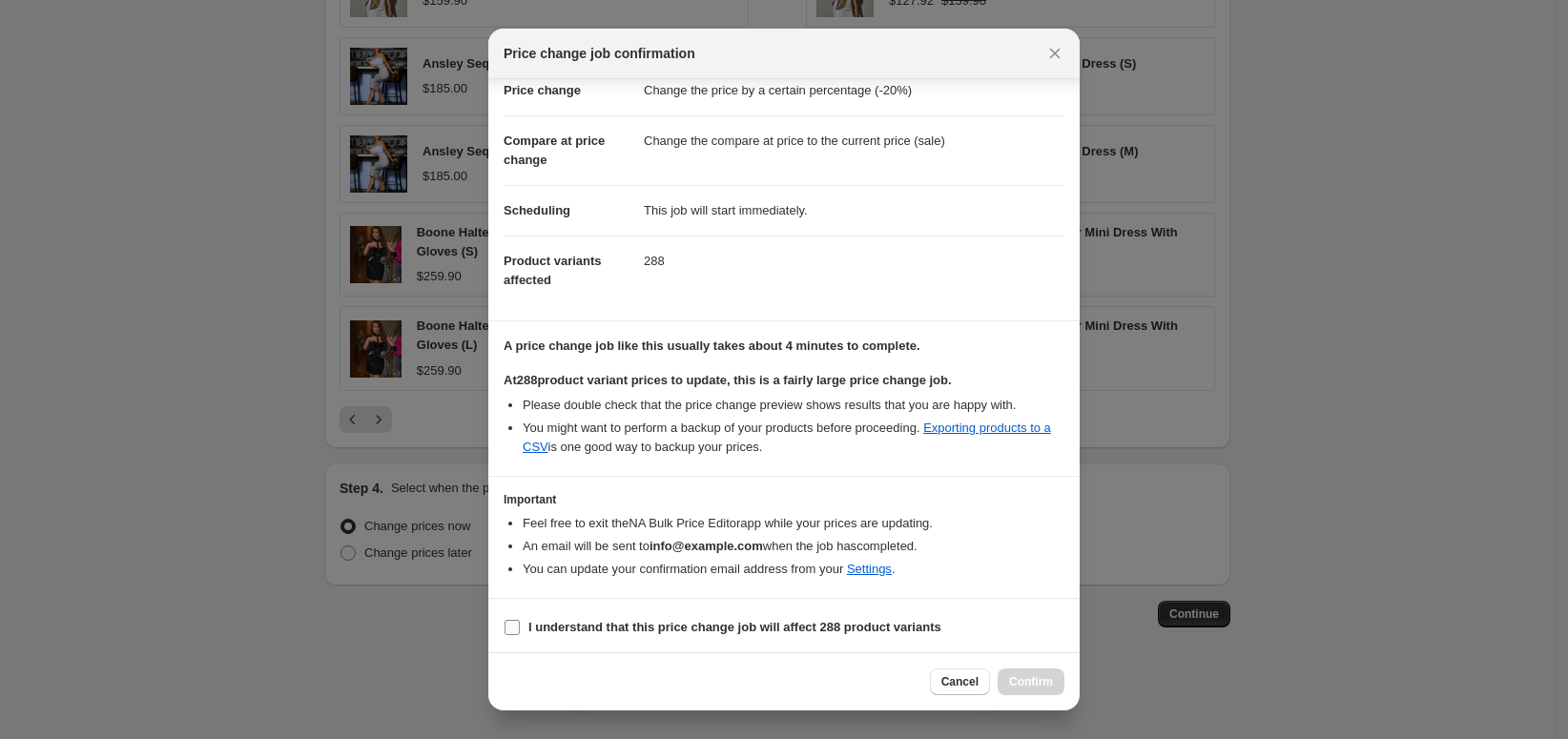 click on "I understand that this price change job will affect 288 product variants" at bounding box center [734, 626] 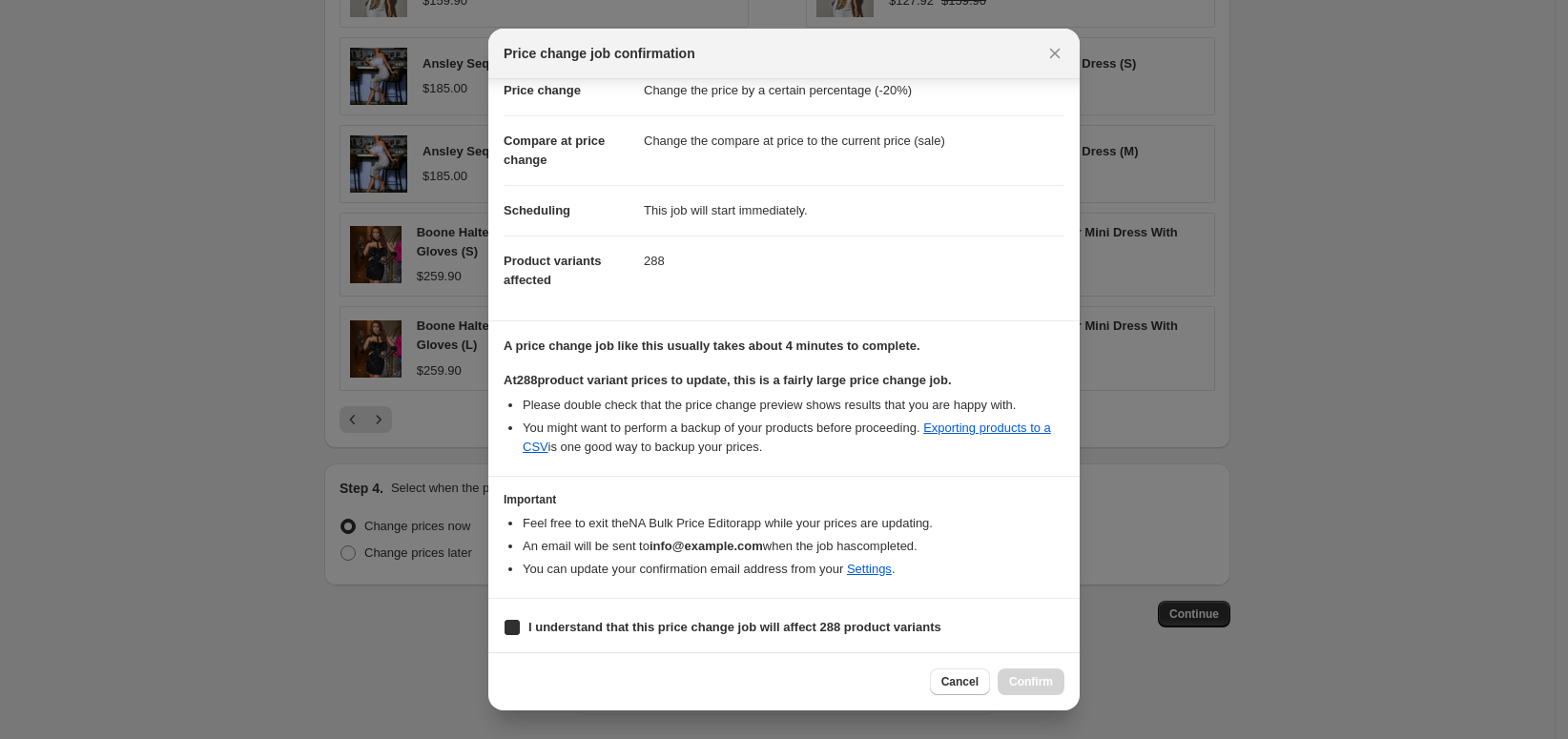 checkbox on "true" 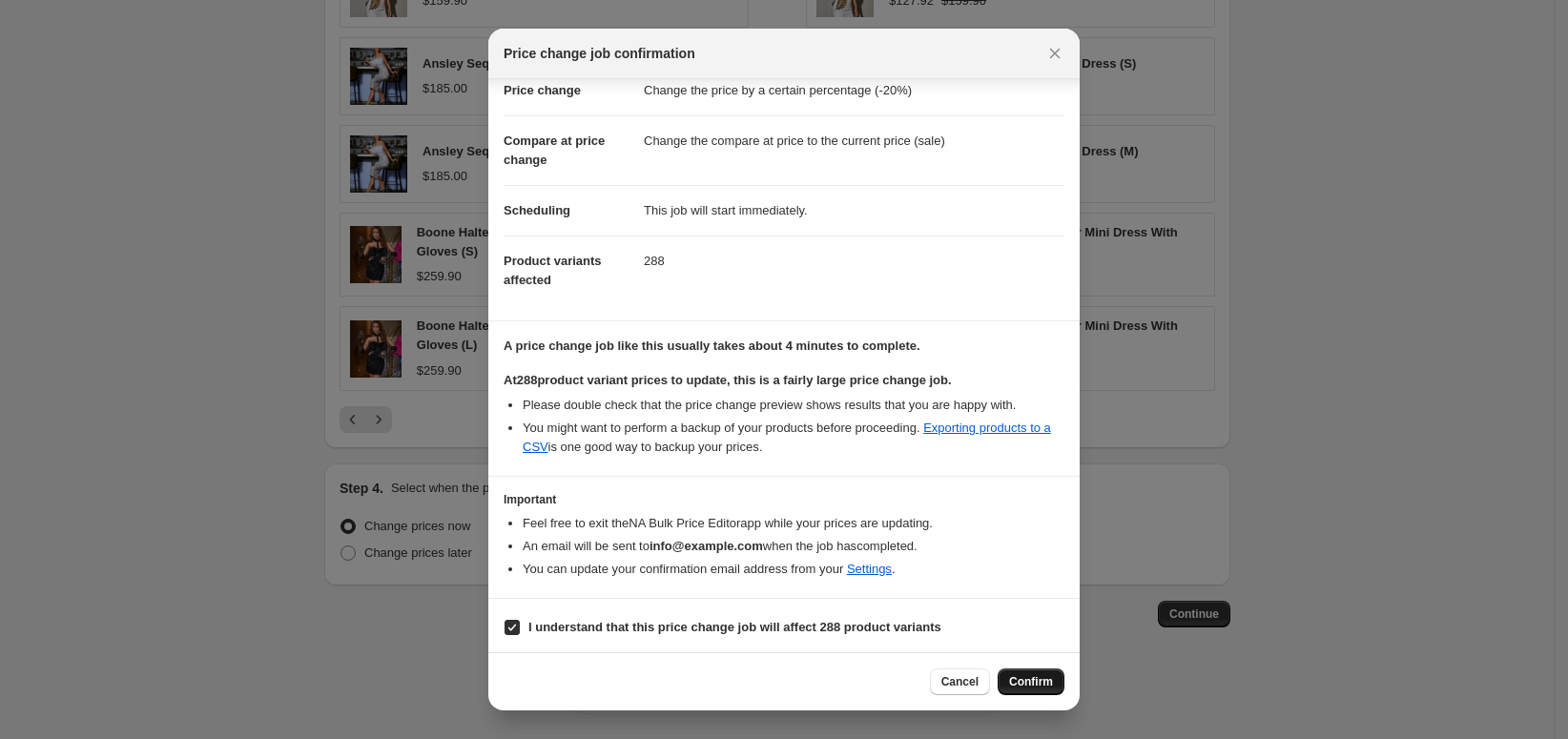 click on "Confirm" at bounding box center [1031, 682] 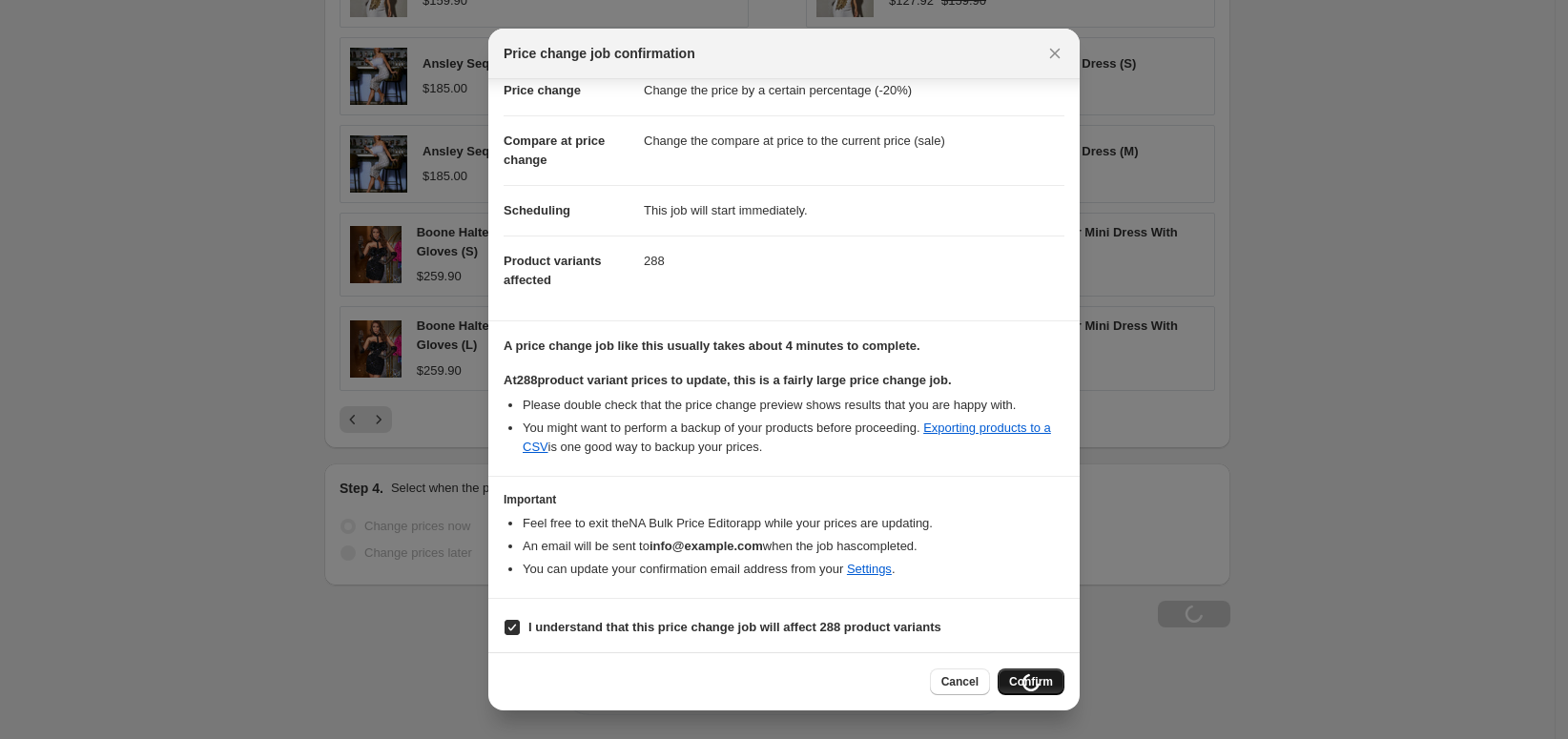 scroll, scrollTop: 1454, scrollLeft: 0, axis: vertical 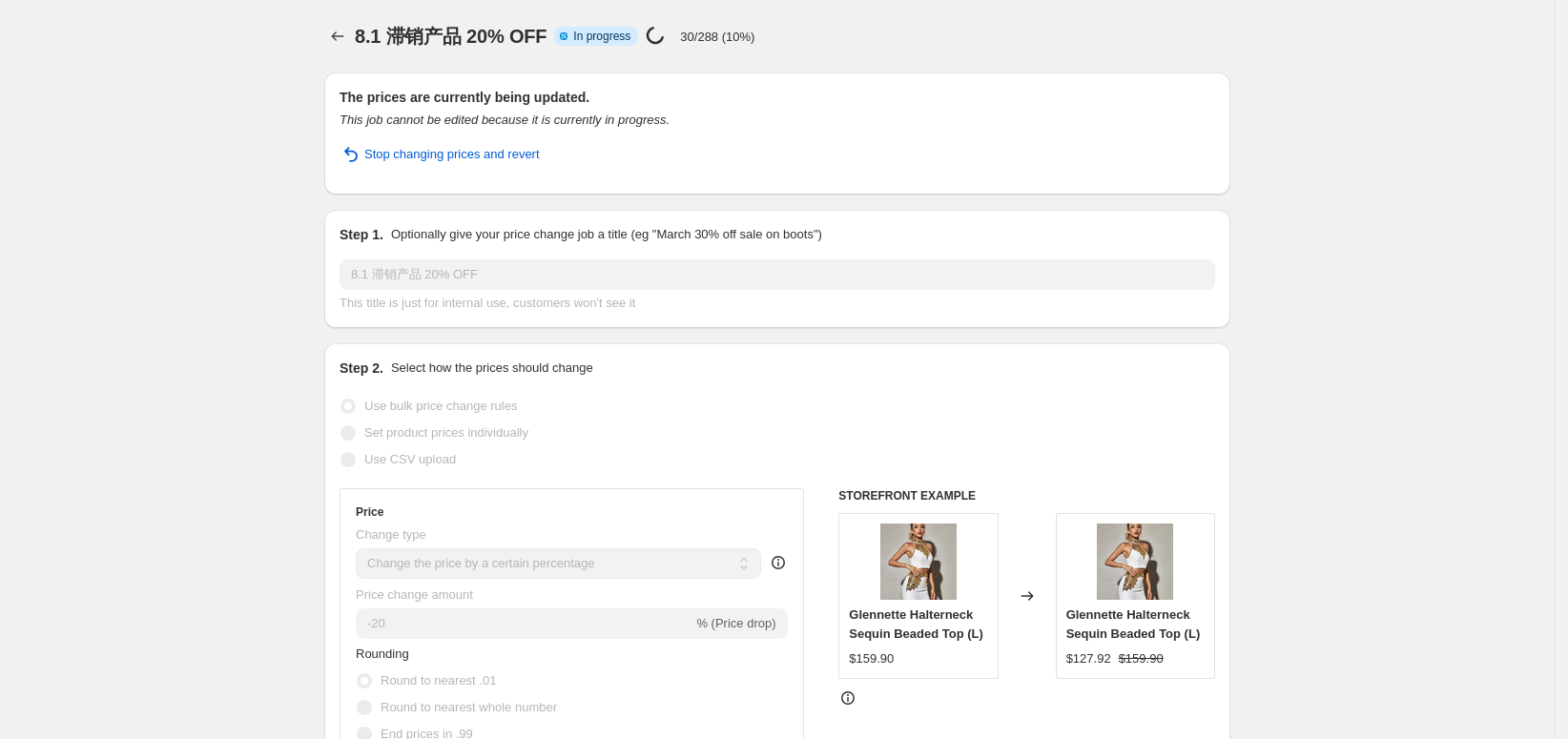 click on "8.1 滞销产品 20% OFF. This page is ready 8.1 滞销产品 20% OFF Info Partially complete In progress Price change job in progress... 30/288 (10%) The prices are currently being updated. This job cannot be edited because it is currently in progress. Stop changing prices and revert Step 1. Optionally give your price change job a title (eg "March 30% off sale on boots") 8.1 滞销产品 20% OFF This title is just for internal use, customers won't see it Step 2. Select how the prices should change Use bulk price change rules Set product prices individually Use CSV upload Price Change type Change the price to a certain amount Change the price by a certain amount Change the price by a certain percentage Change the price to the current compare at price (price before sale) Change the price by a certain amount relative to the compare at price Change the price by a certain percentage relative to the compare at price Don't change the price Change the price by a certain percentage relative to the cost per item -20" at bounding box center (777, 1114) 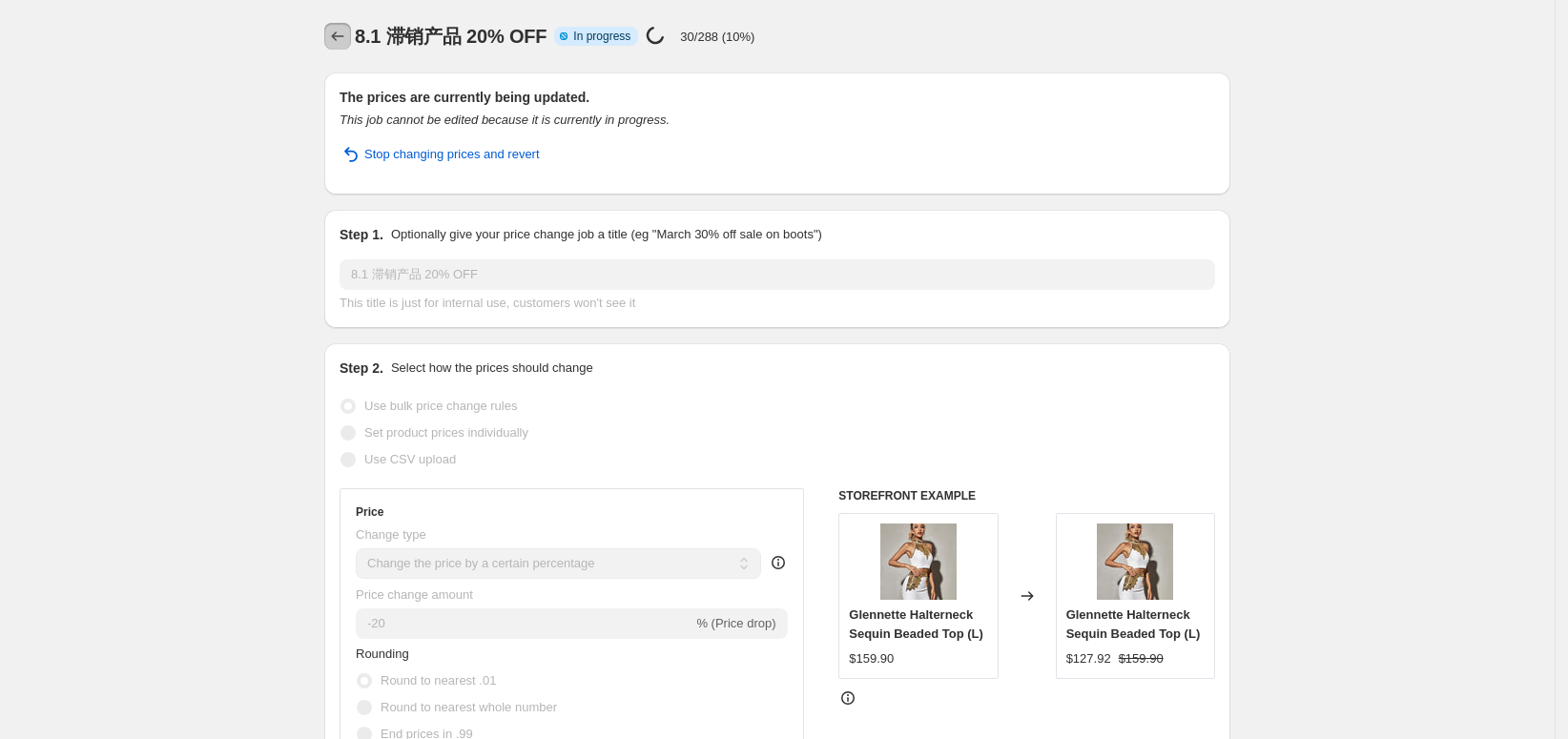 click 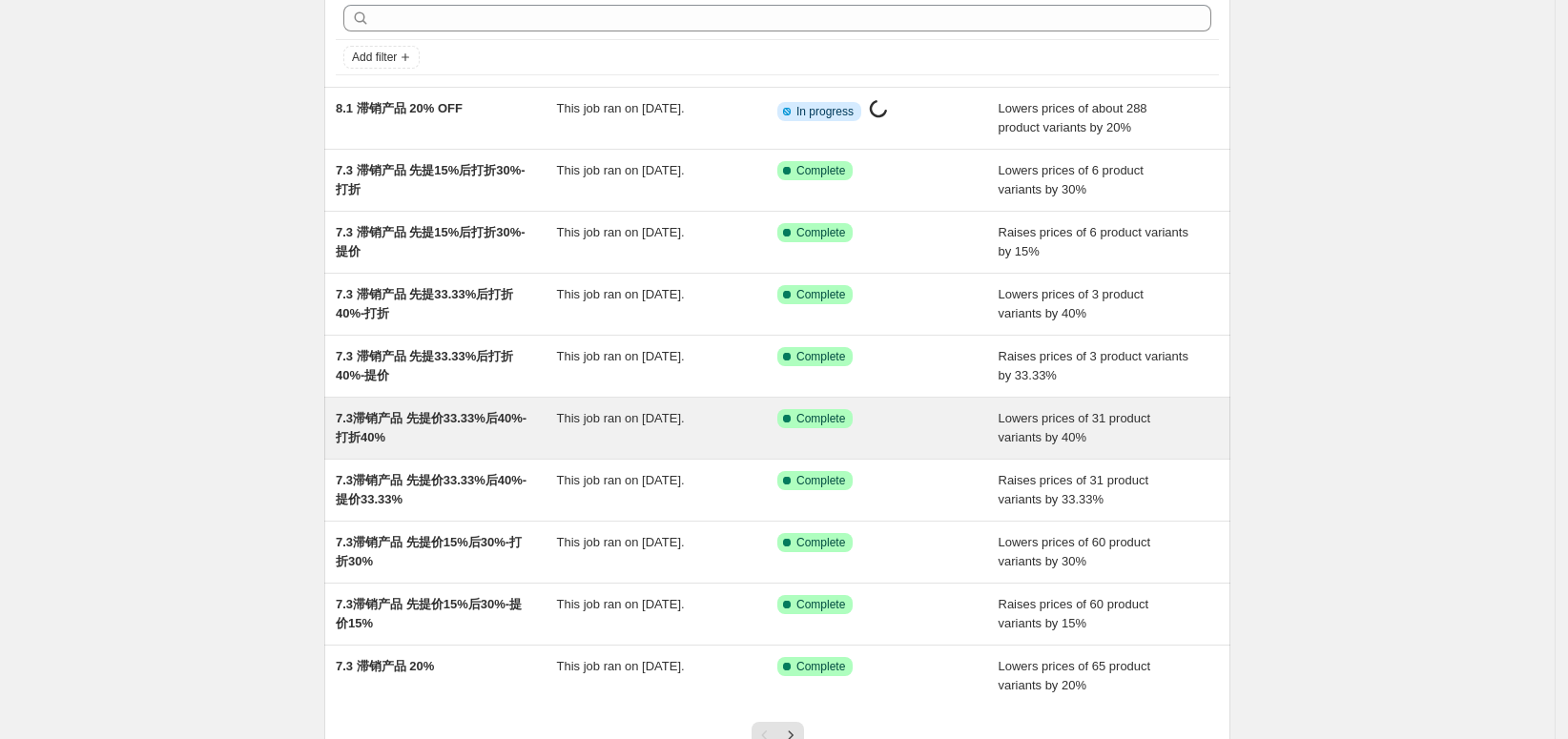 scroll, scrollTop: 106, scrollLeft: 0, axis: vertical 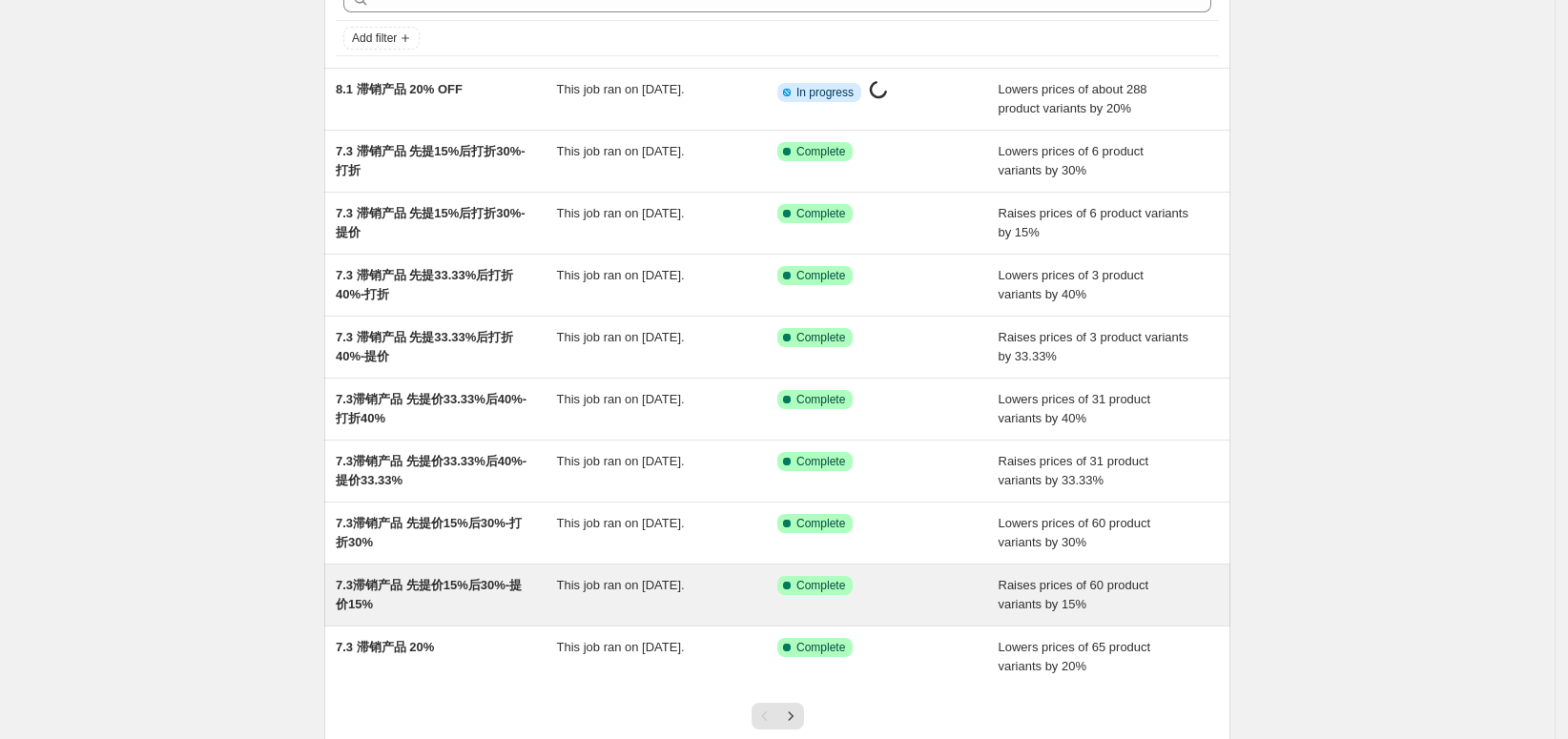 click on "7.3滞销产品 先提价15%后30%-提价15%" at bounding box center (446, 595) 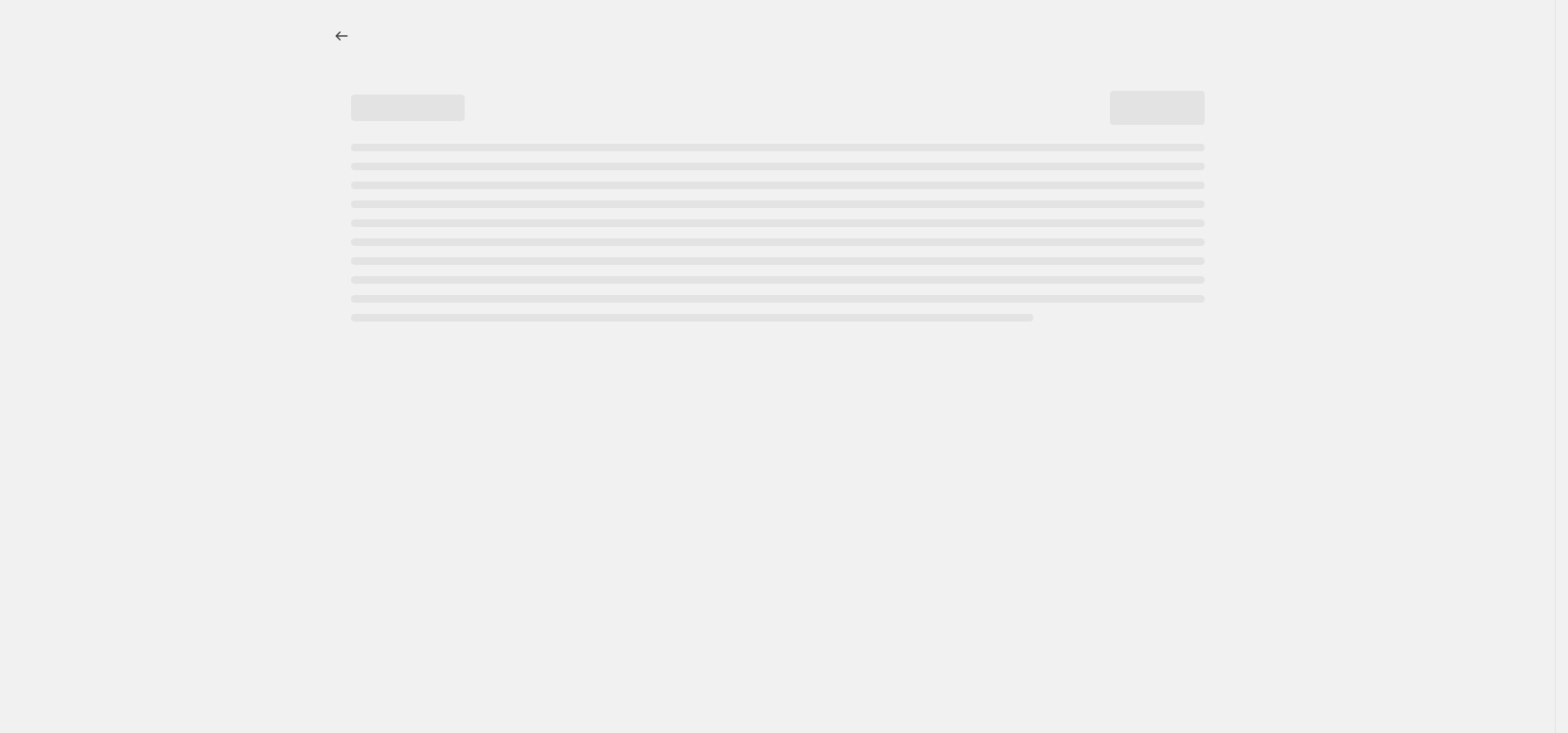 select on "percentage" 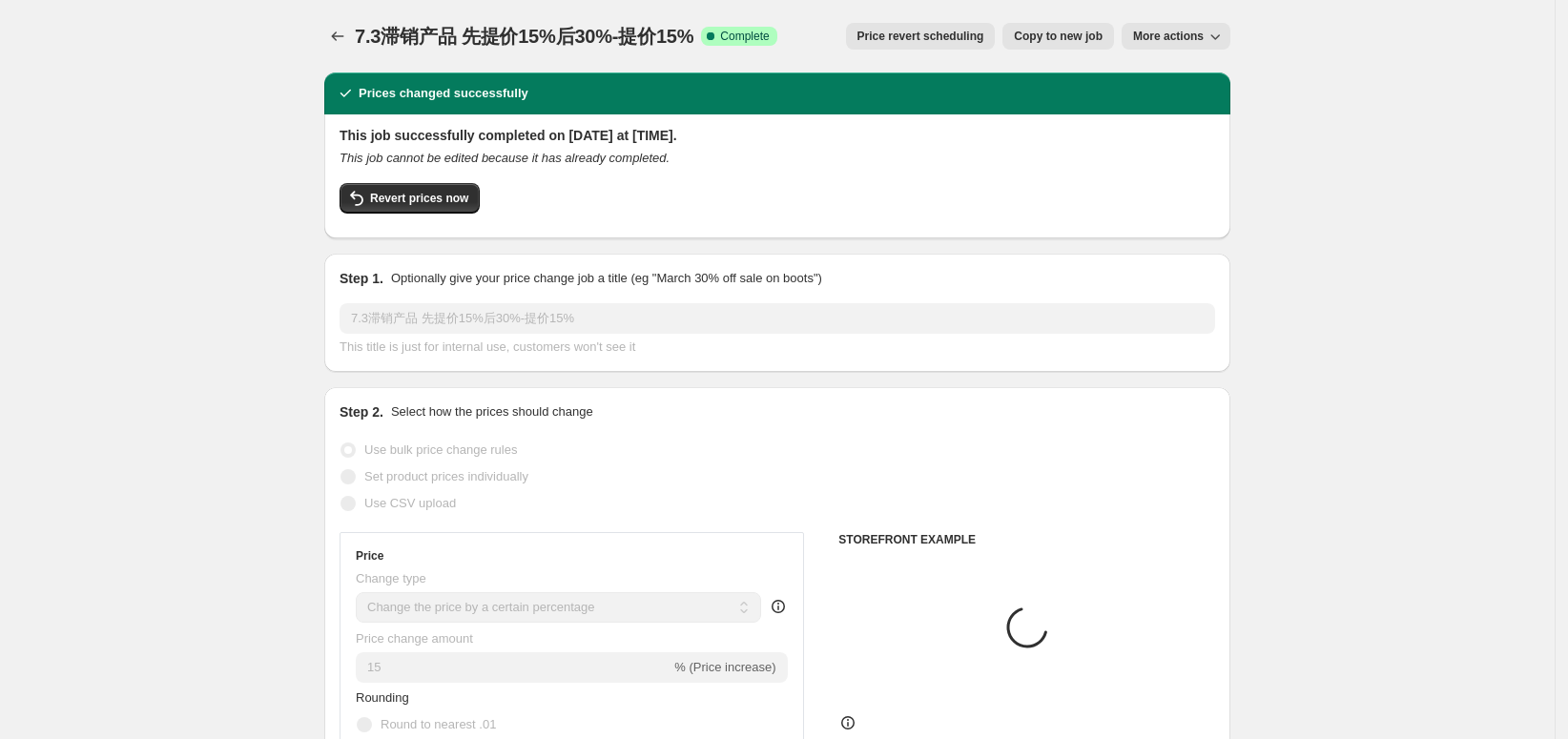 click on "More actions" at bounding box center [1168, 36] 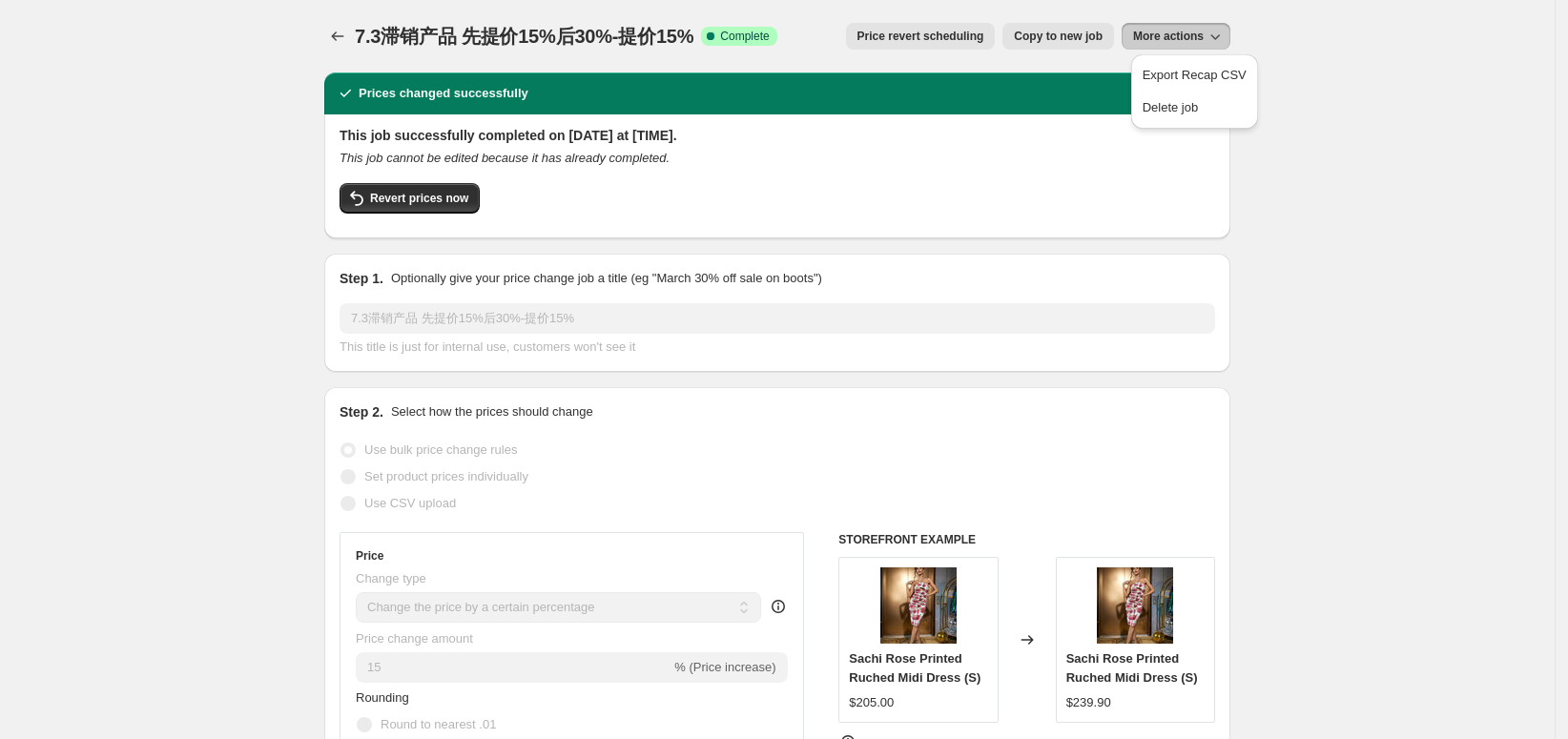 click on "Copy to new job" at bounding box center (1058, 36) 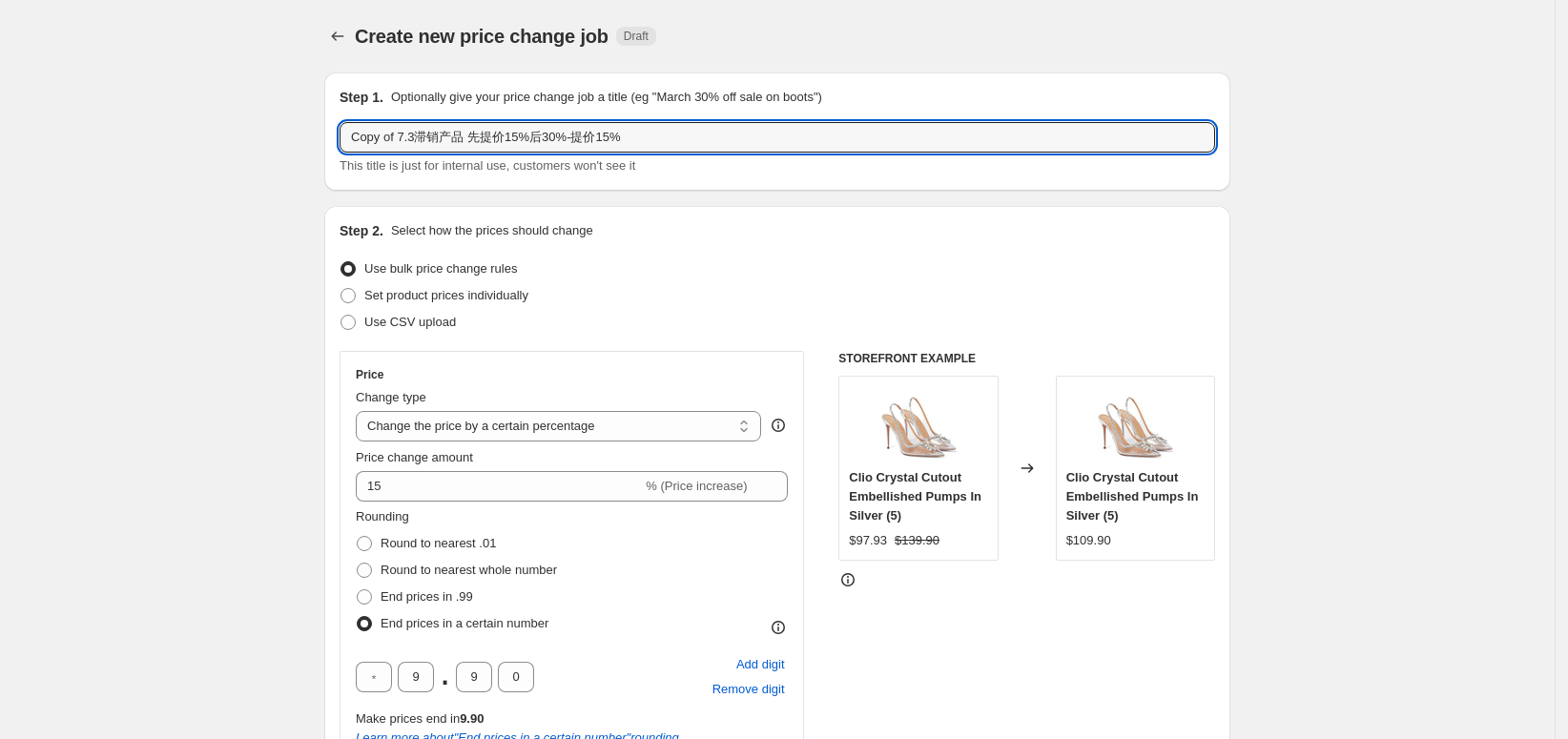 drag, startPoint x: 419, startPoint y: 140, endPoint x: 309, endPoint y: 156, distance: 111.15755 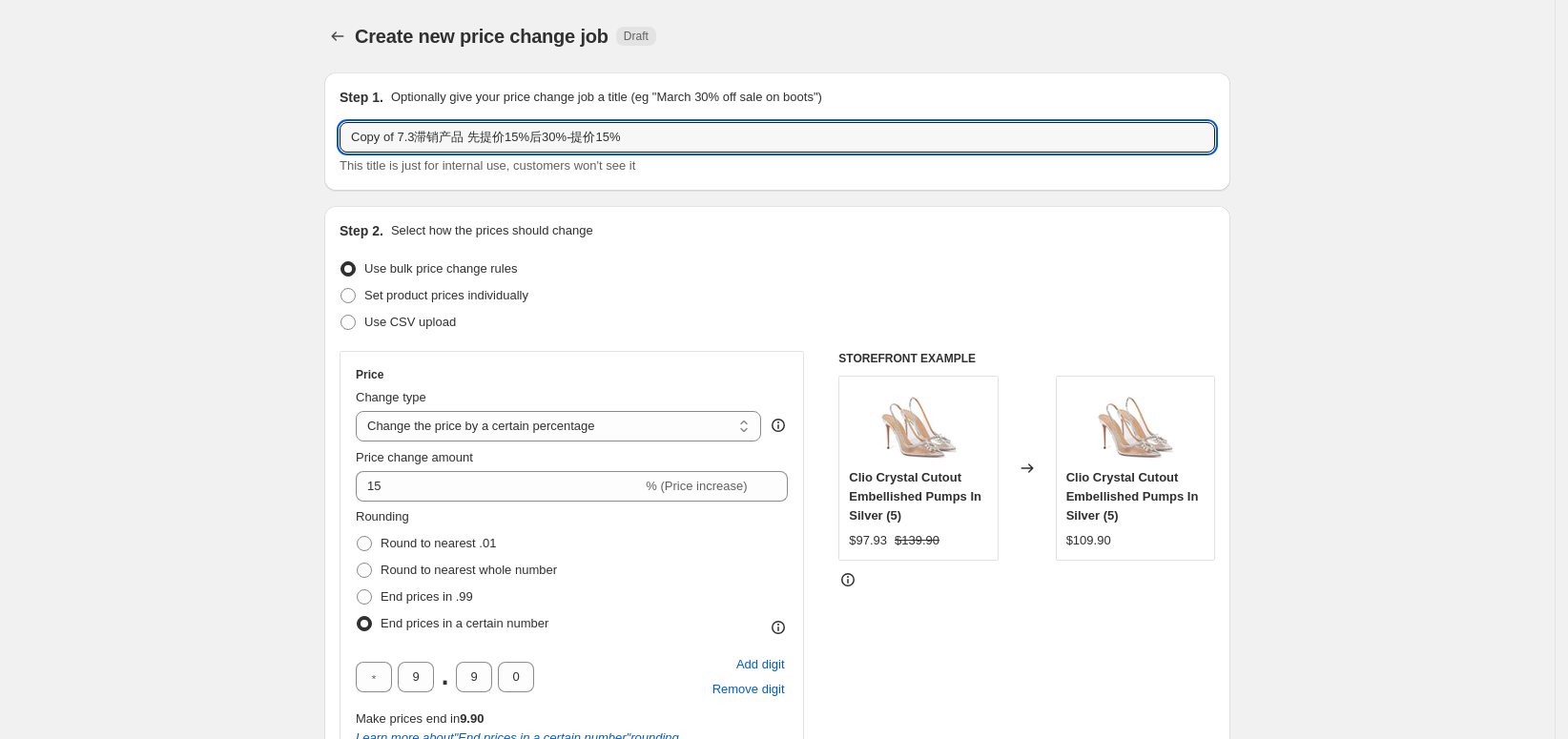 click on "Create new price change job. This page is ready Create new price change job Draft Step 1. Optionally give your price change job a title (eg "March 30% off sale on boots") Copy of 7.3滞销产品 先提价15%后30%-提价15% This title is just for internal use, customers won't see it Step 2. Select how the prices should change Use bulk price change rules Set product prices individually Use CSV upload Price Change type Change the price to a certain amount Change the price by a certain amount Change the price by a certain percentage Change the price to the current compare at price (price before sale) Change the price by a certain amount relative to the compare at price Change the price by a certain percentage relative to the compare at price Don't change the price Change the price by a certain percentage relative to the cost per item Change price to certain cost margin Change the price by a certain percentage Price change amount 15 % (Price increase) Rounding Round to nearest .01 Round to nearest whole number 9" at bounding box center (777, 1116) 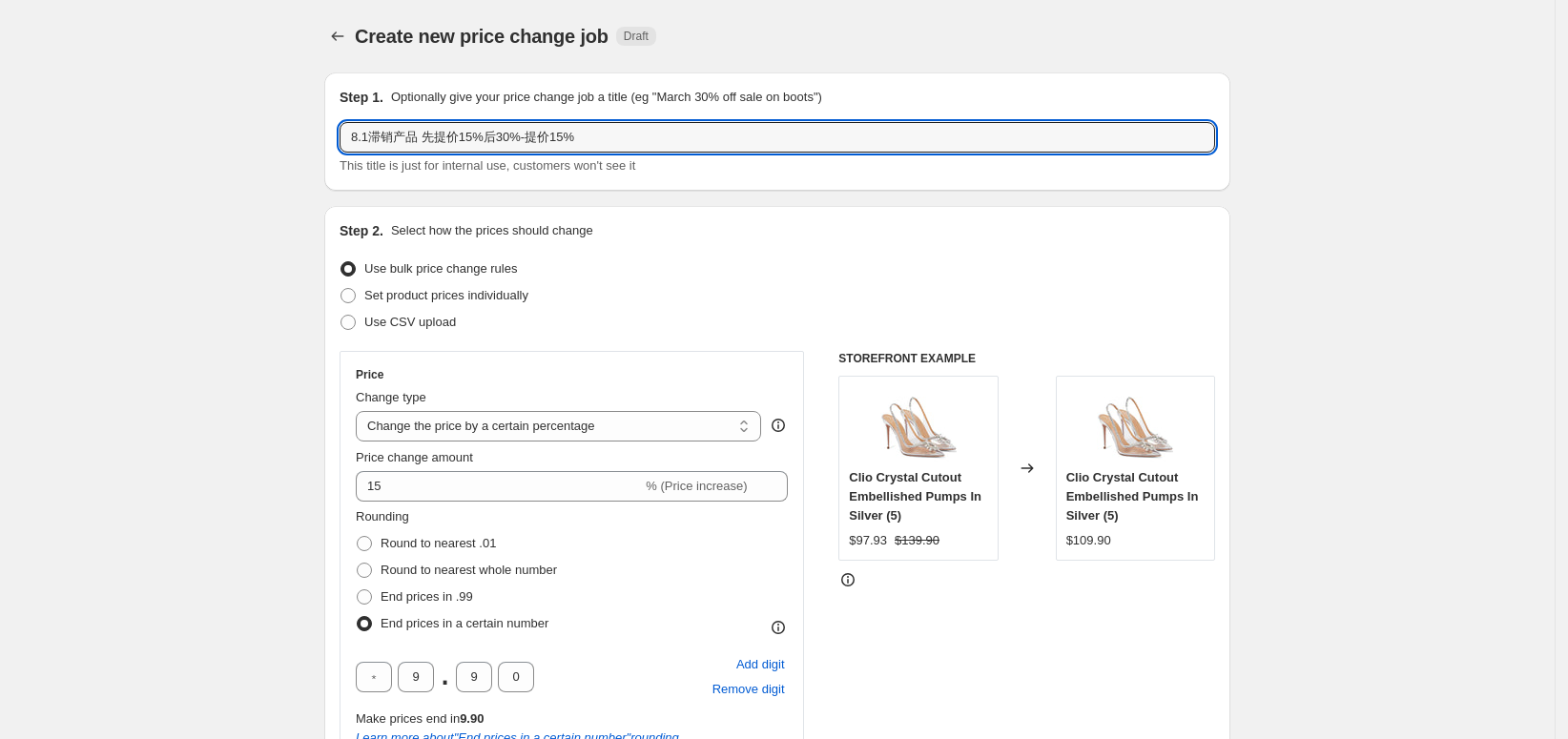 type on "8.1滞销产品 先提价15%后30%-提价15%" 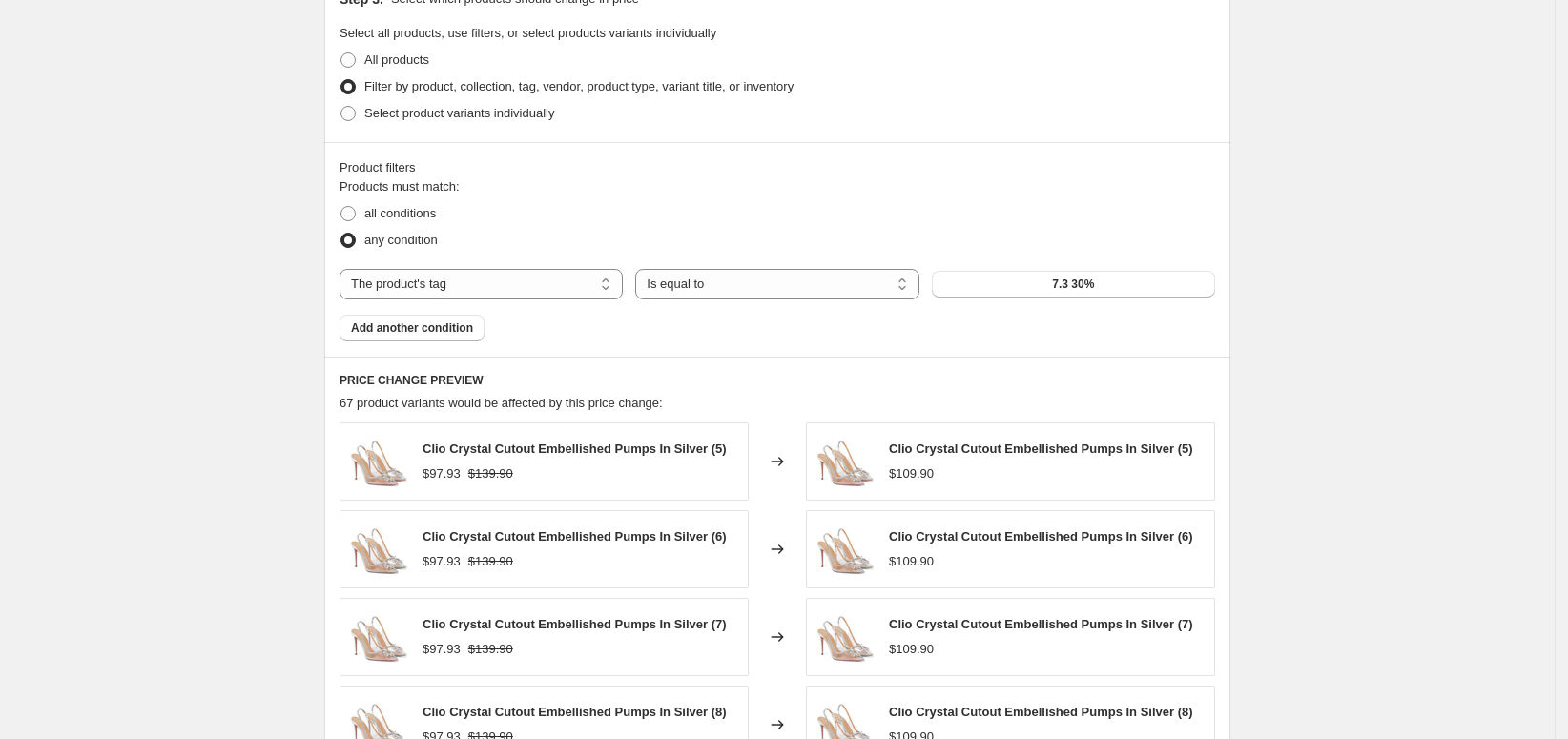 scroll, scrollTop: 1059, scrollLeft: 0, axis: vertical 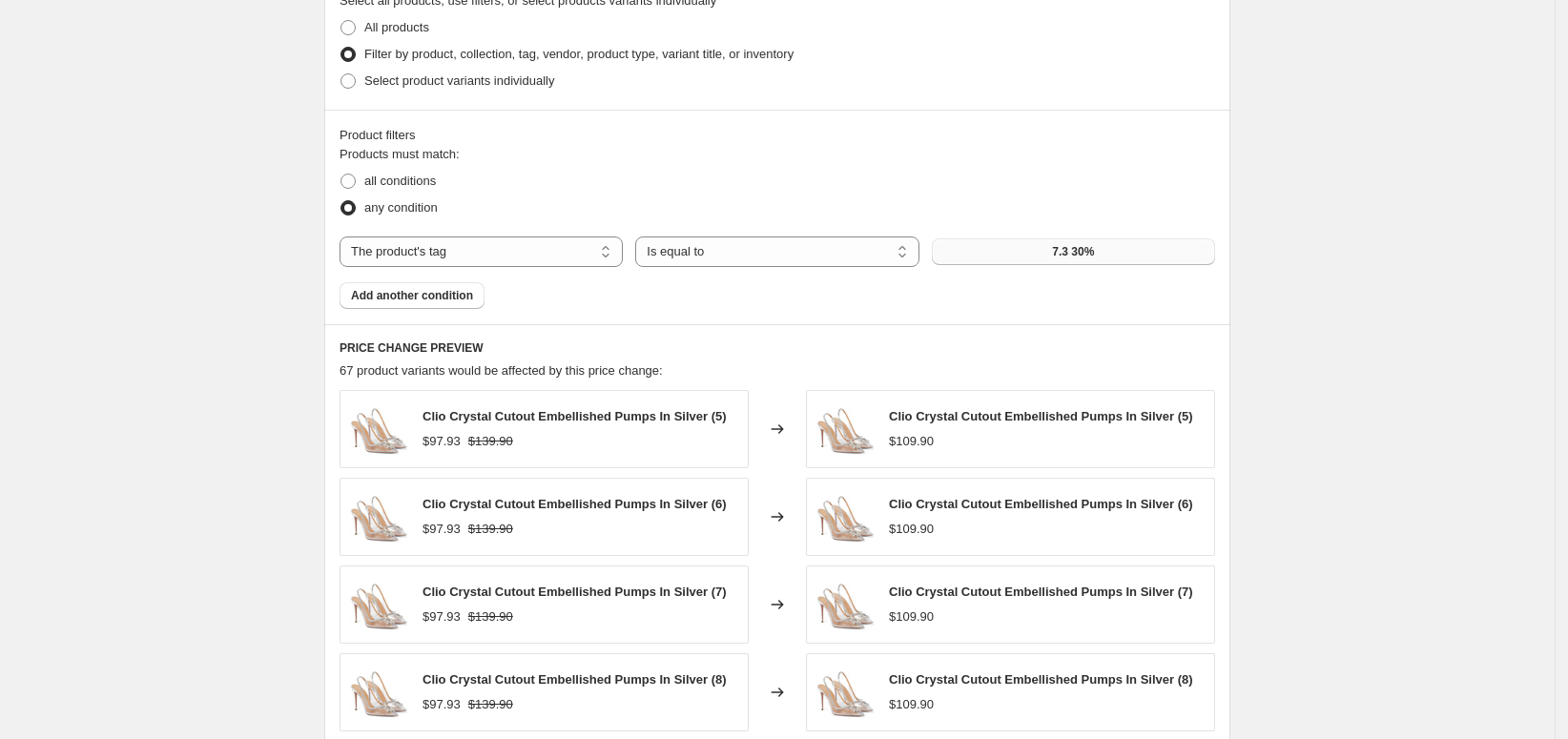 click on "7.3 30%" at bounding box center [1073, 252] 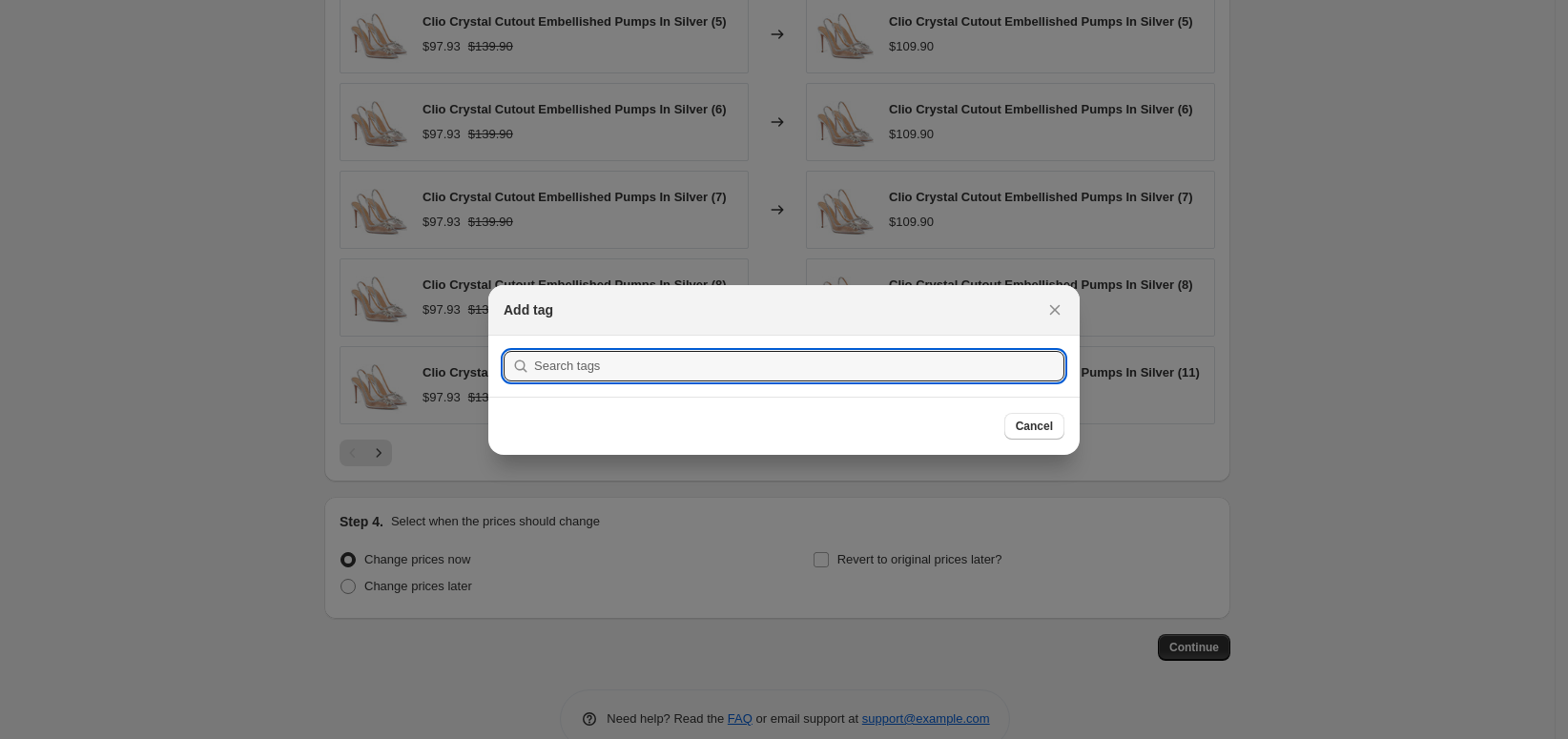 scroll, scrollTop: 0, scrollLeft: 0, axis: both 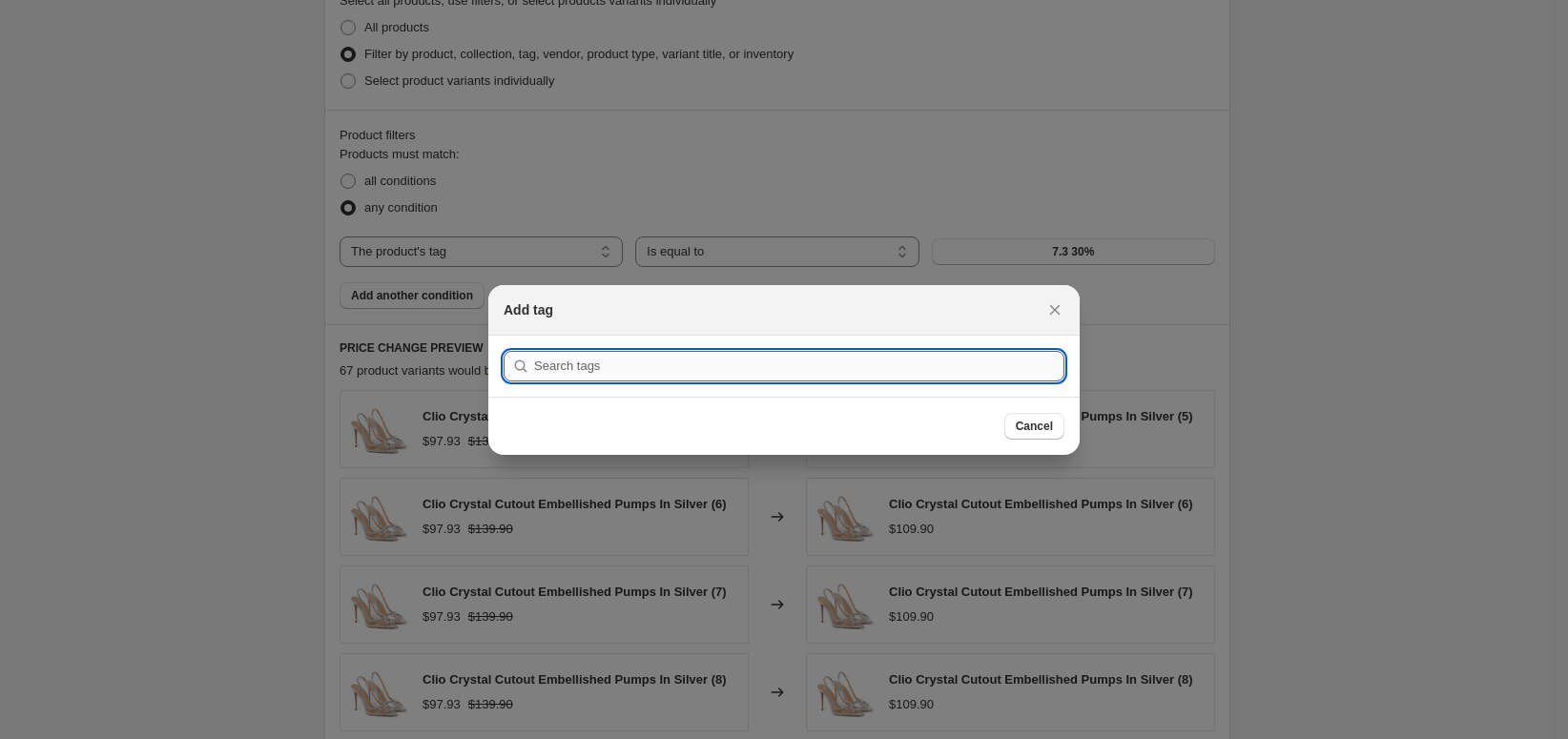 click at bounding box center [799, 366] 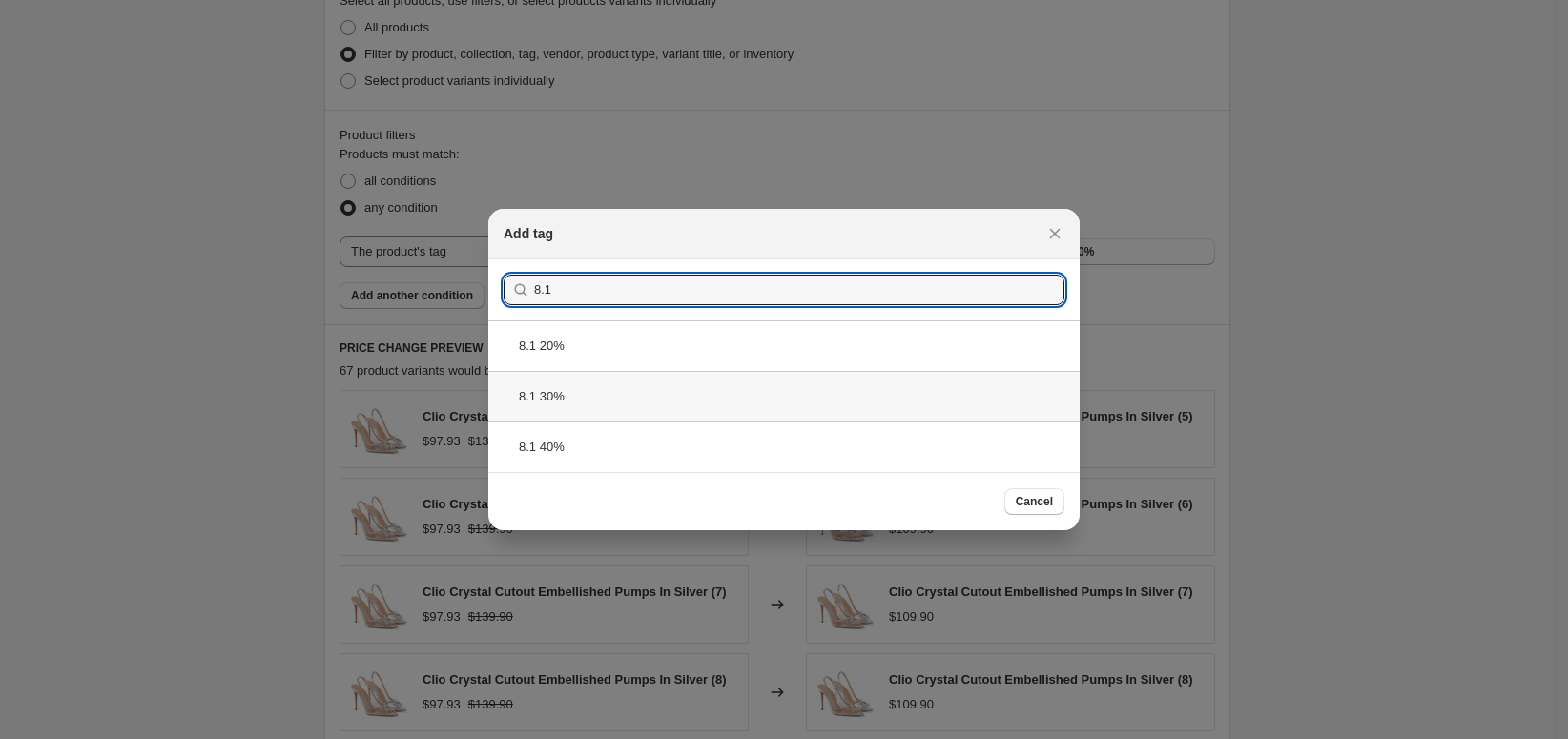 type on "8.1" 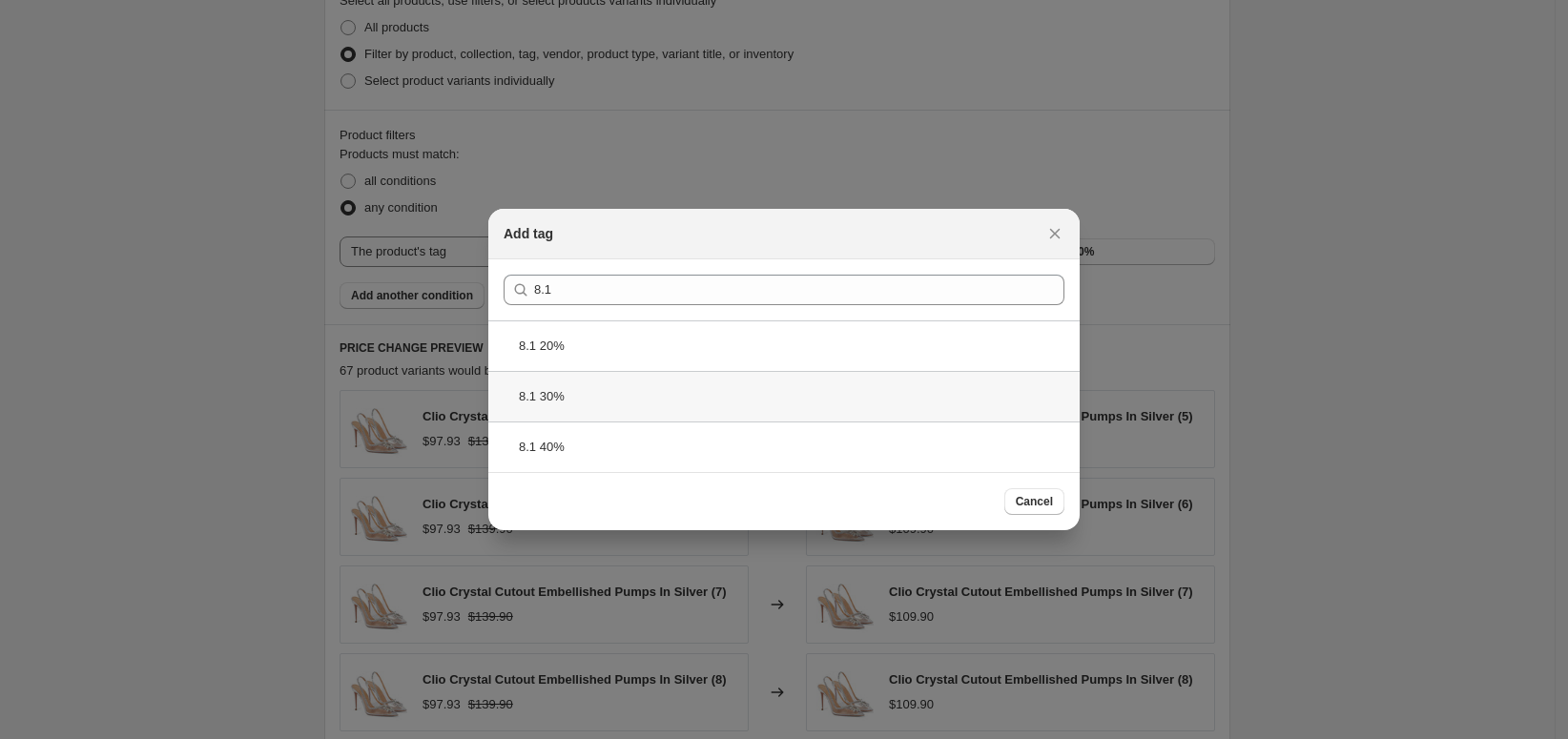 click on "8.1 30%" at bounding box center (784, 396) 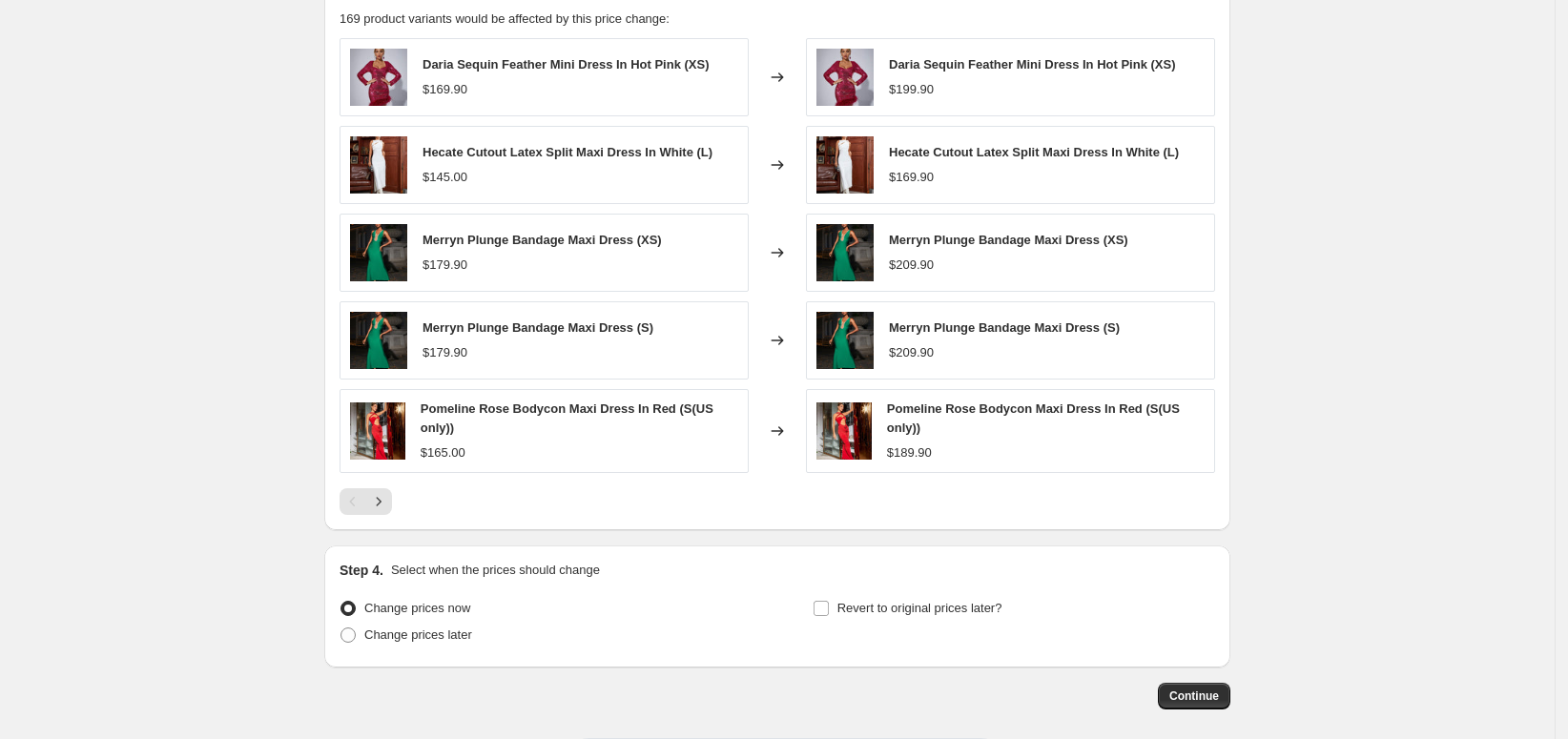 scroll, scrollTop: 1493, scrollLeft: 0, axis: vertical 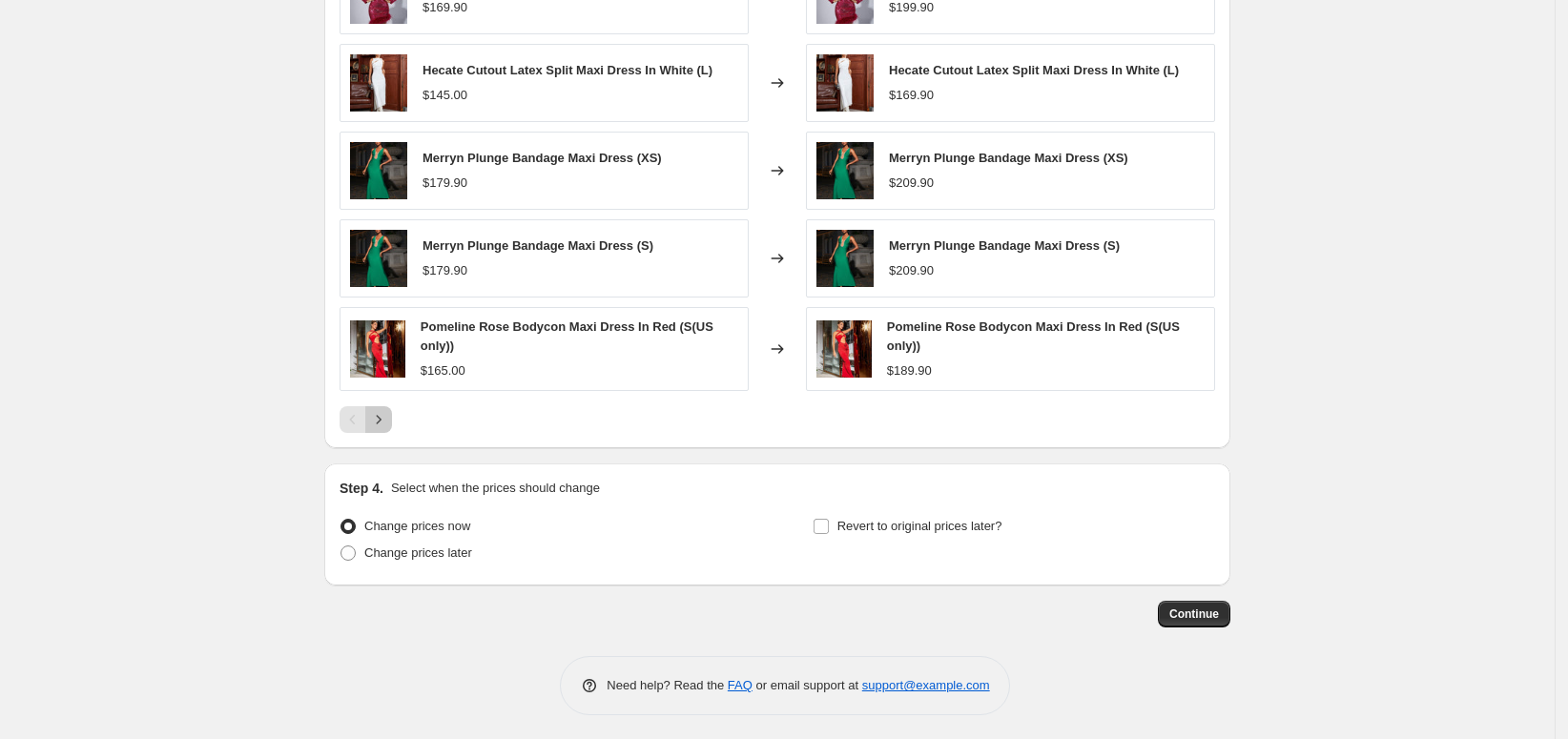 click 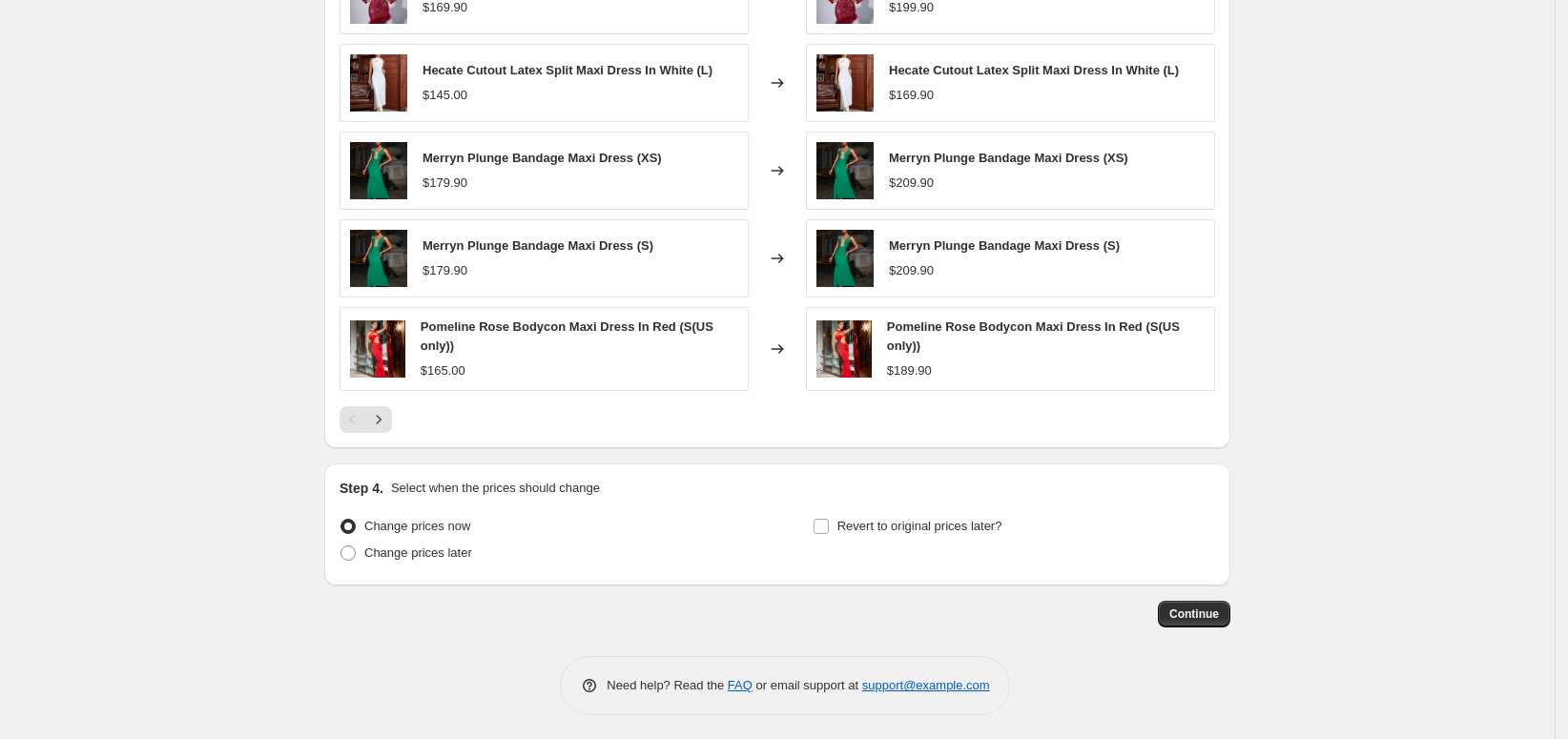 scroll, scrollTop: 1488, scrollLeft: 0, axis: vertical 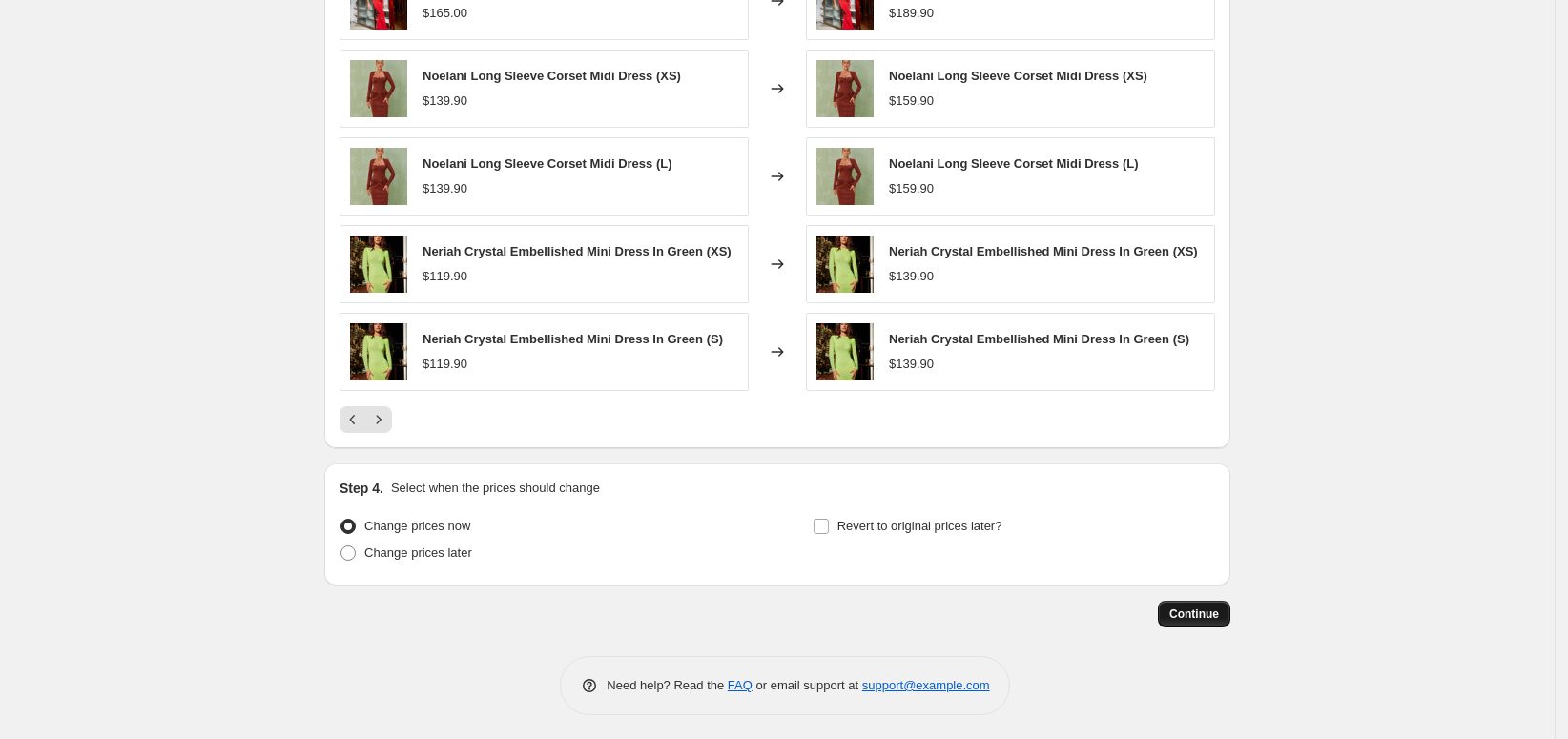 click on "Continue" at bounding box center [1194, 614] 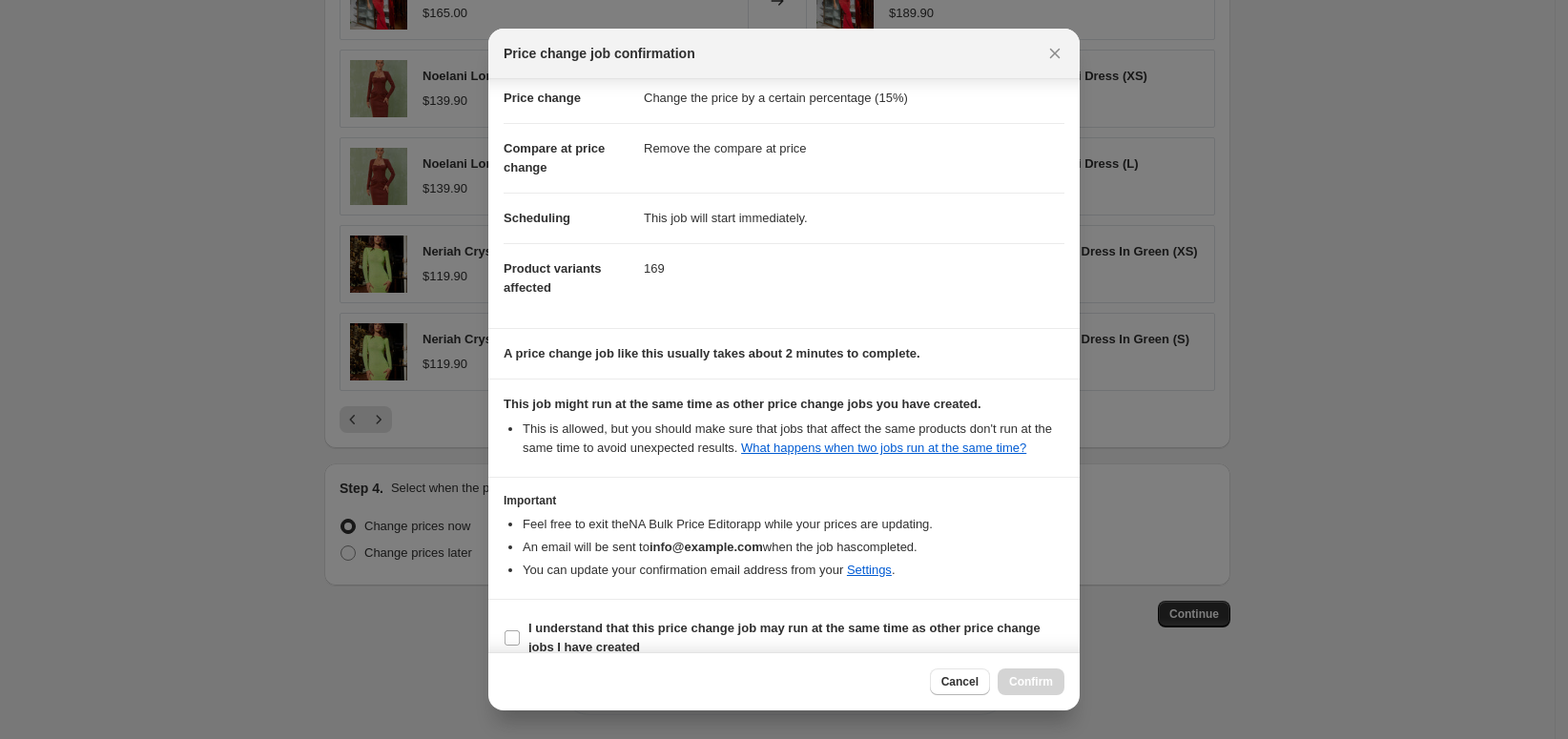 scroll, scrollTop: 60, scrollLeft: 0, axis: vertical 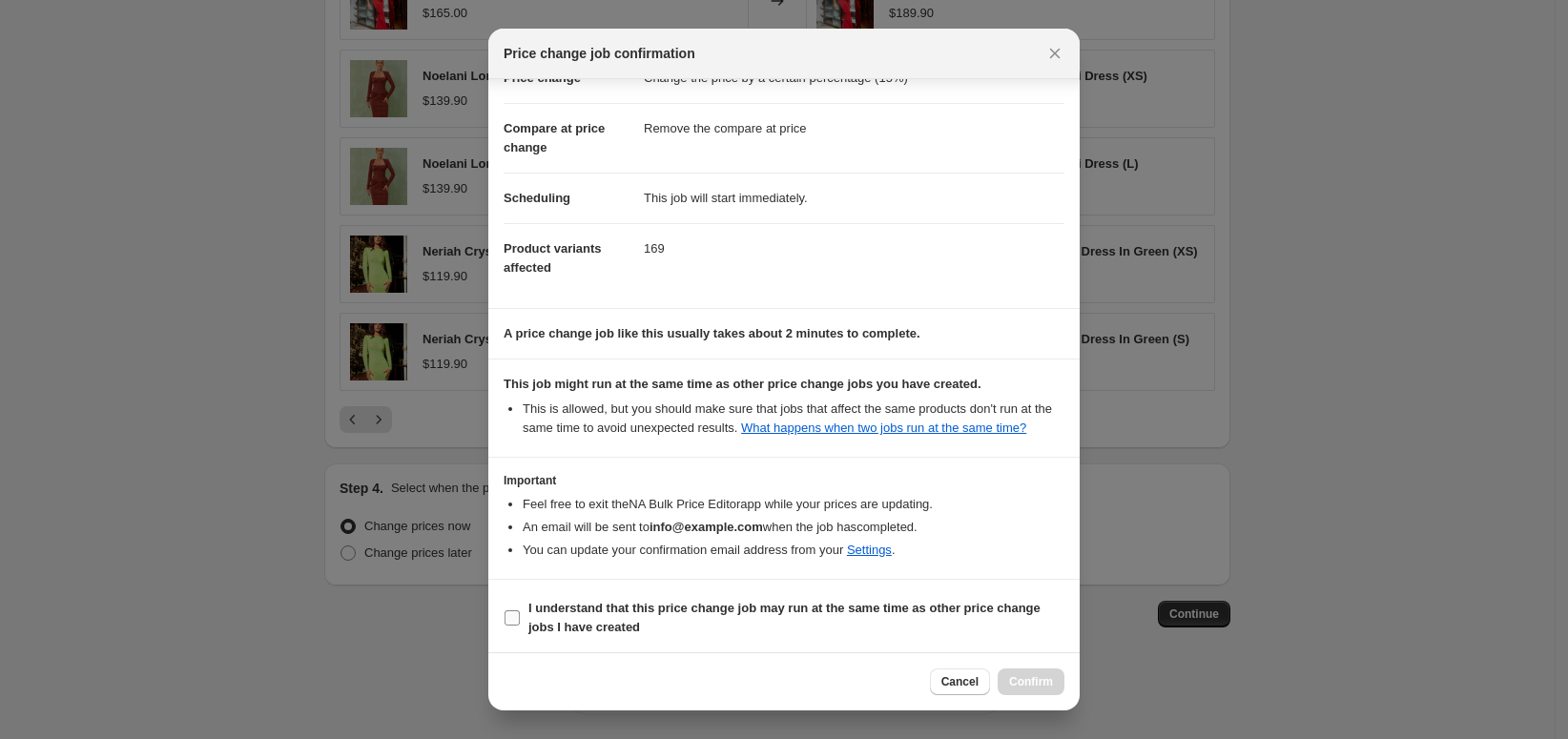 drag, startPoint x: 511, startPoint y: 616, endPoint x: 603, endPoint y: 619, distance: 92.0489 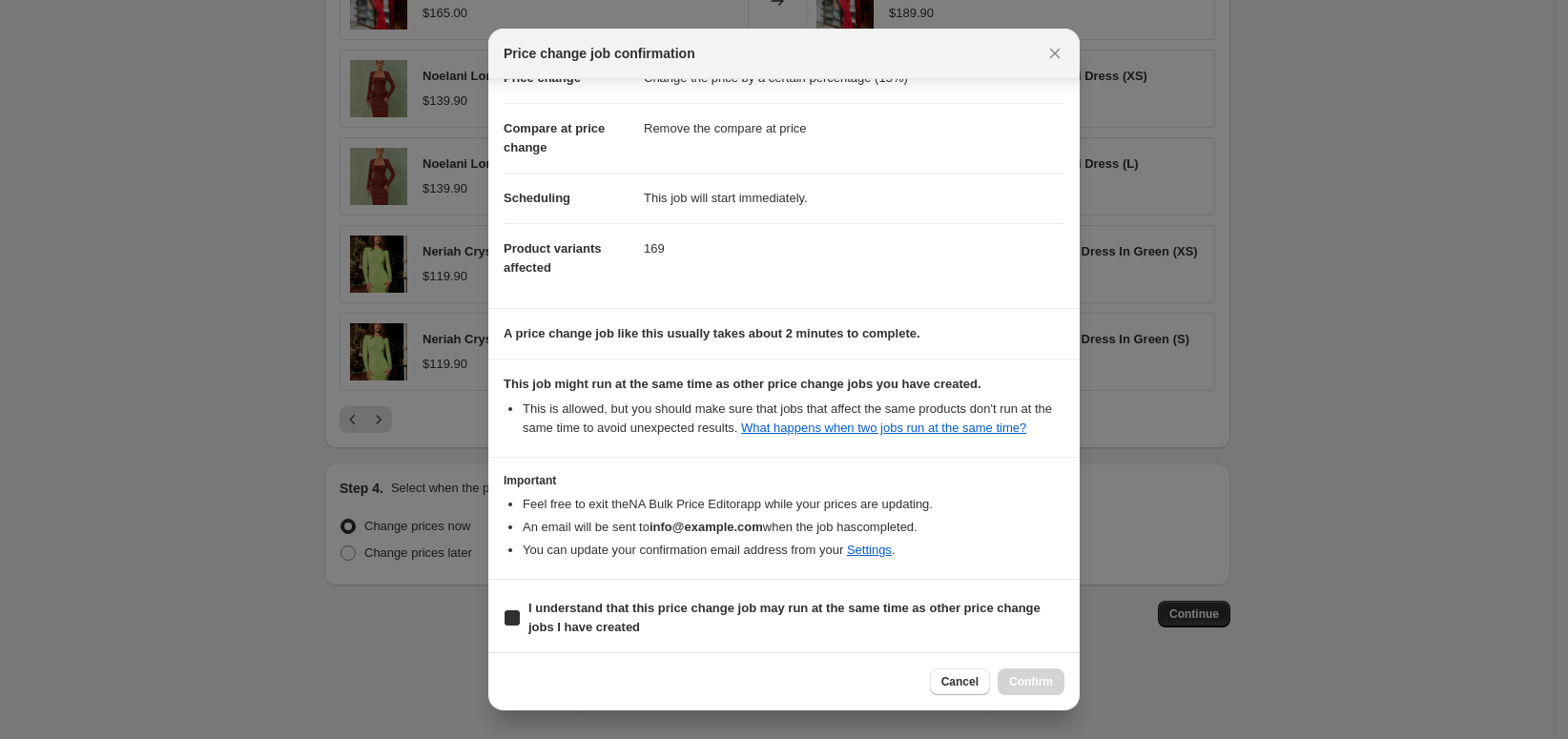 checkbox on "true" 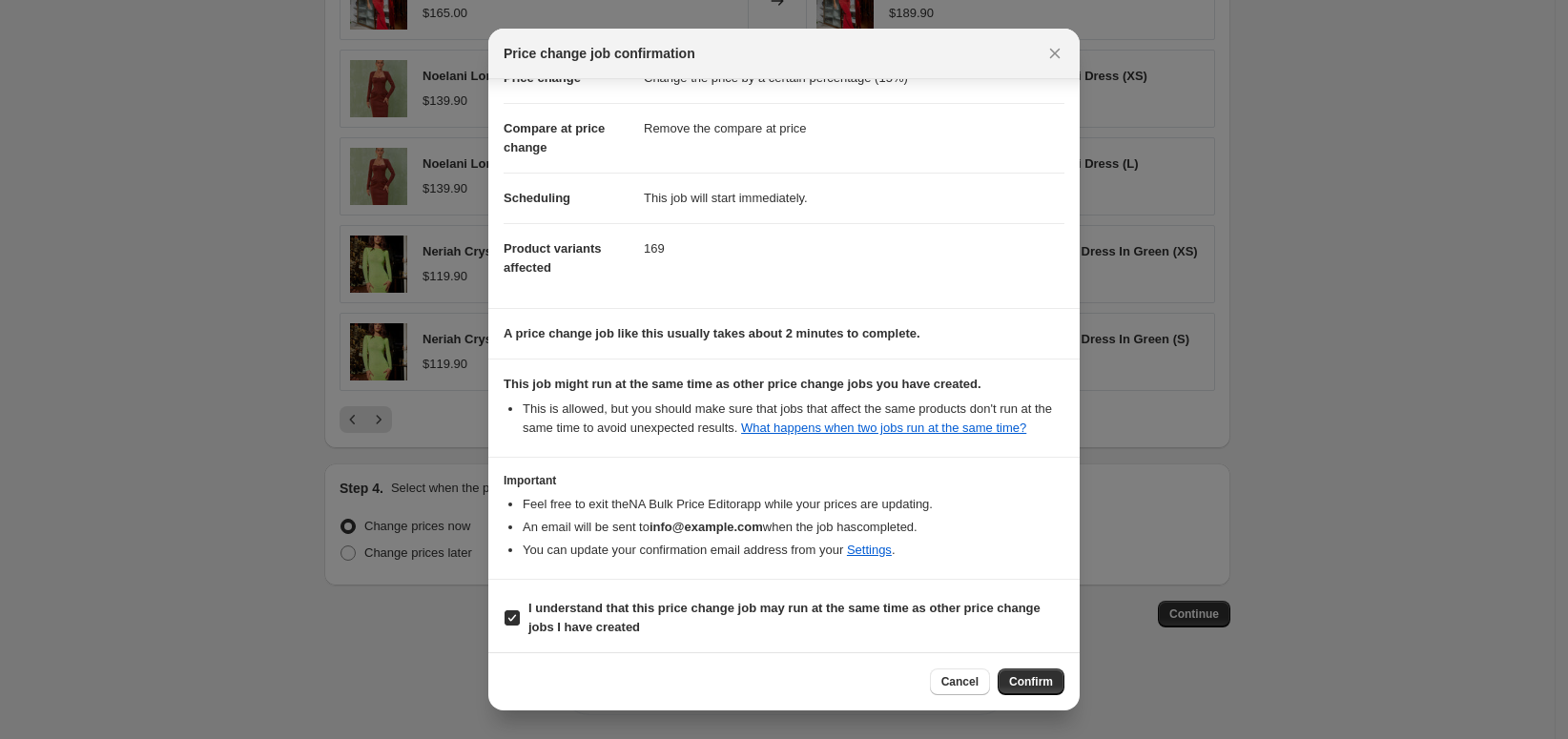 click on "Confirm" at bounding box center [1031, 682] 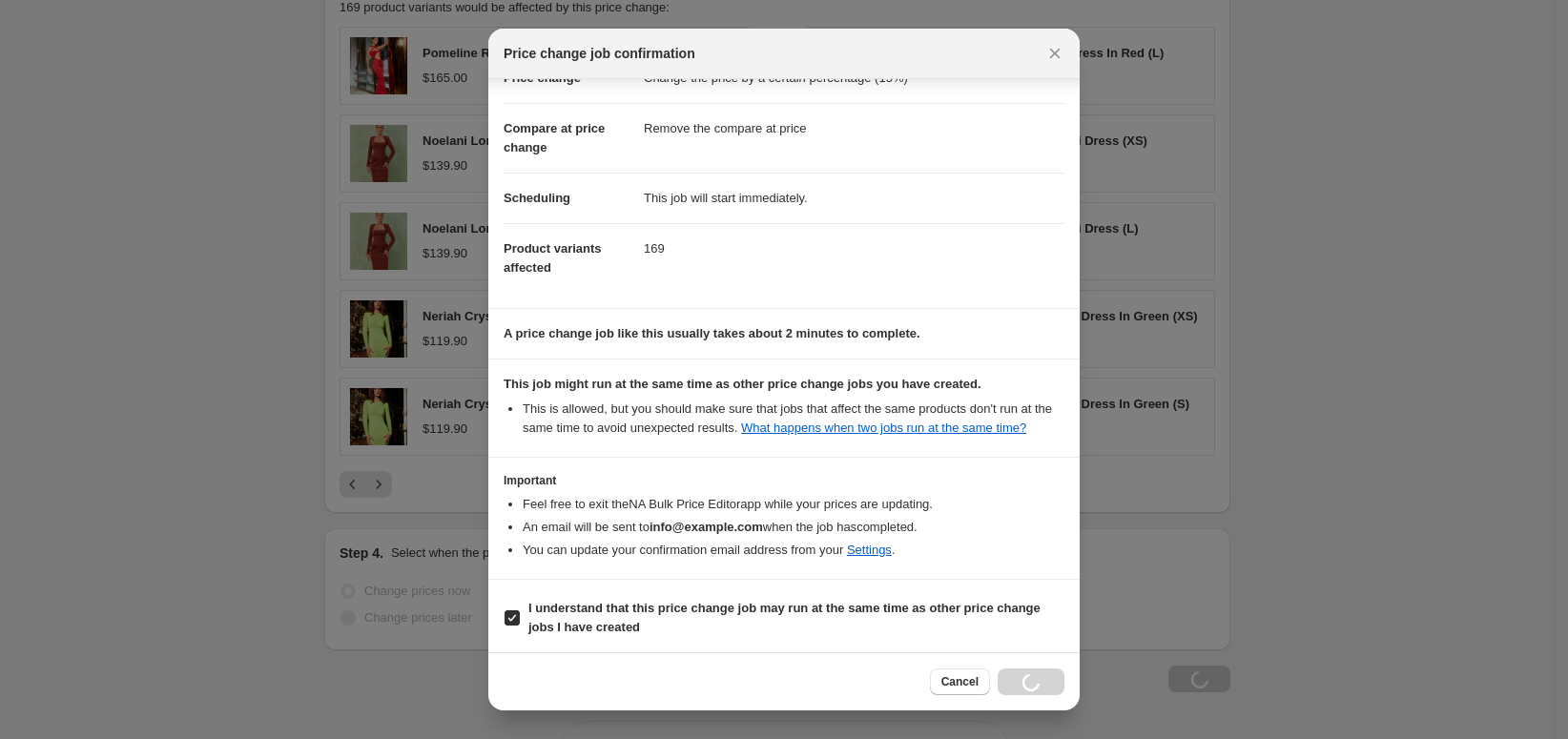 scroll, scrollTop: 1552, scrollLeft: 0, axis: vertical 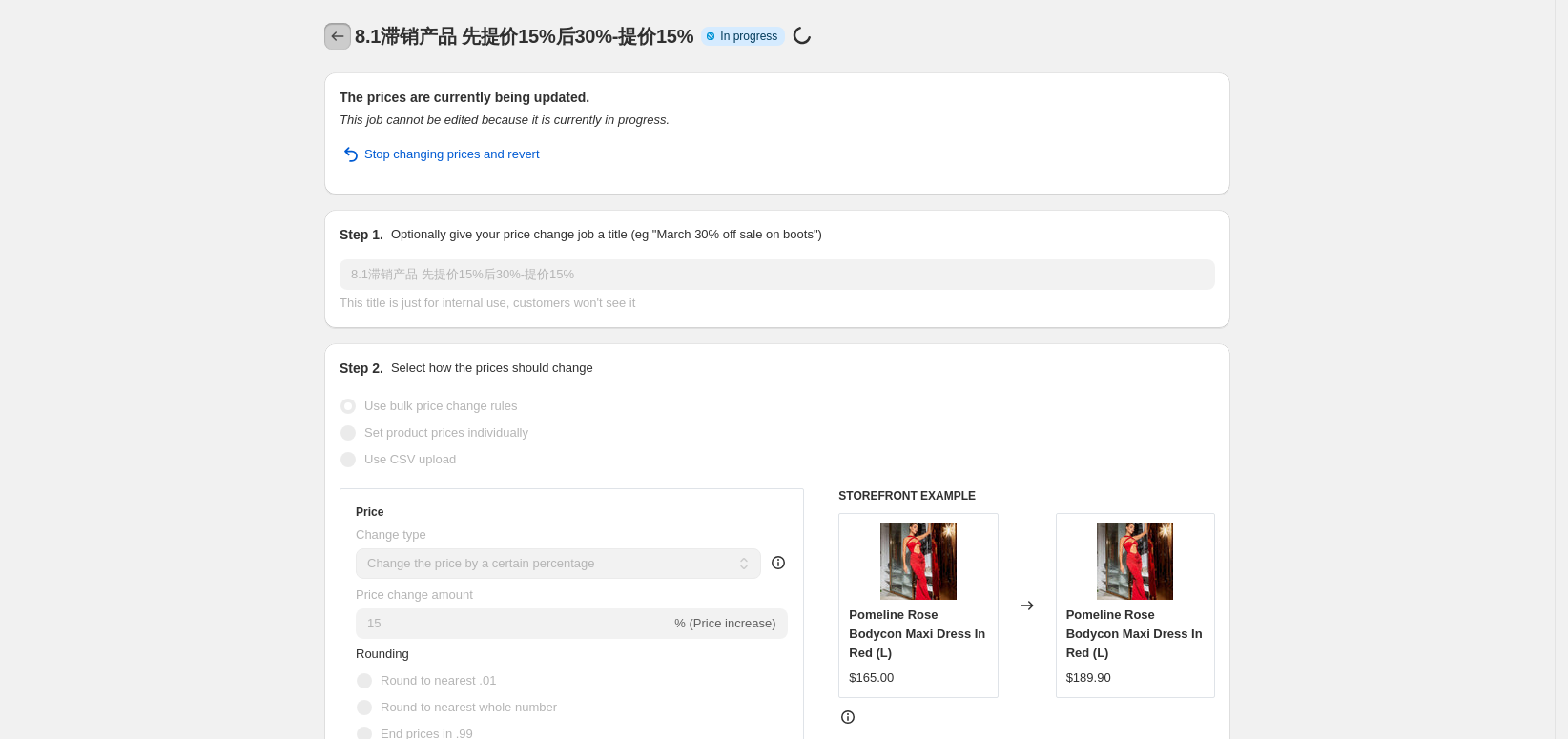 click 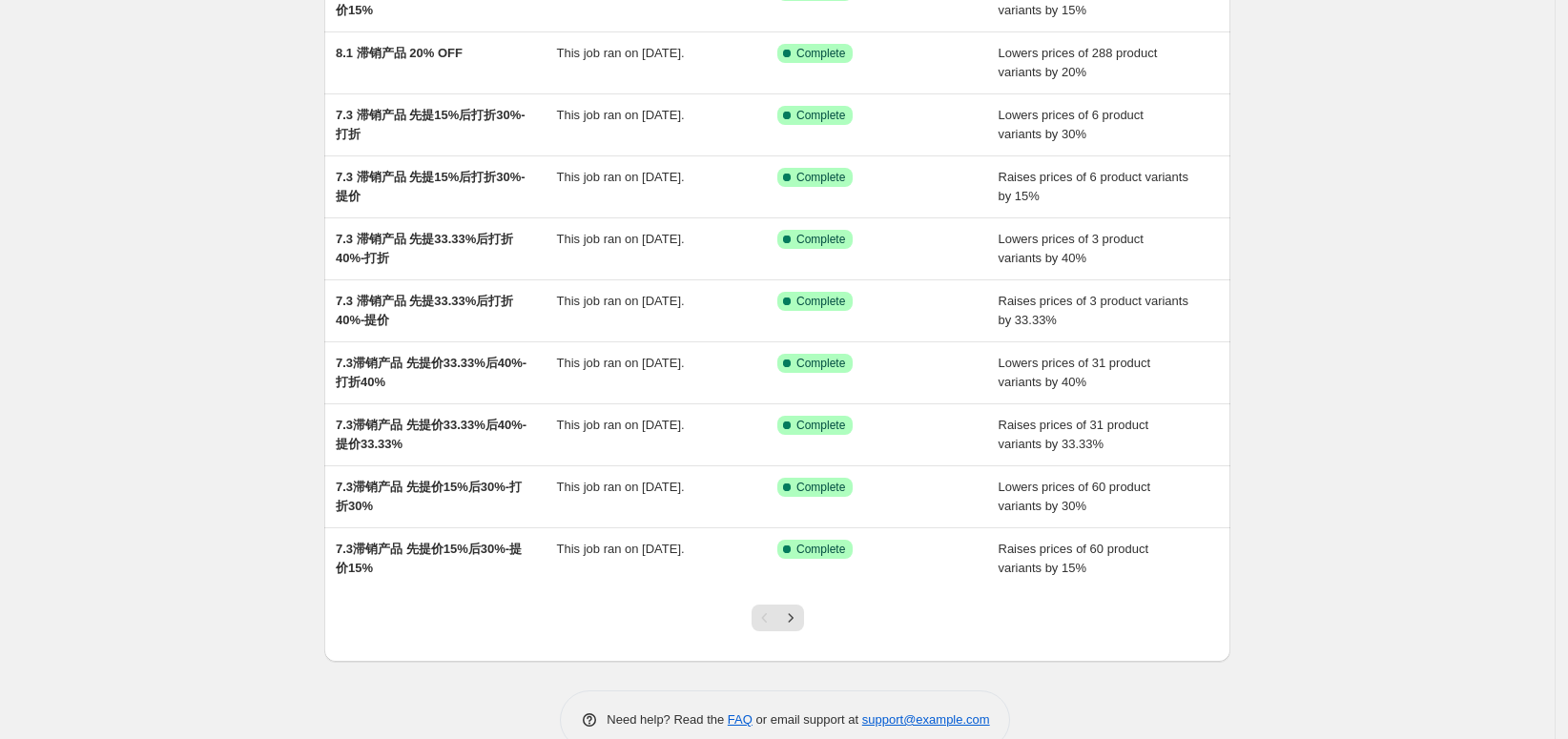 scroll, scrollTop: 212, scrollLeft: 0, axis: vertical 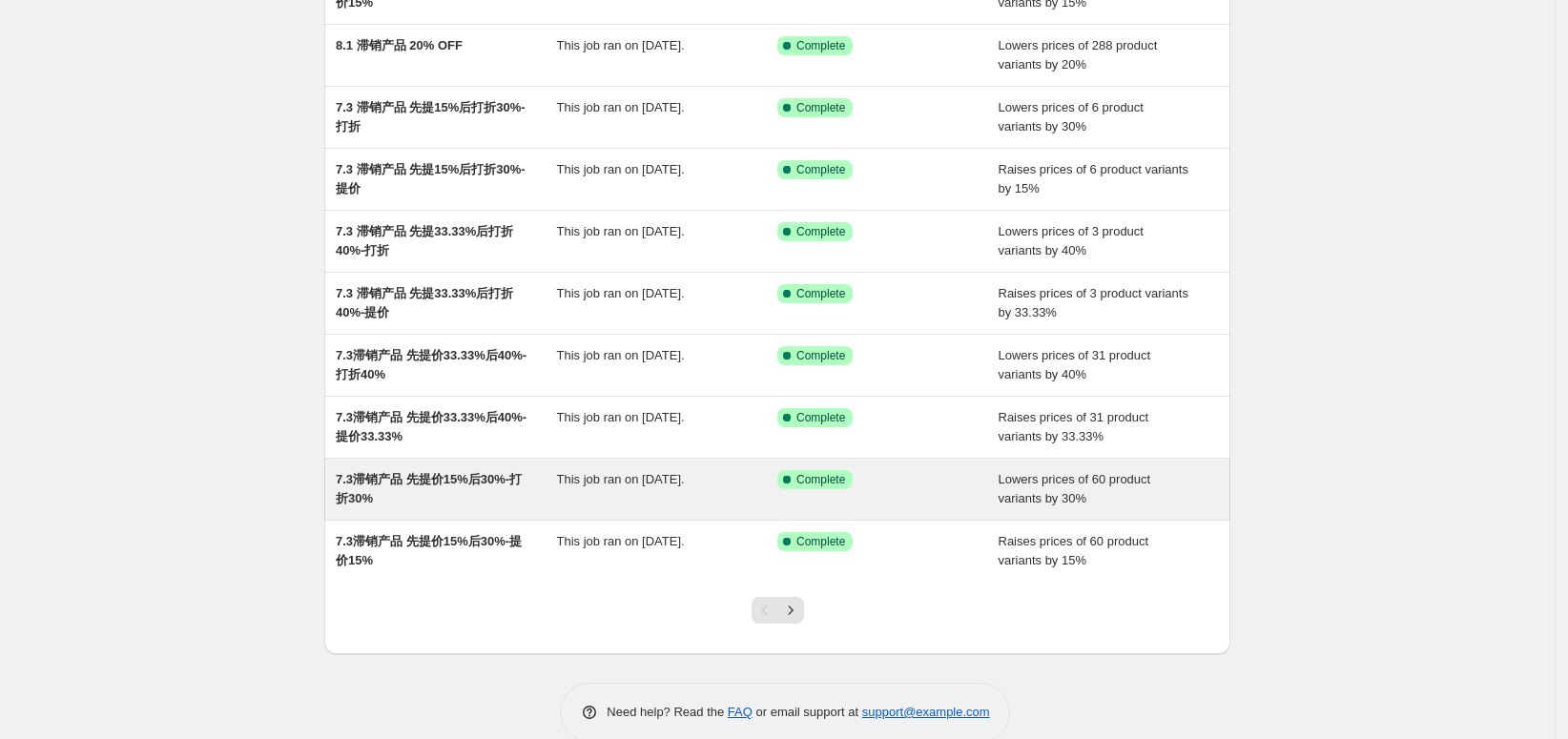 click on "7.3滞销产品 先提价15%后30%-打折30%" at bounding box center (446, 489) 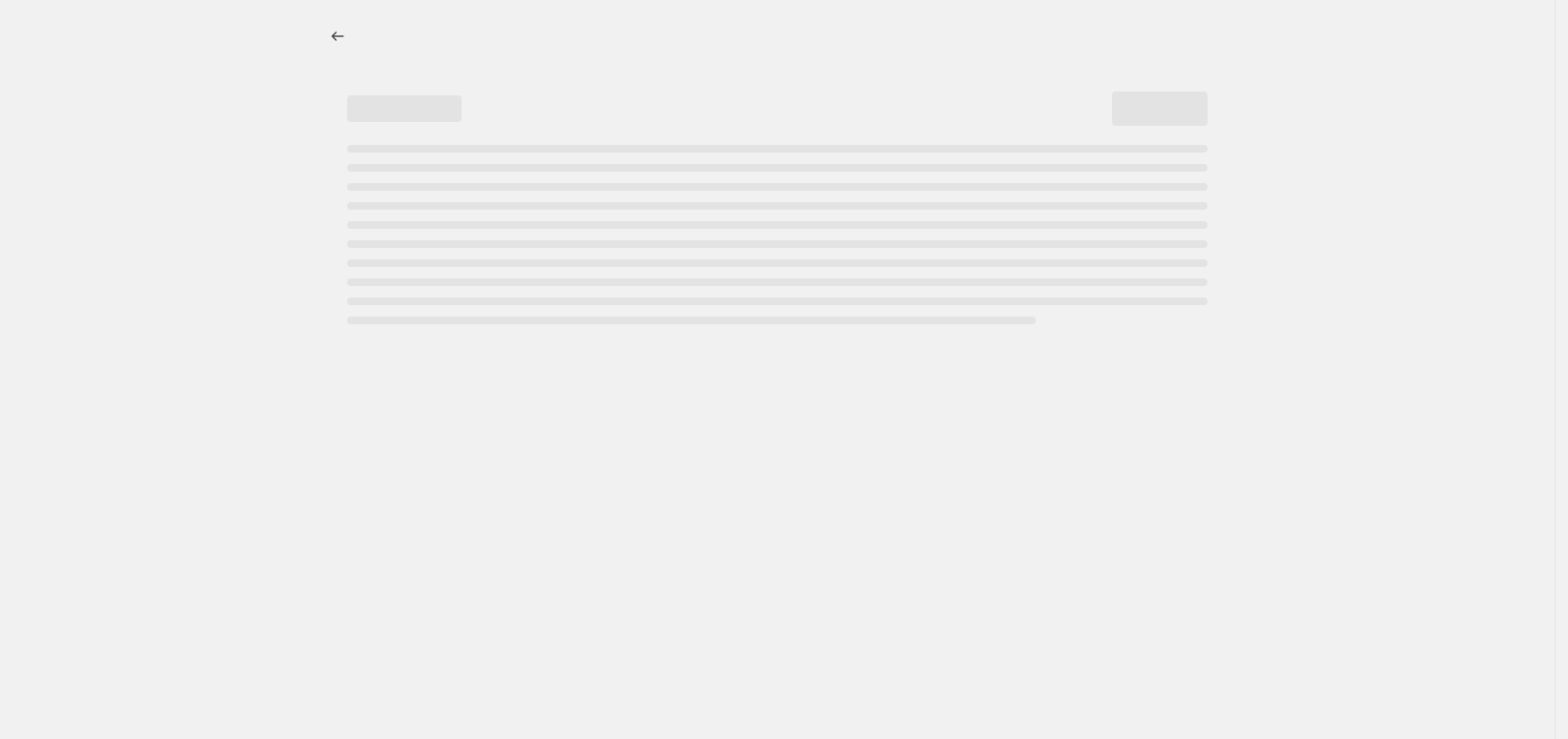 scroll, scrollTop: 0, scrollLeft: 0, axis: both 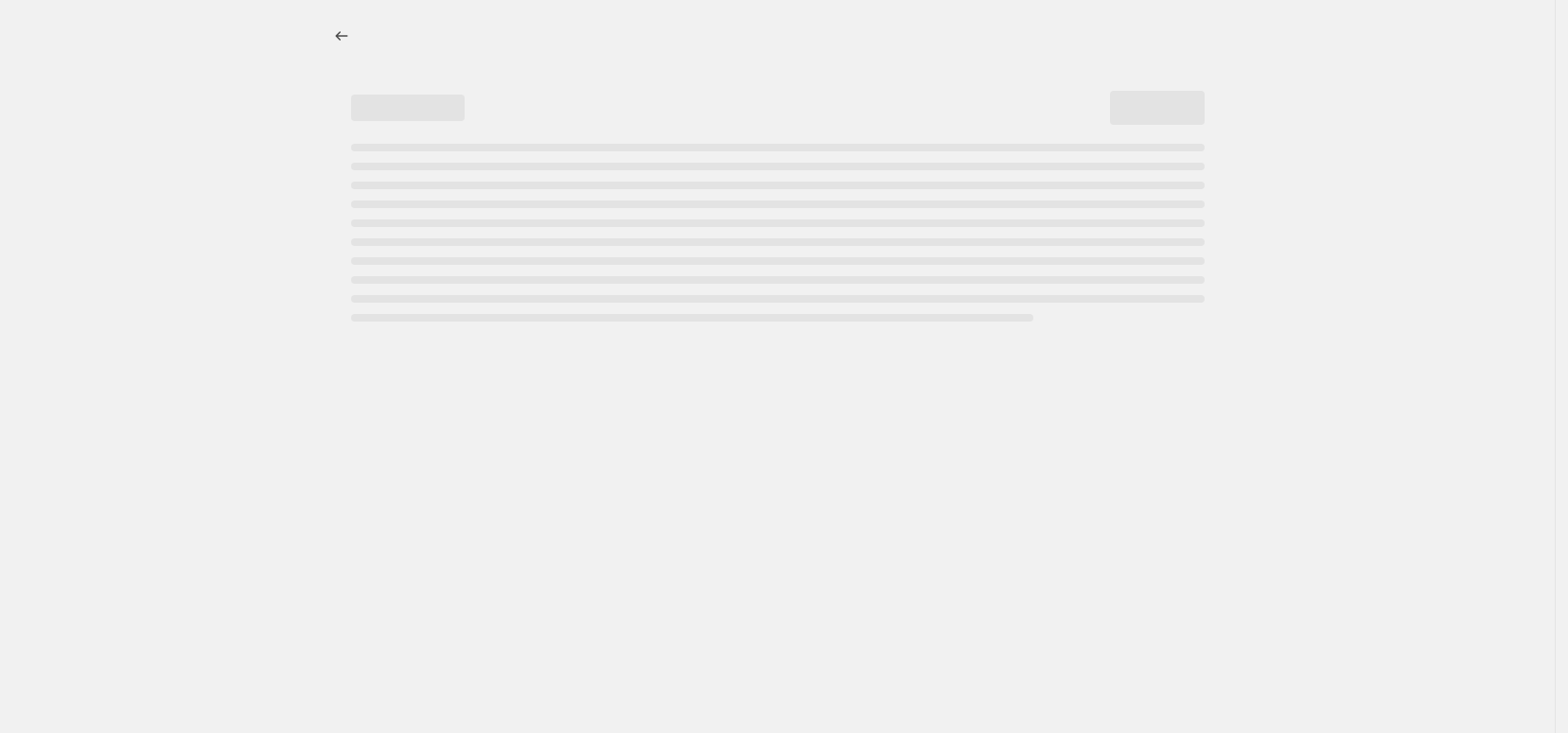 select on "percentage" 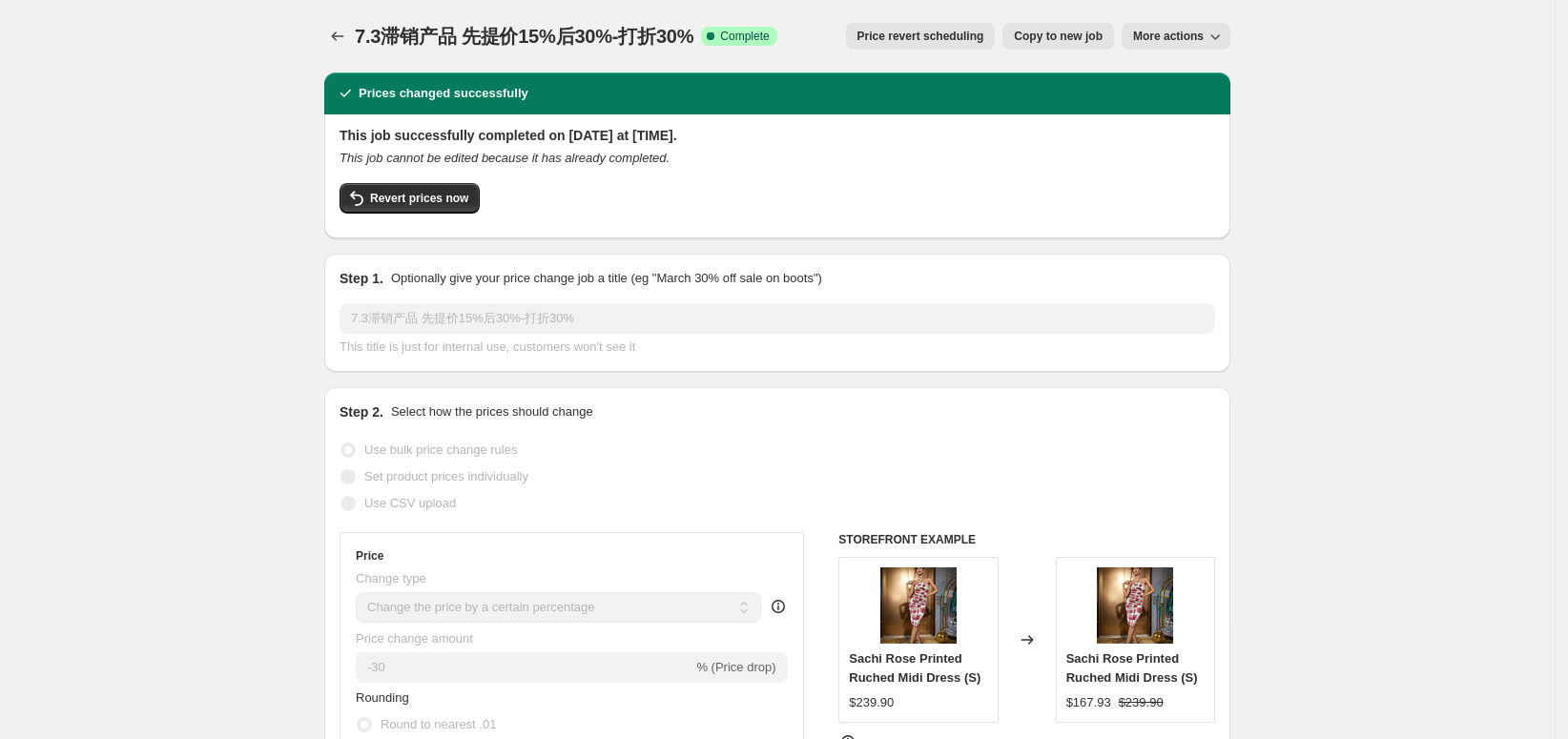 click on "Copy to new job" at bounding box center (1058, 36) 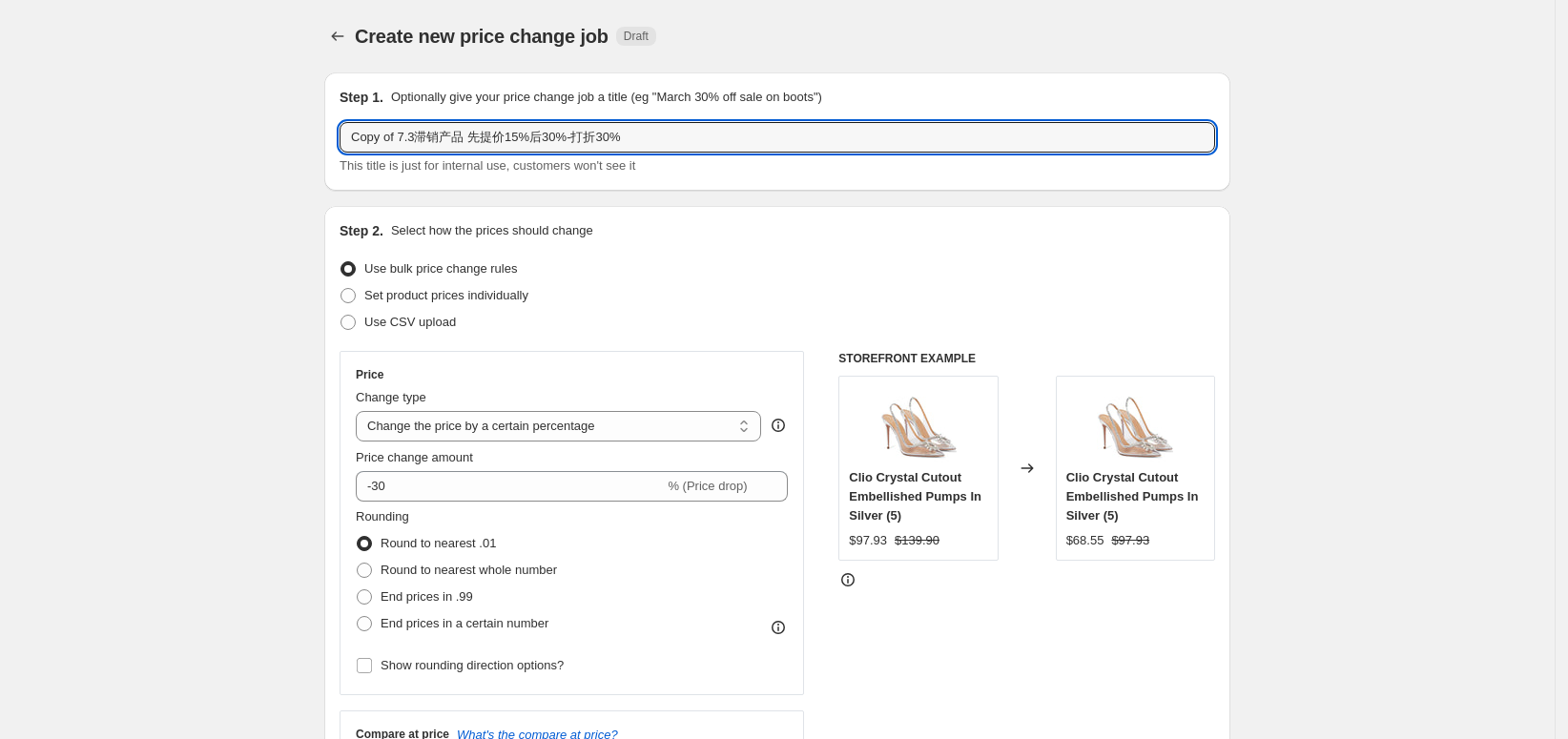 drag, startPoint x: 423, startPoint y: 130, endPoint x: 341, endPoint y: 129, distance: 82.0061 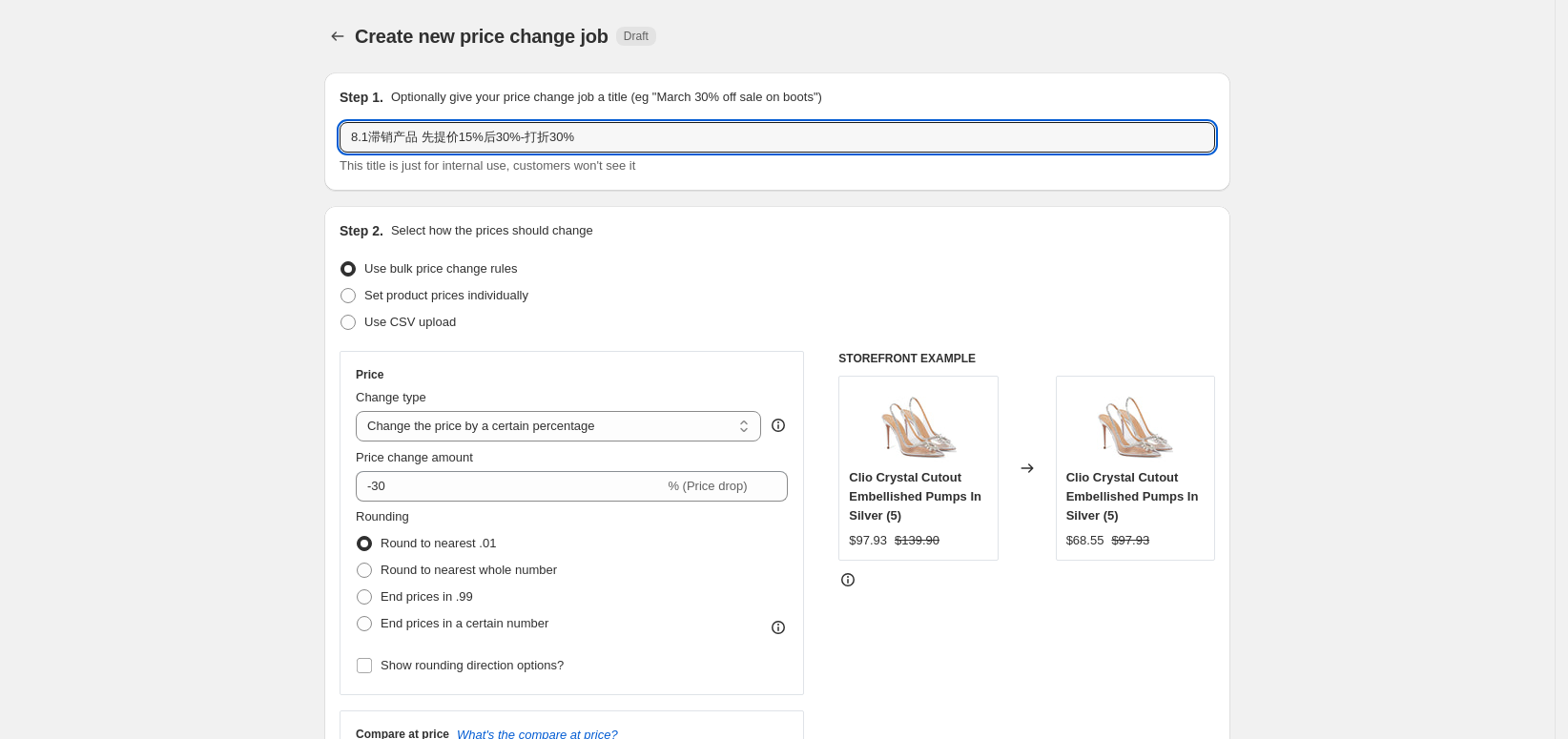 type on "8.1滞销产品 先提价15%后30%-打折30%" 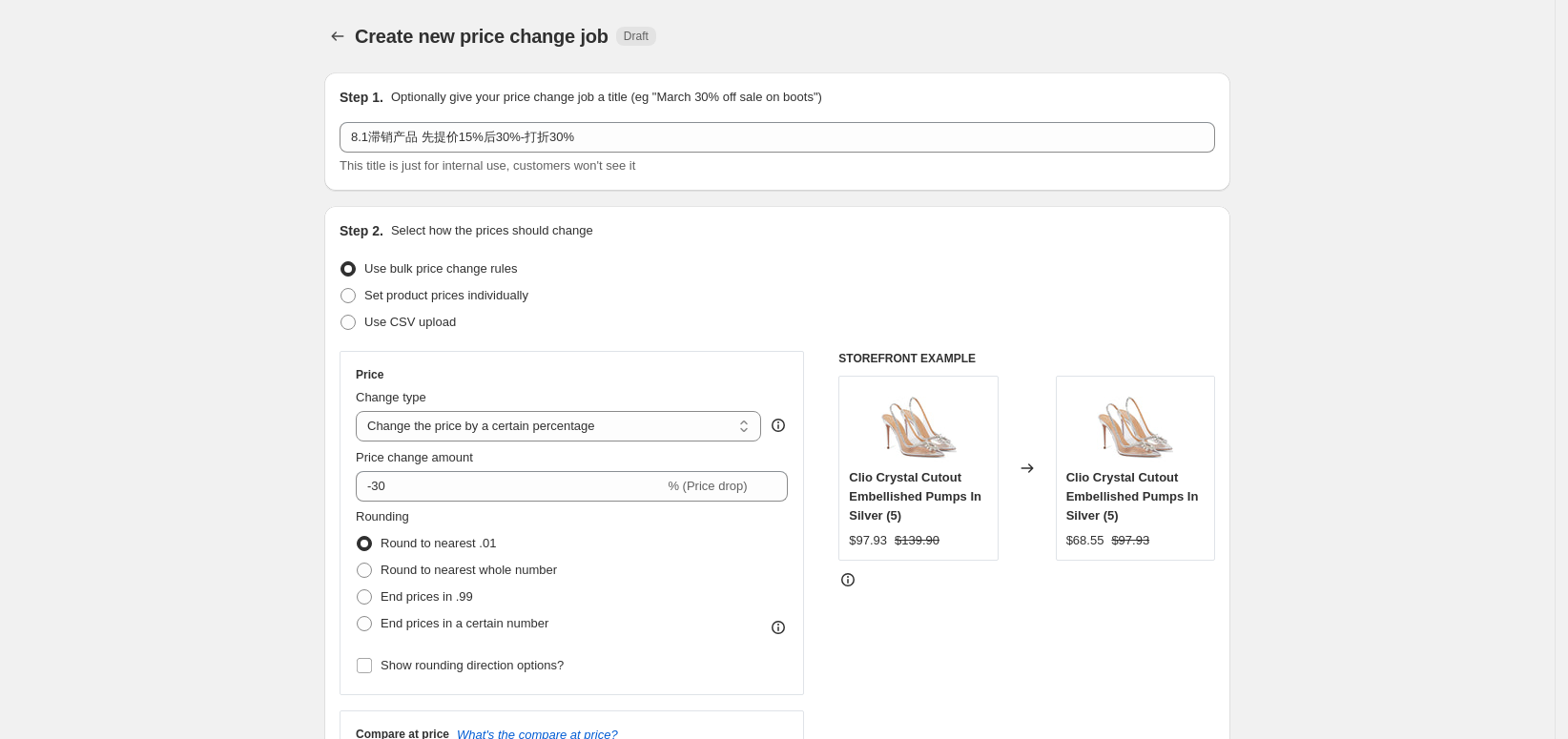 click on "Create new price change job. This page is ready Create new price change job Draft Step 1. Optionally give your price change job a title (eg "March 30% off sale on boots") 8.1滞销产品 先提价15%后30%-打折30% This title is just for internal use, customers won't see it Step 2. Select how the prices should change Use bulk price change rules Set product prices individually Use CSV upload Price Change type Change the price to a certain amount Change the price by a certain amount Change the price by a certain percentage Change the price to the current compare at price (price before sale) Change the price by a certain amount relative to the compare at price Change the price by a certain percentage relative to the compare at price Don't change the price Change the price by a certain percentage relative to the cost per item Change price to certain cost margin Change the price by a certain percentage Price change amount -30 % (Price drop) Rounding Round to nearest .01 Round to nearest whole number Change type" at bounding box center [777, 1060] 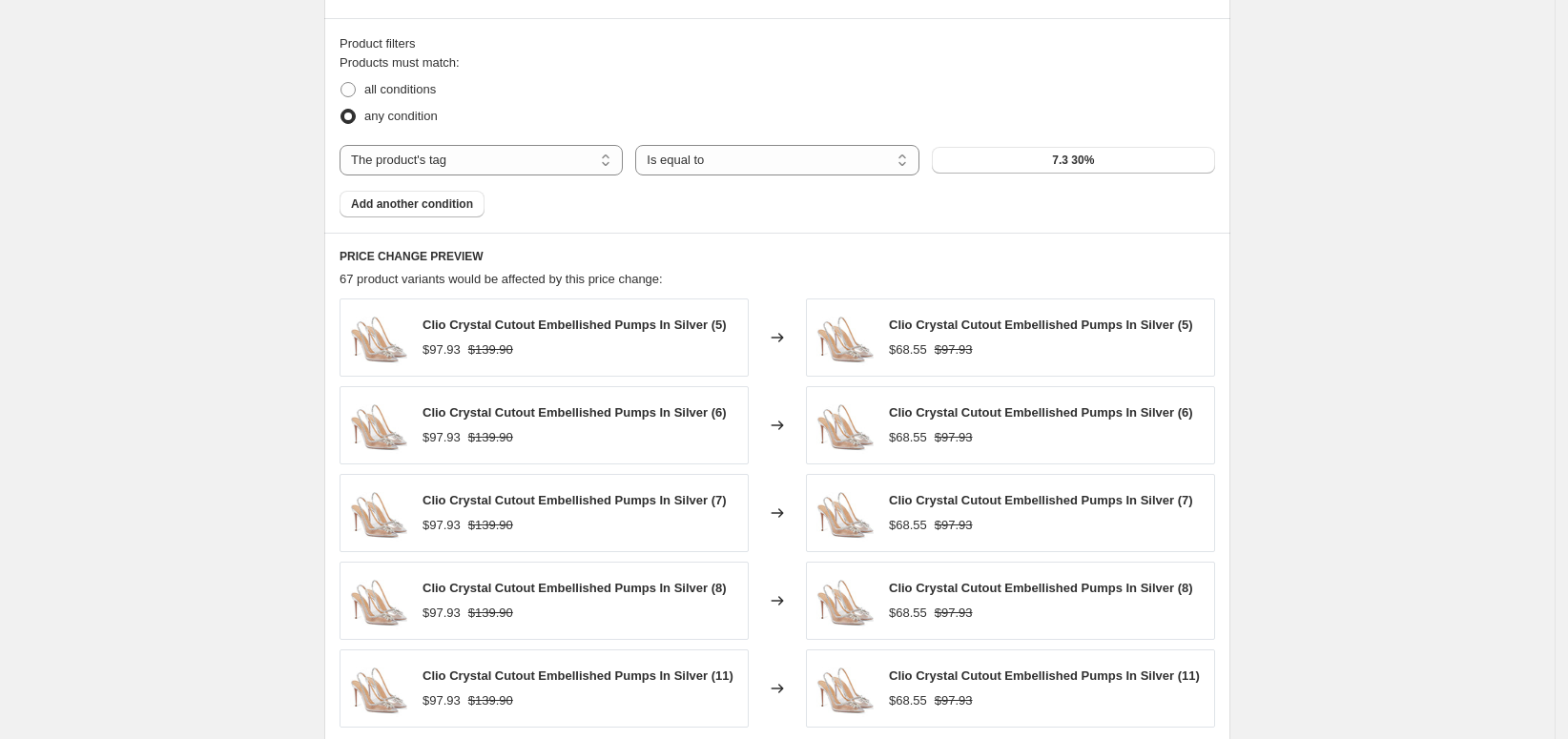 scroll, scrollTop: 1059, scrollLeft: 0, axis: vertical 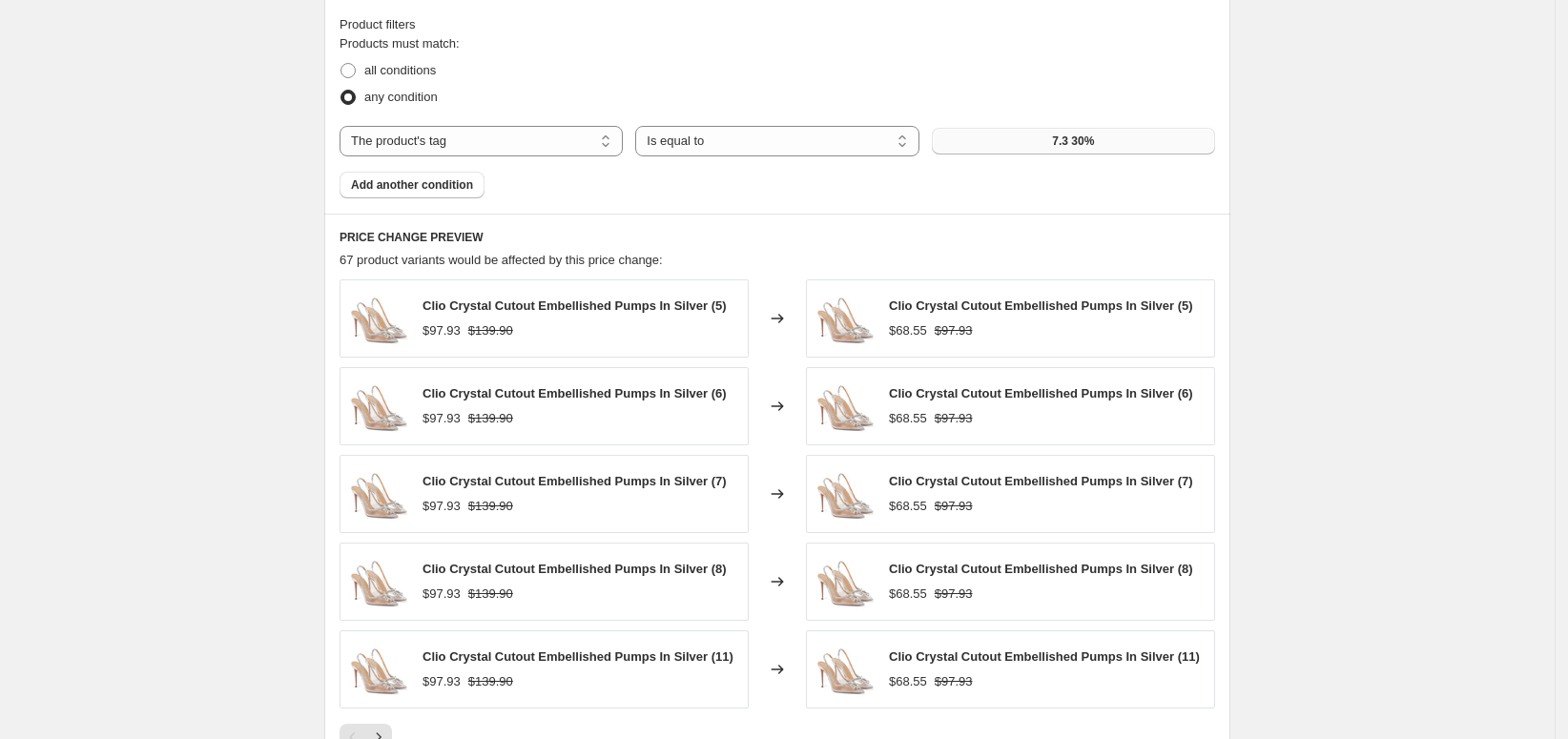 click on "7.3 30%" at bounding box center (1073, 141) 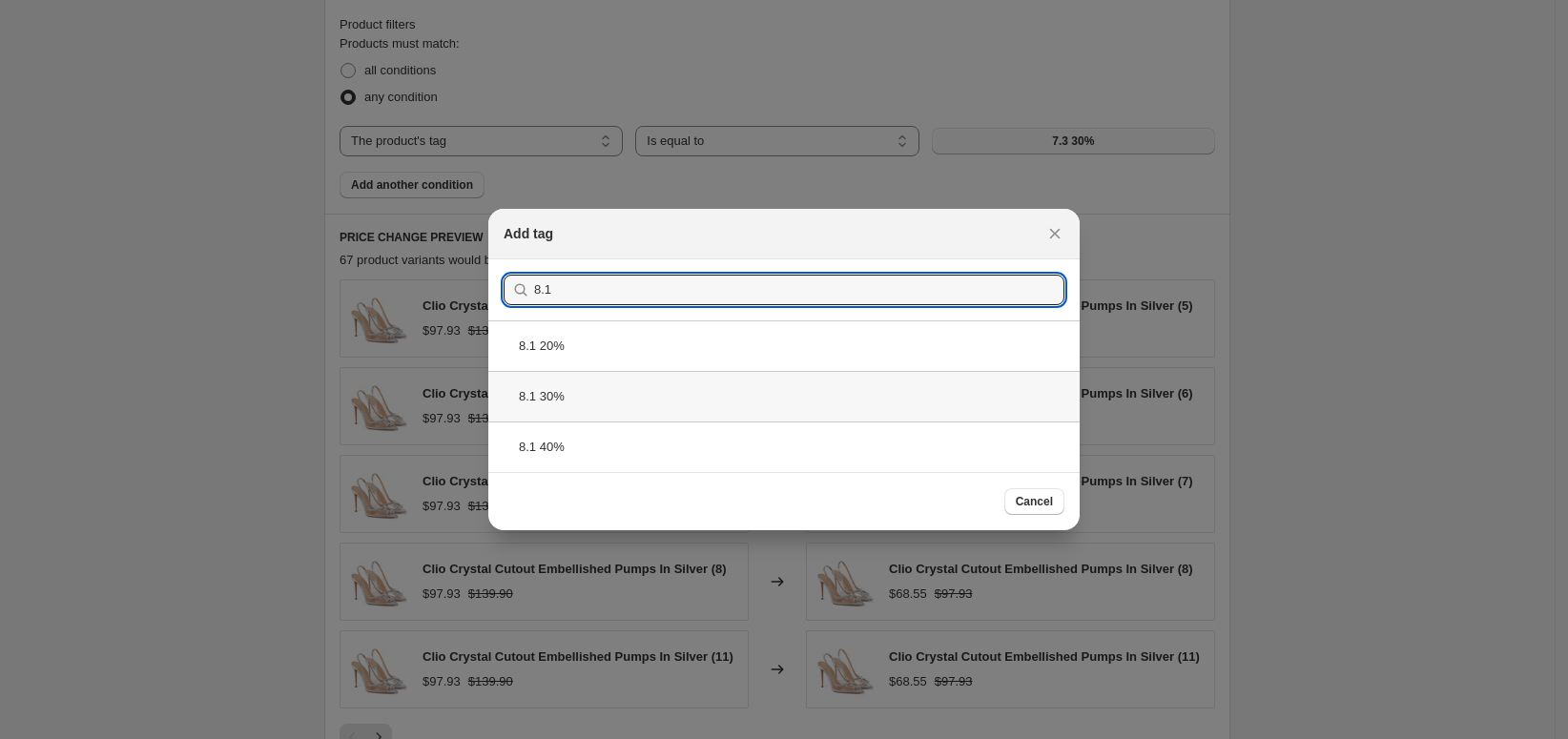 type on "8.1" 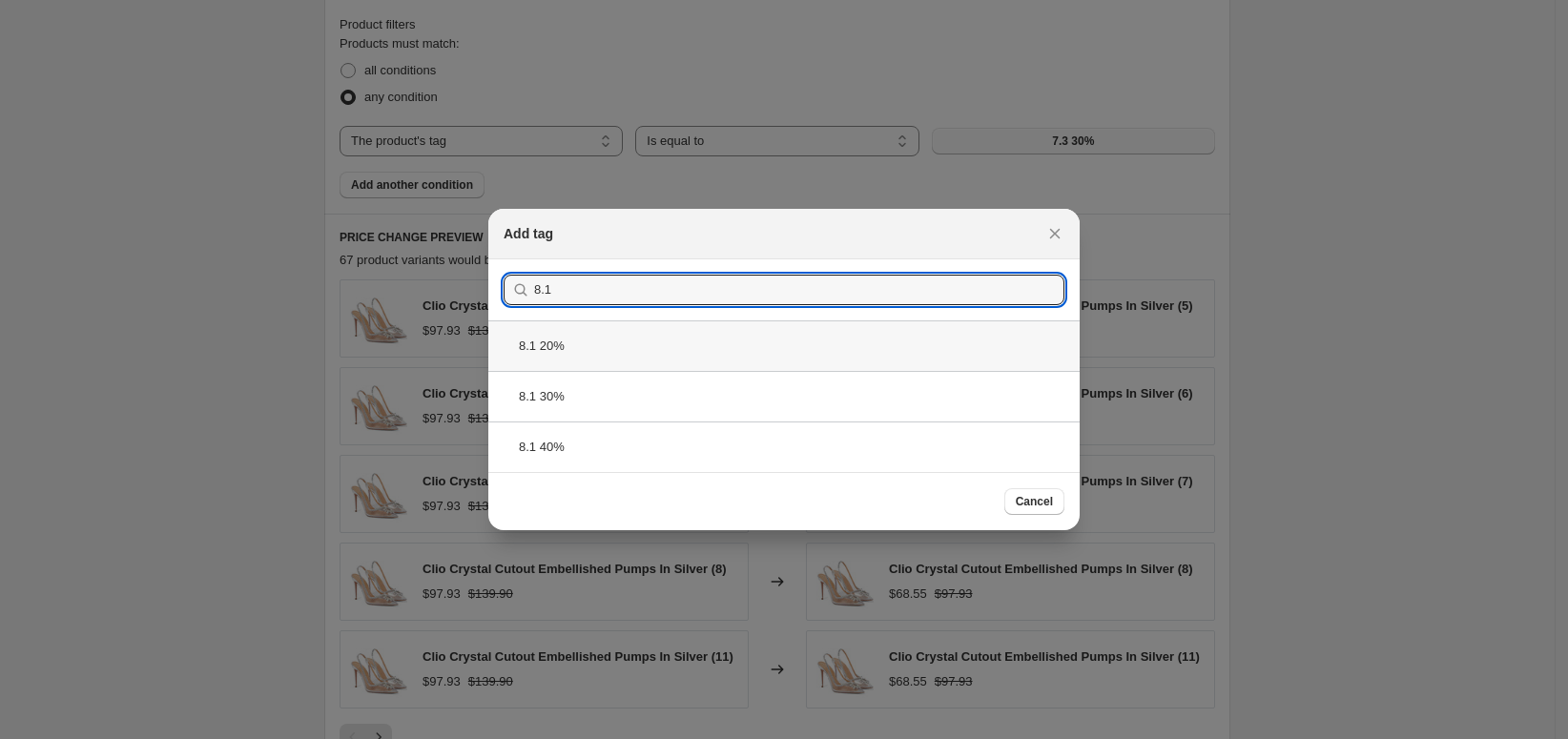 drag, startPoint x: 608, startPoint y: 382, endPoint x: 626, endPoint y: 389, distance: 19.313208 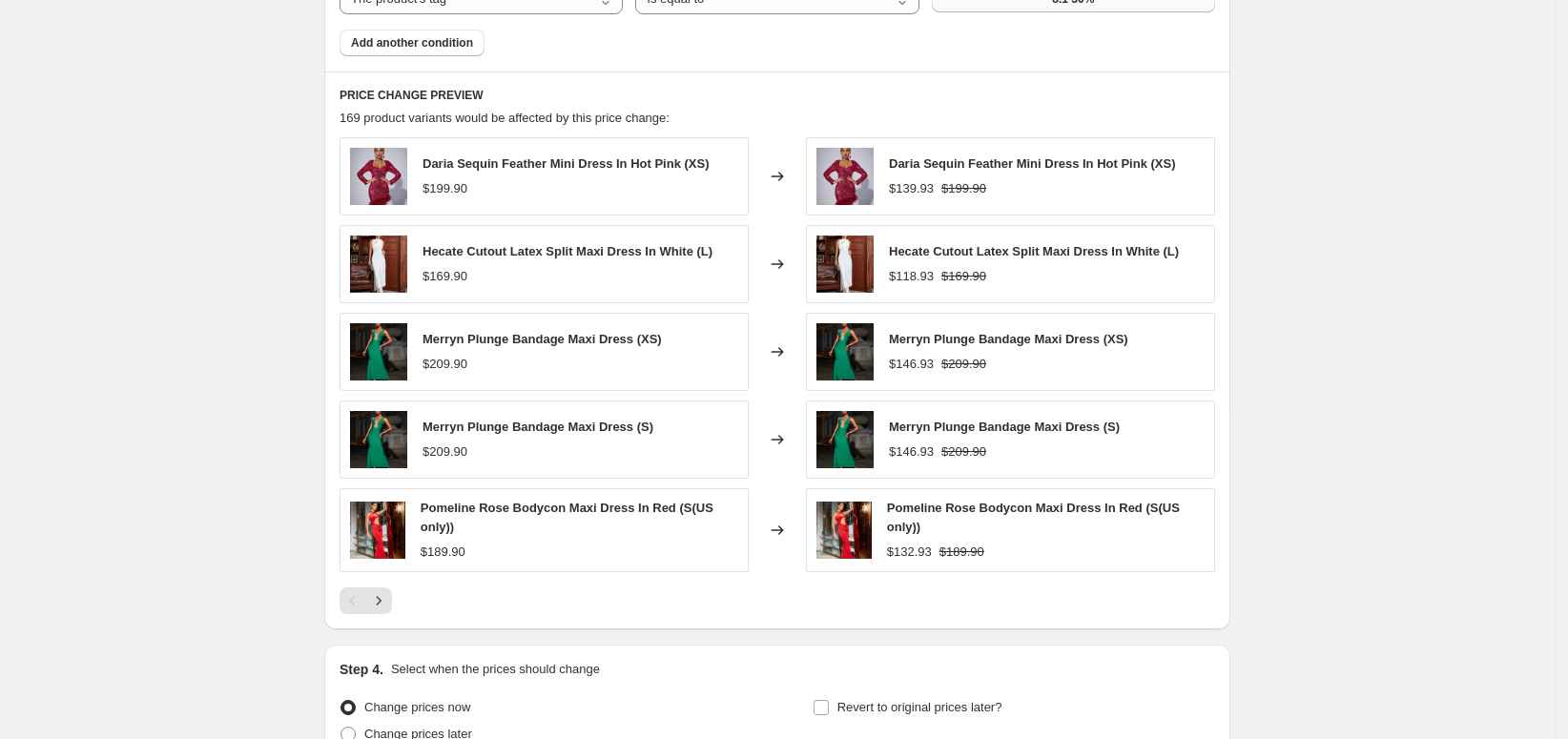 scroll, scrollTop: 1271, scrollLeft: 0, axis: vertical 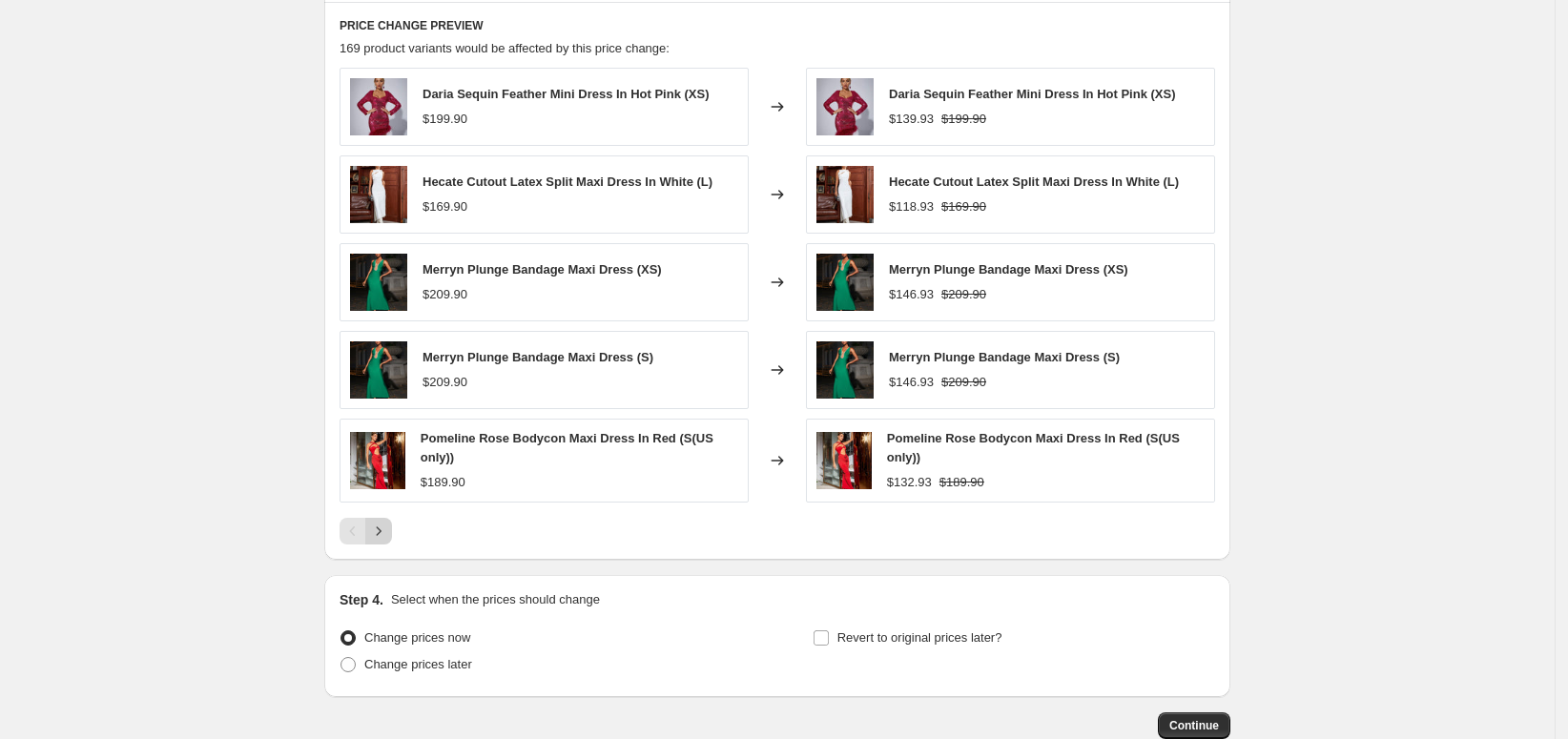 click 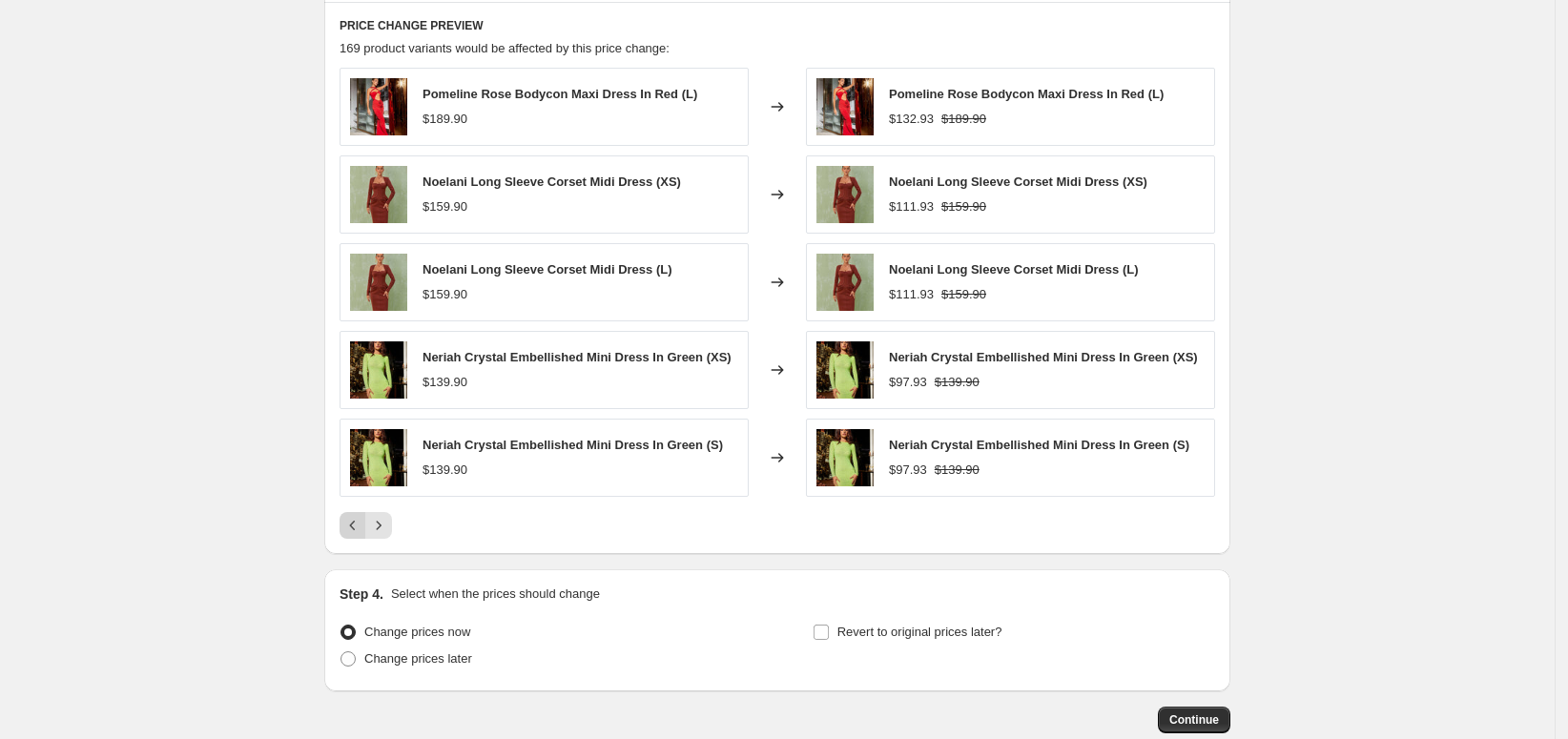 click 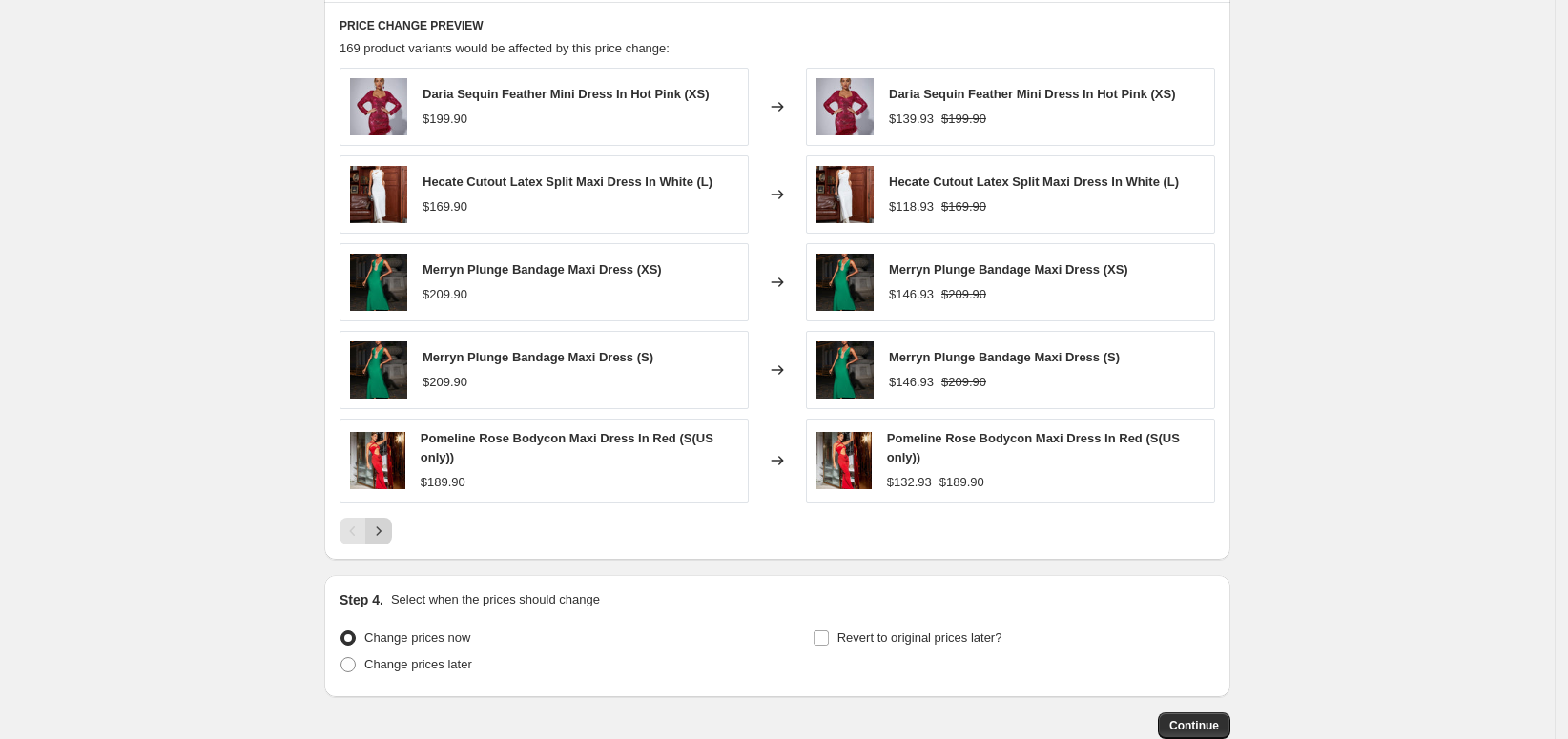 click 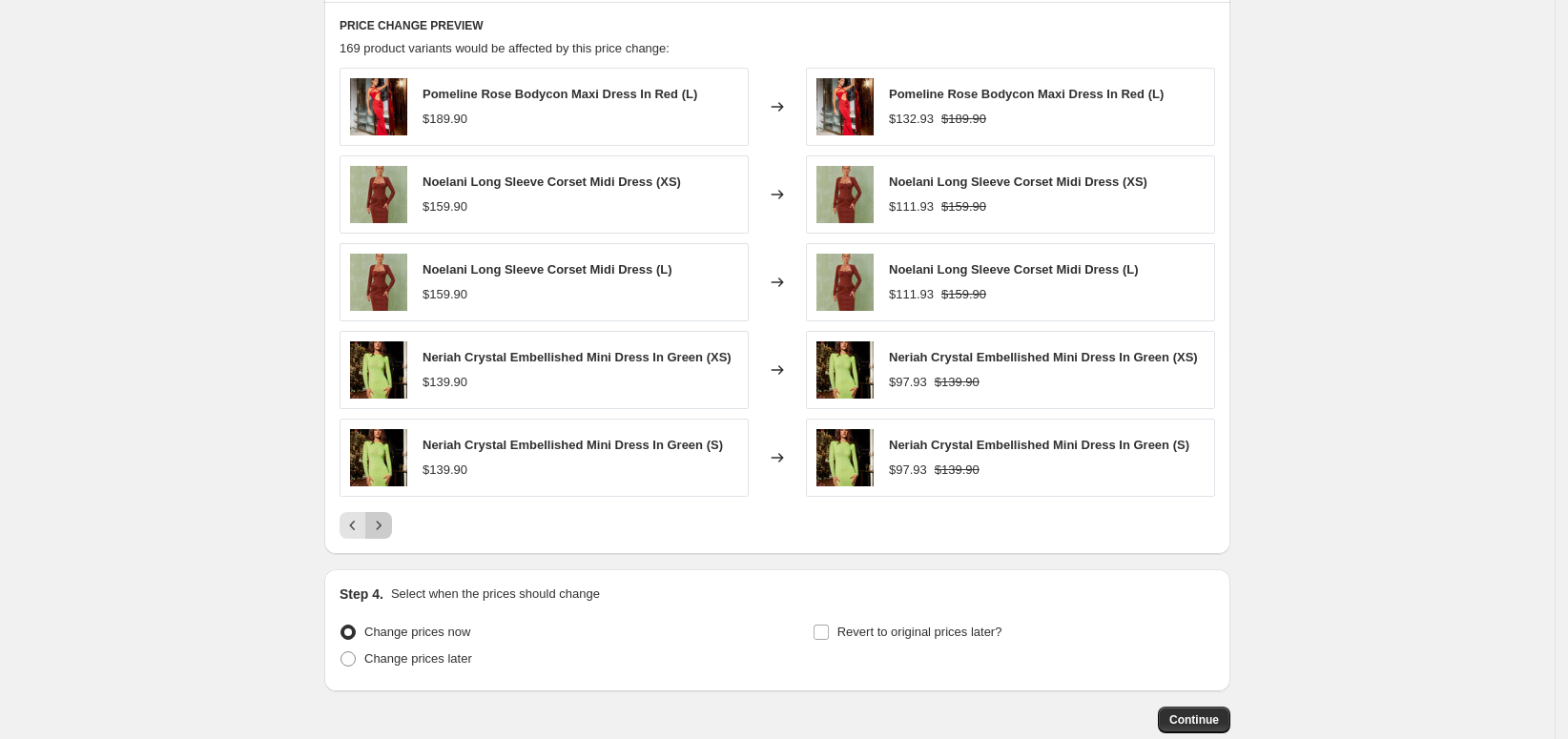 click 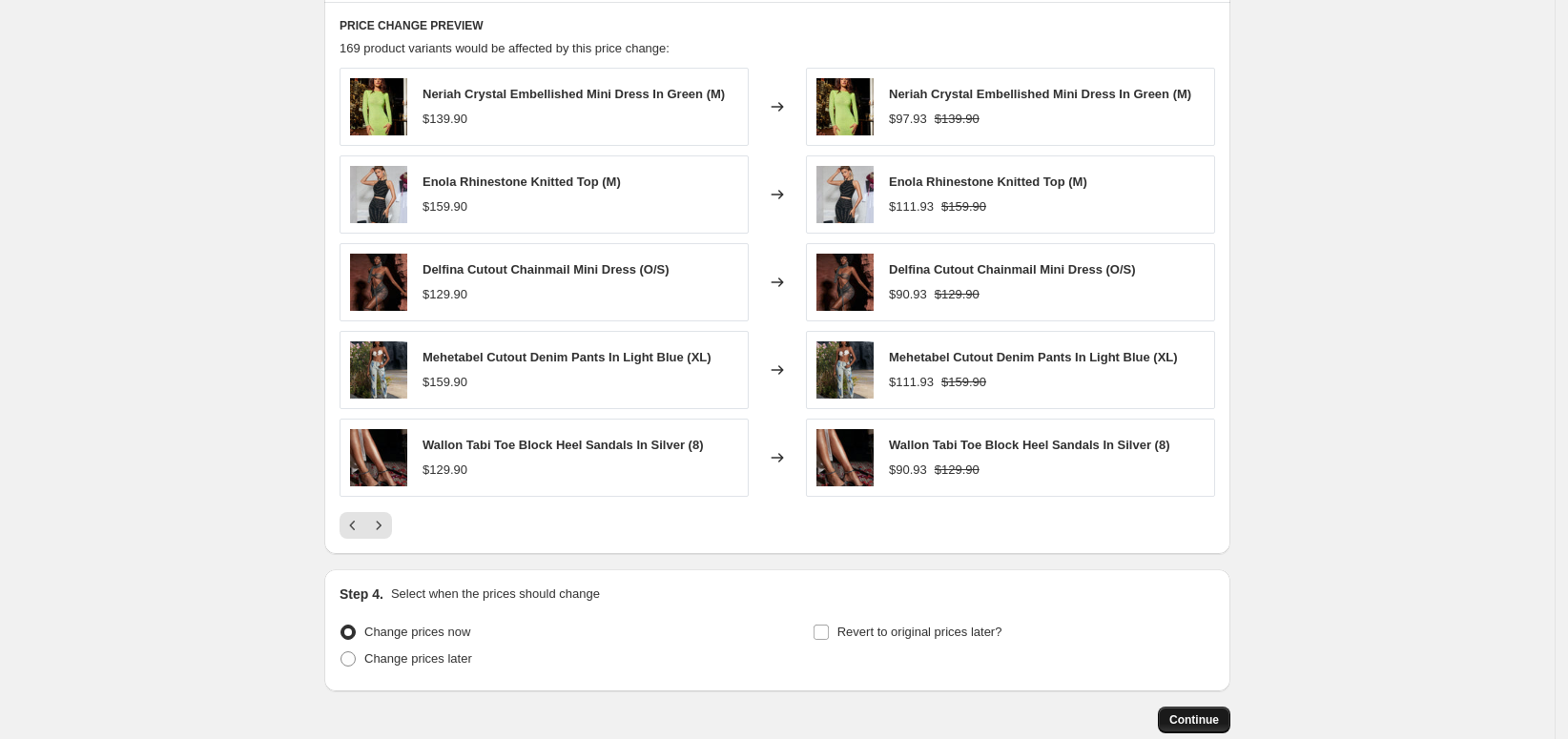 click on "Continue" at bounding box center (1194, 720) 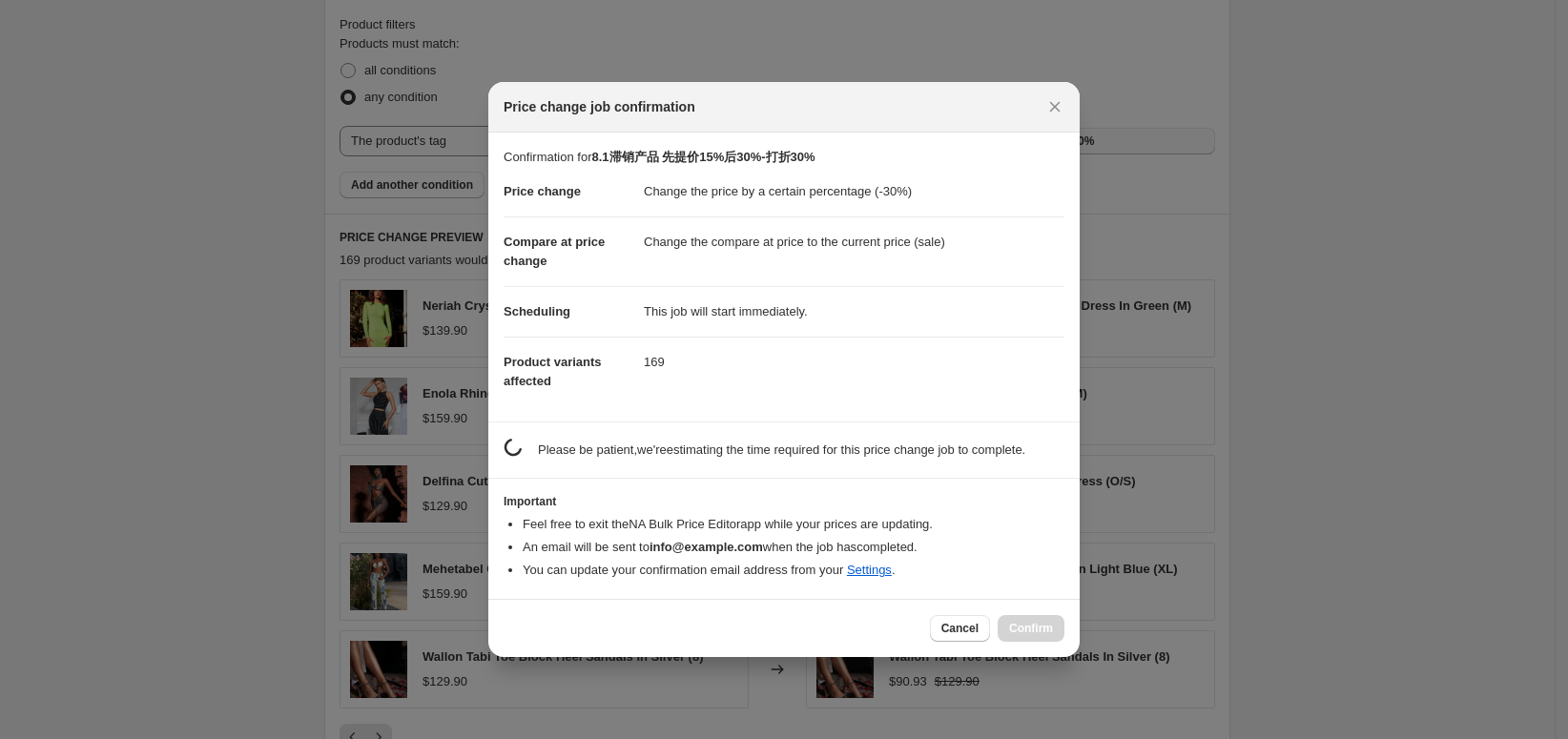 scroll, scrollTop: 0, scrollLeft: 0, axis: both 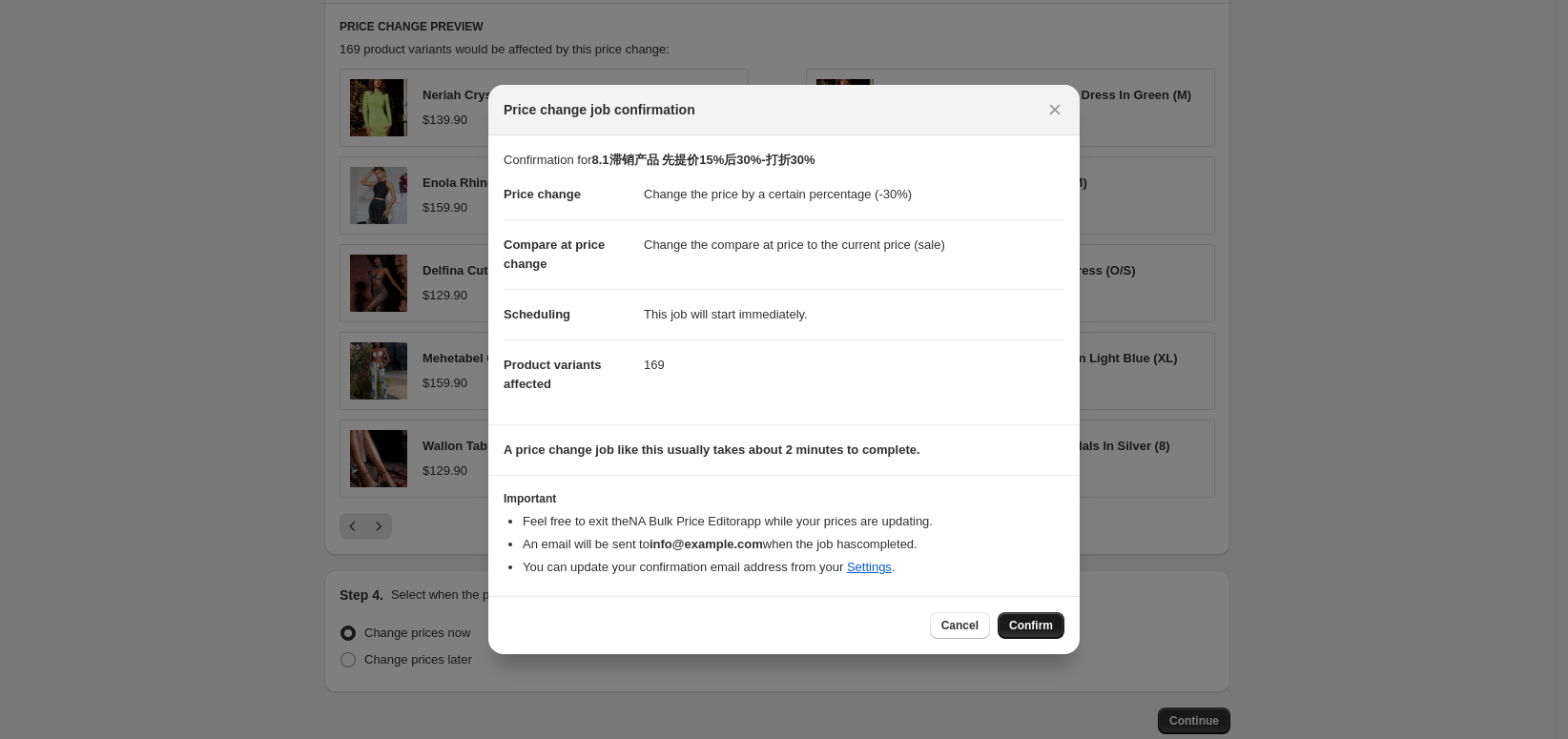 click on "Confirm" at bounding box center (1031, 626) 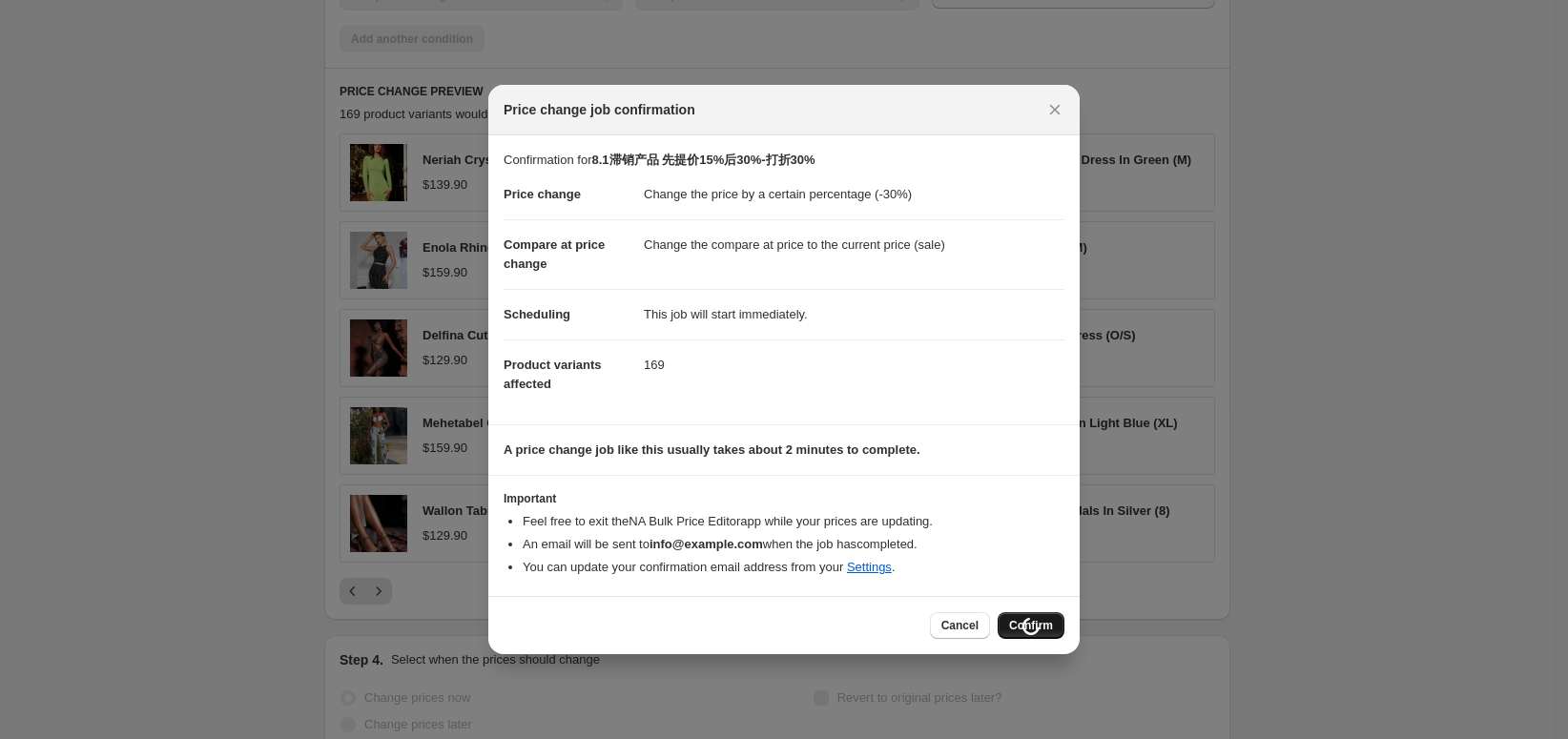 scroll, scrollTop: 1335, scrollLeft: 0, axis: vertical 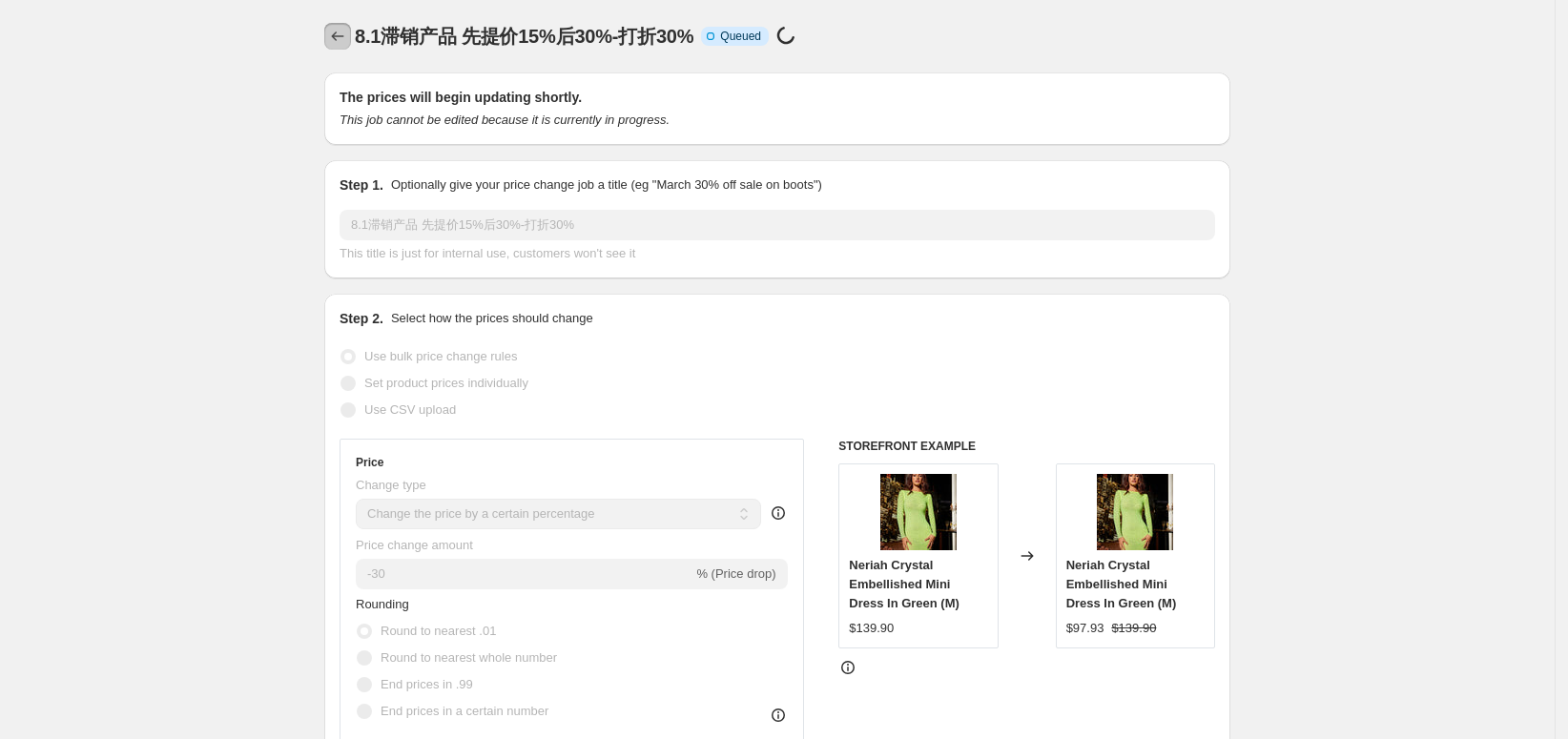 click 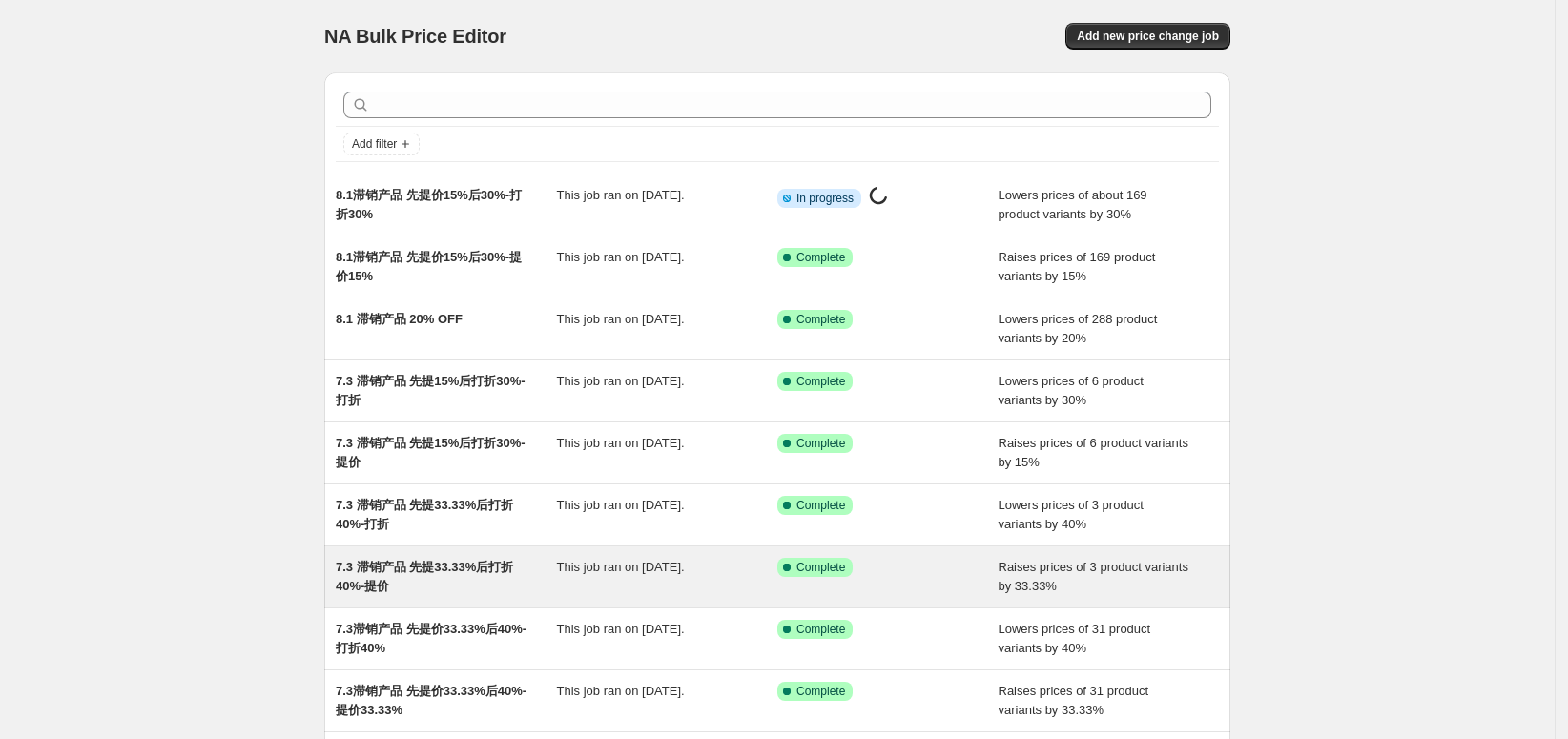 click on "7.3 滞销产品 先提33.33%后打折40%-提价" at bounding box center [446, 577] 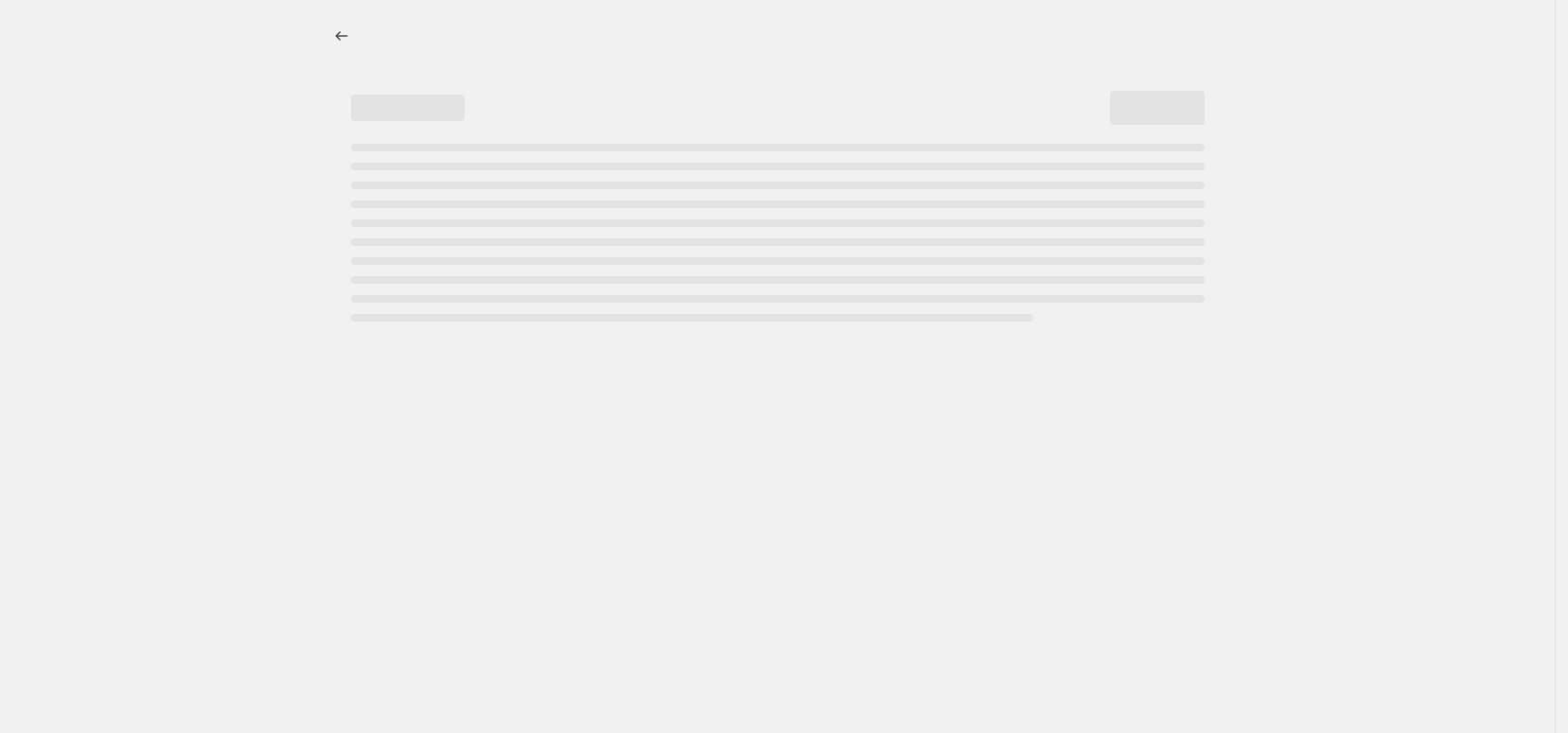 select on "percentage" 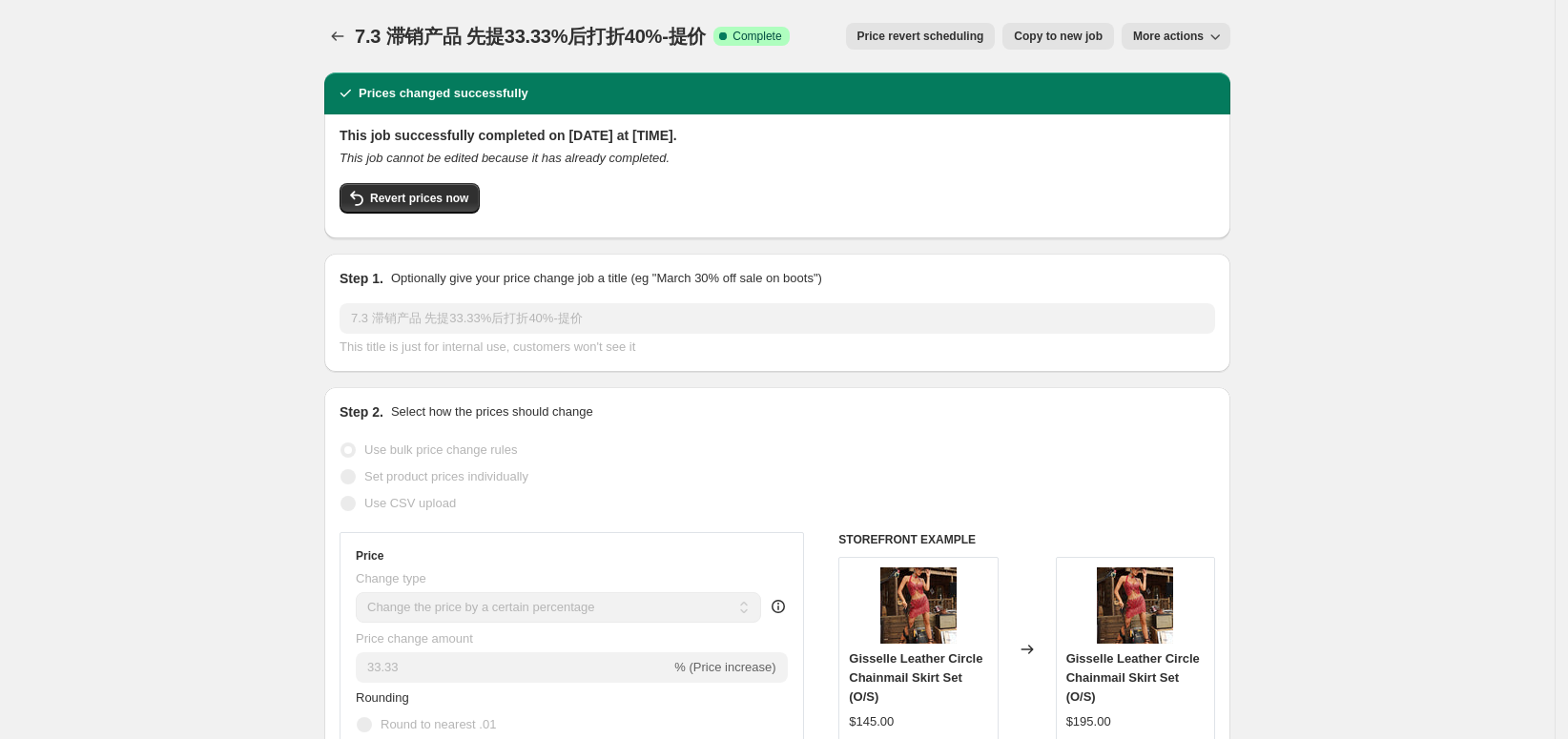 click on "Copy to new job" at bounding box center [1058, 36] 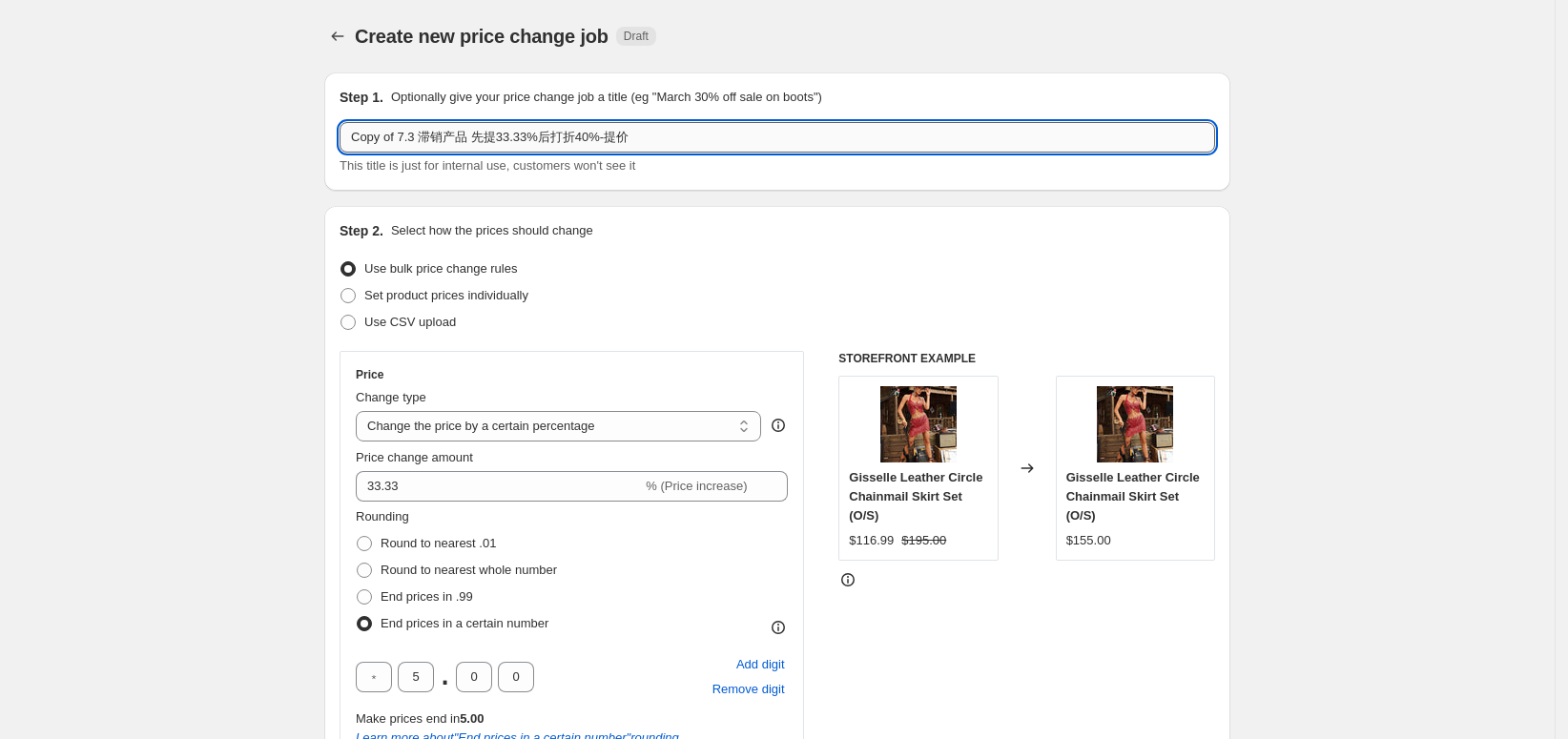 drag, startPoint x: 416, startPoint y: 140, endPoint x: 367, endPoint y: 145, distance: 49.25444 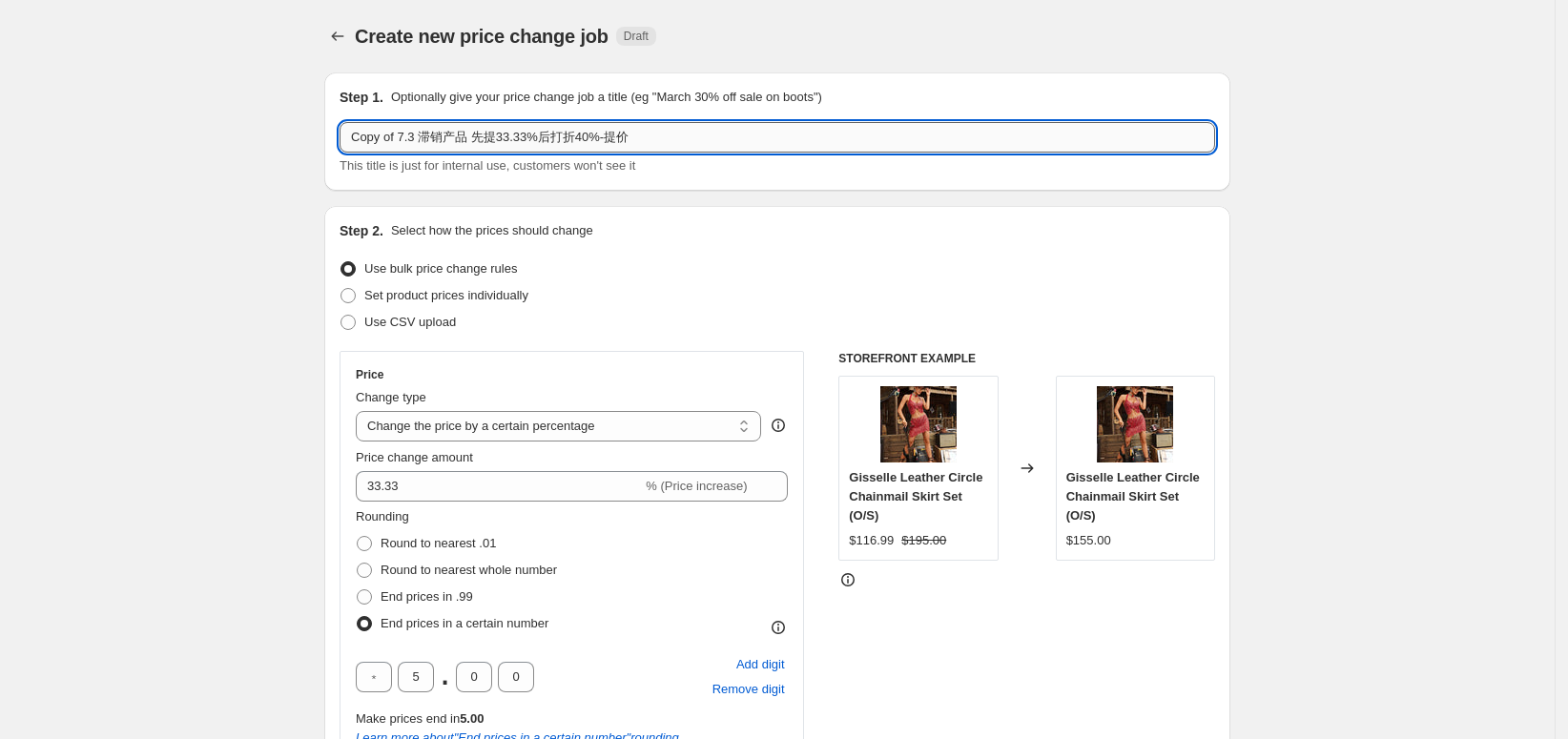 click on "Copy of 7.3 滞销产品 先提33.33%后打折40%-提价" at bounding box center (777, 137) 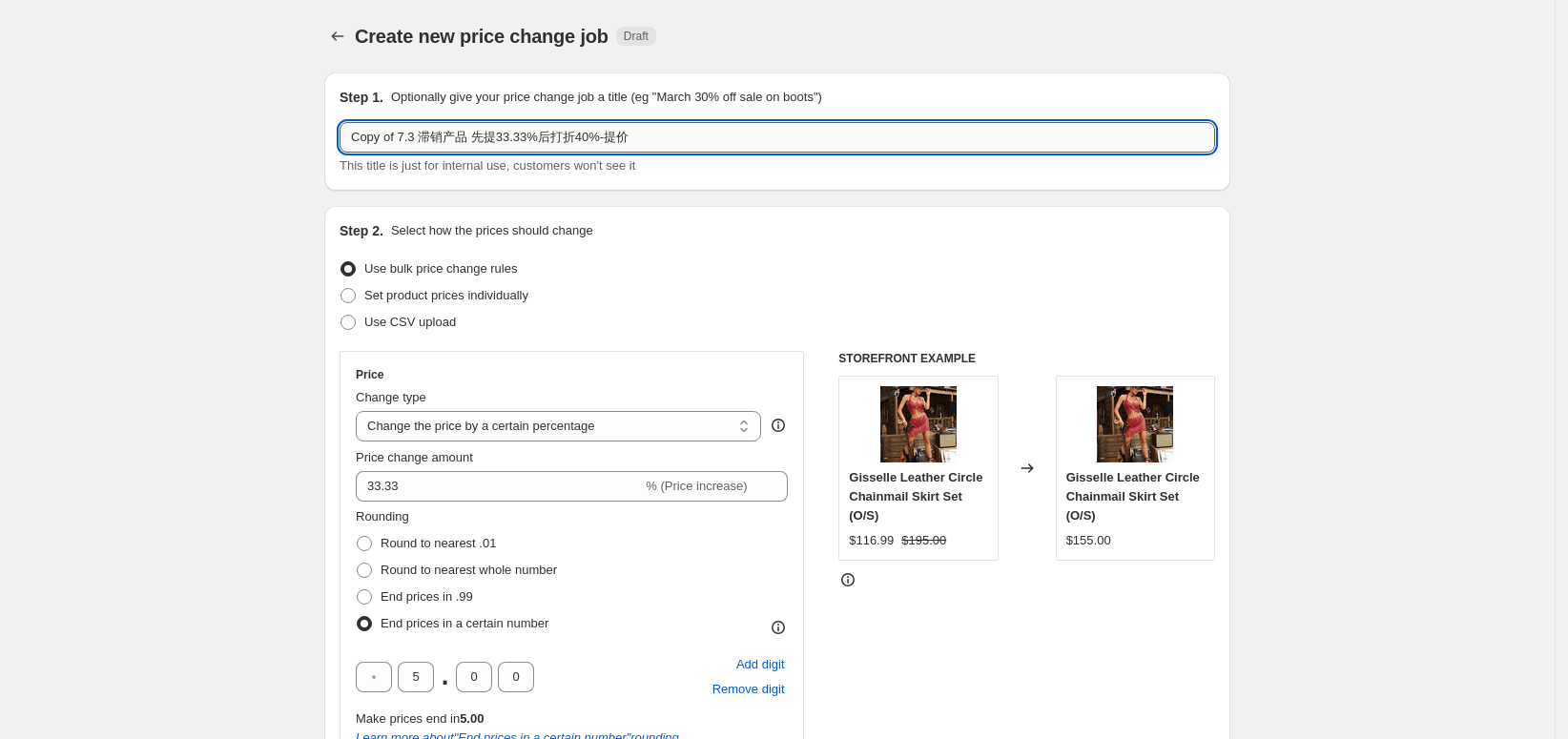 click on "Copy of 7.3 滞销产品 先提33.33%后打折40%-提价" at bounding box center [777, 137] 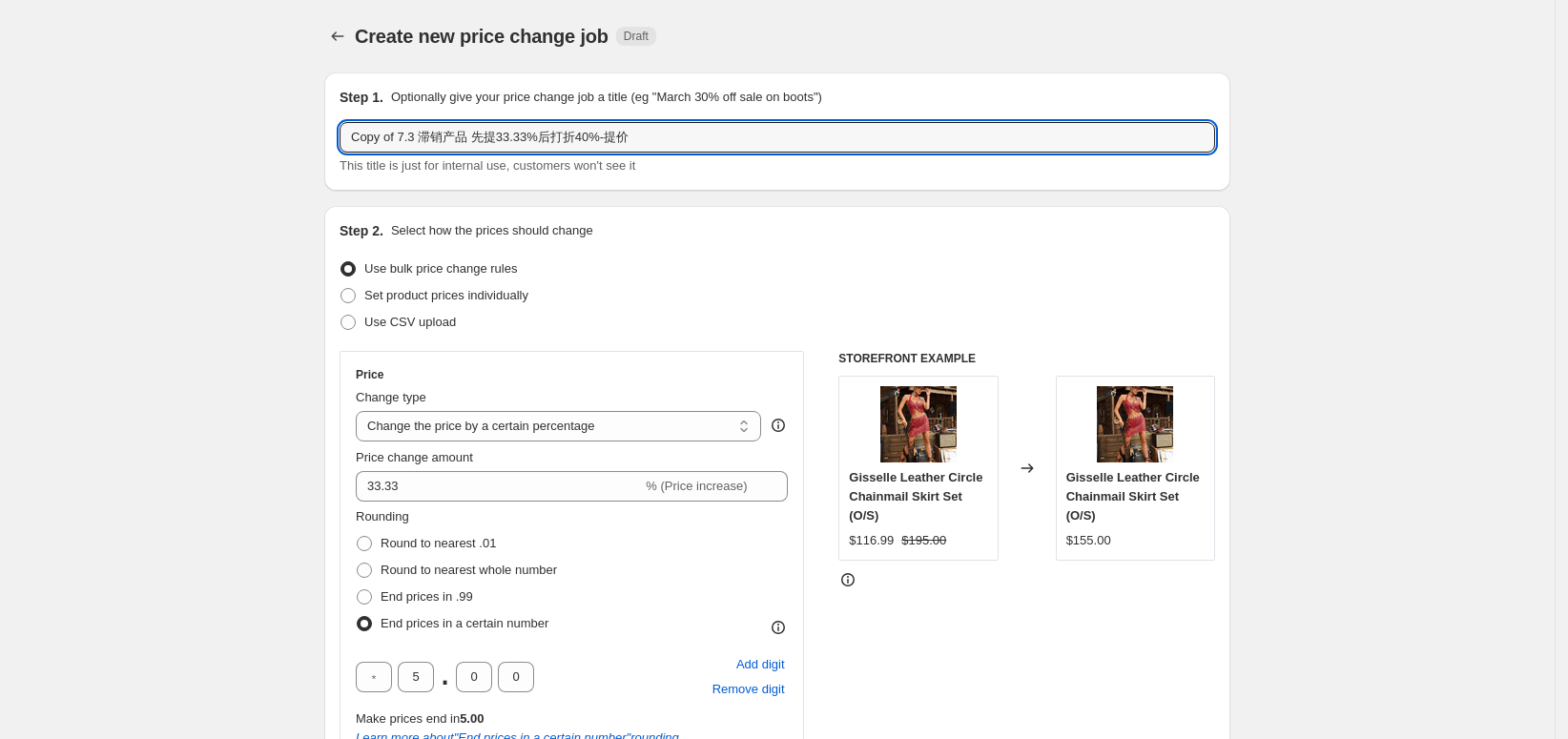 drag, startPoint x: 418, startPoint y: 137, endPoint x: 310, endPoint y: 141, distance: 108.07405 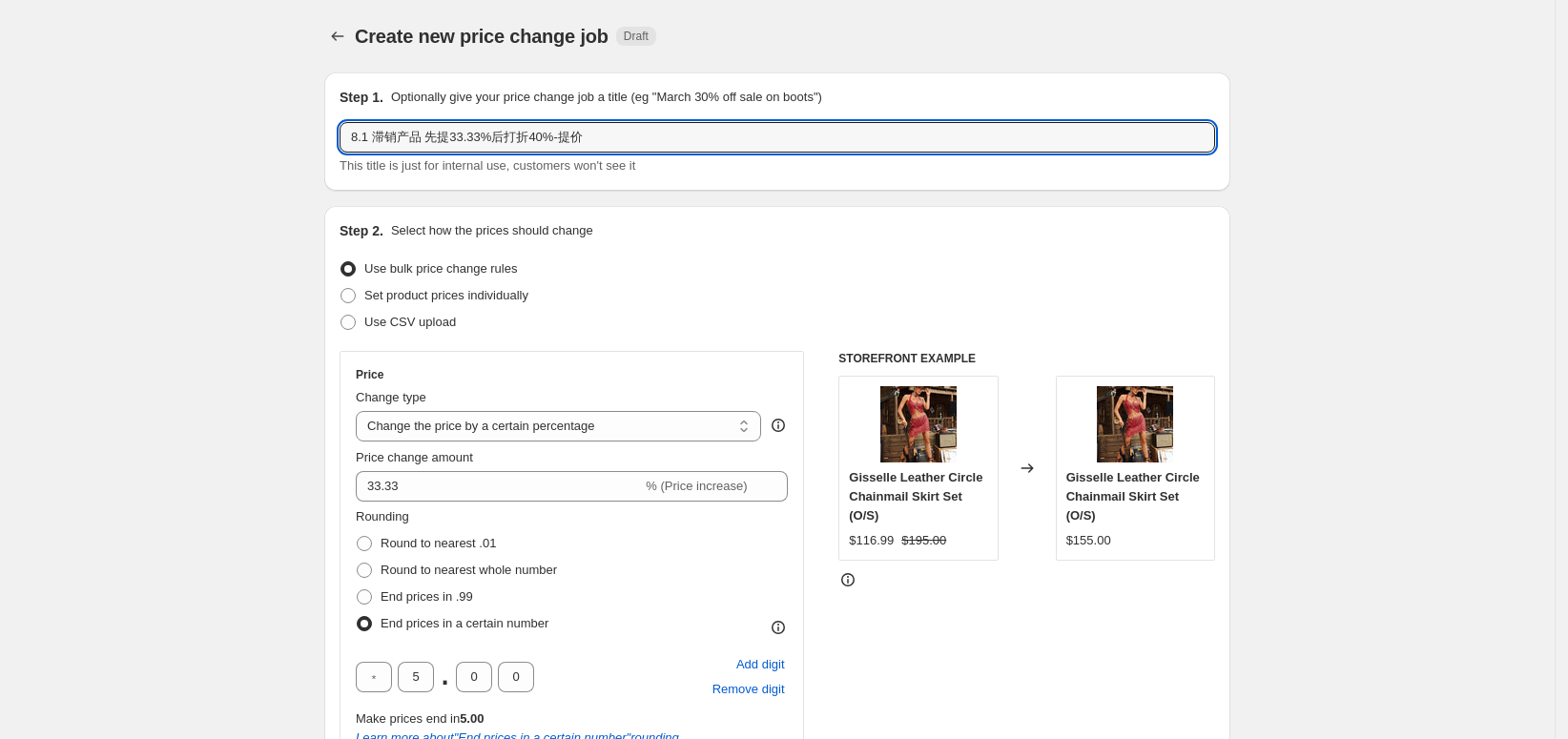 type on "8.1 滞销产品 先提33.33%后打折40%-提价" 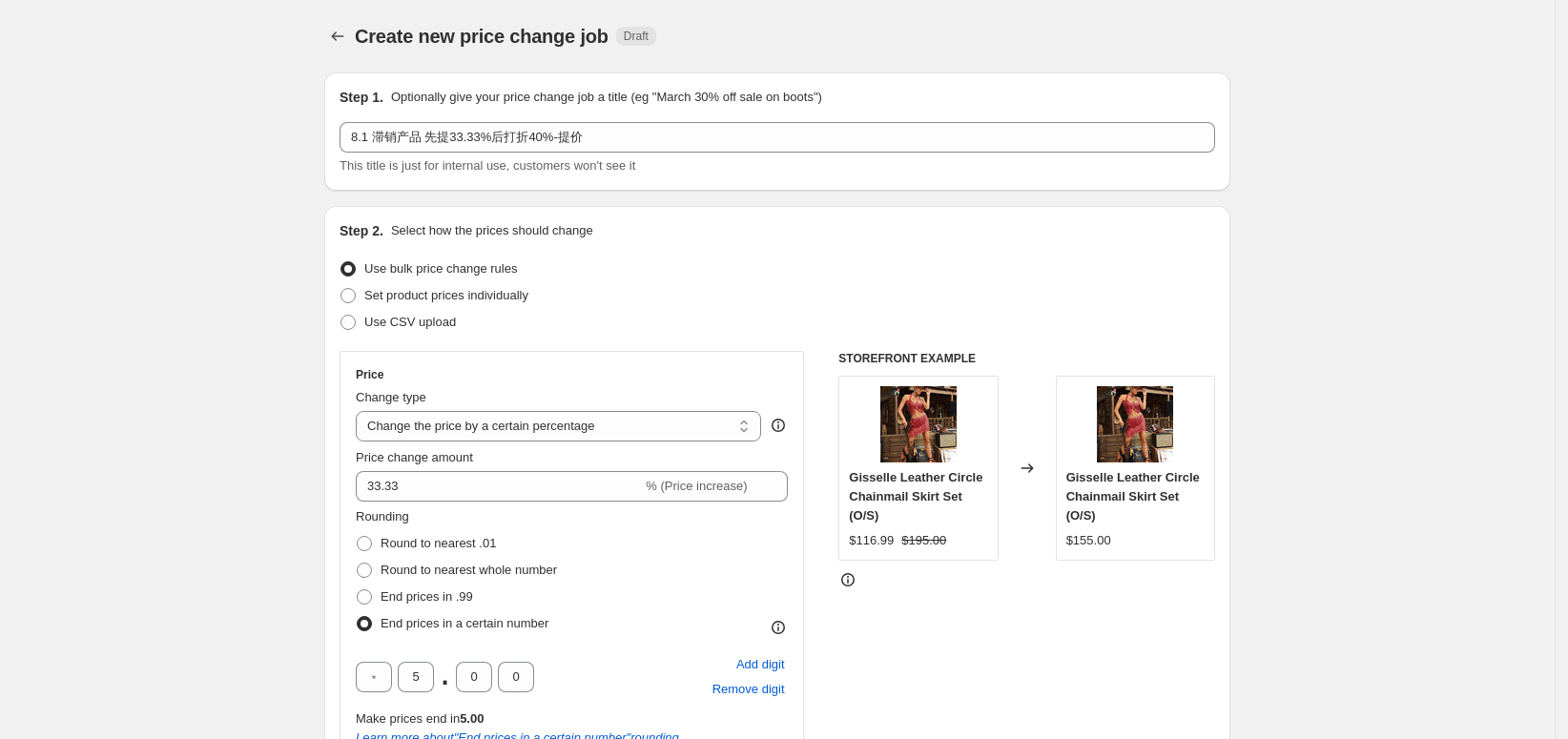 click on "Create new price change job. This page is ready Create new price change job Draft Step 1. Optionally give your price change job a title (eg "March 30% off sale on boots") 8.1 滞销产品 先提33.33%后打折40%-提价 This title is just for internal use, customers won't see it Step 2. Select how the prices should change Use bulk price change rules Set product prices individually Use CSV upload Price Change type Change the price to a certain amount Change the price by a certain amount Change the price by a certain percentage Change the price to the current compare at price (price before sale) Change the price by a certain amount relative to the compare at price Change the price by a certain percentage relative to the compare at price Don't change the price Change the price by a certain percentage relative to the cost per item Change price to certain cost margin Change the price by a certain percentage Price change amount 33.33 % (Price increase) Rounding Round to nearest .01 Round to nearest whole number 5 ." at bounding box center [777, 1070] 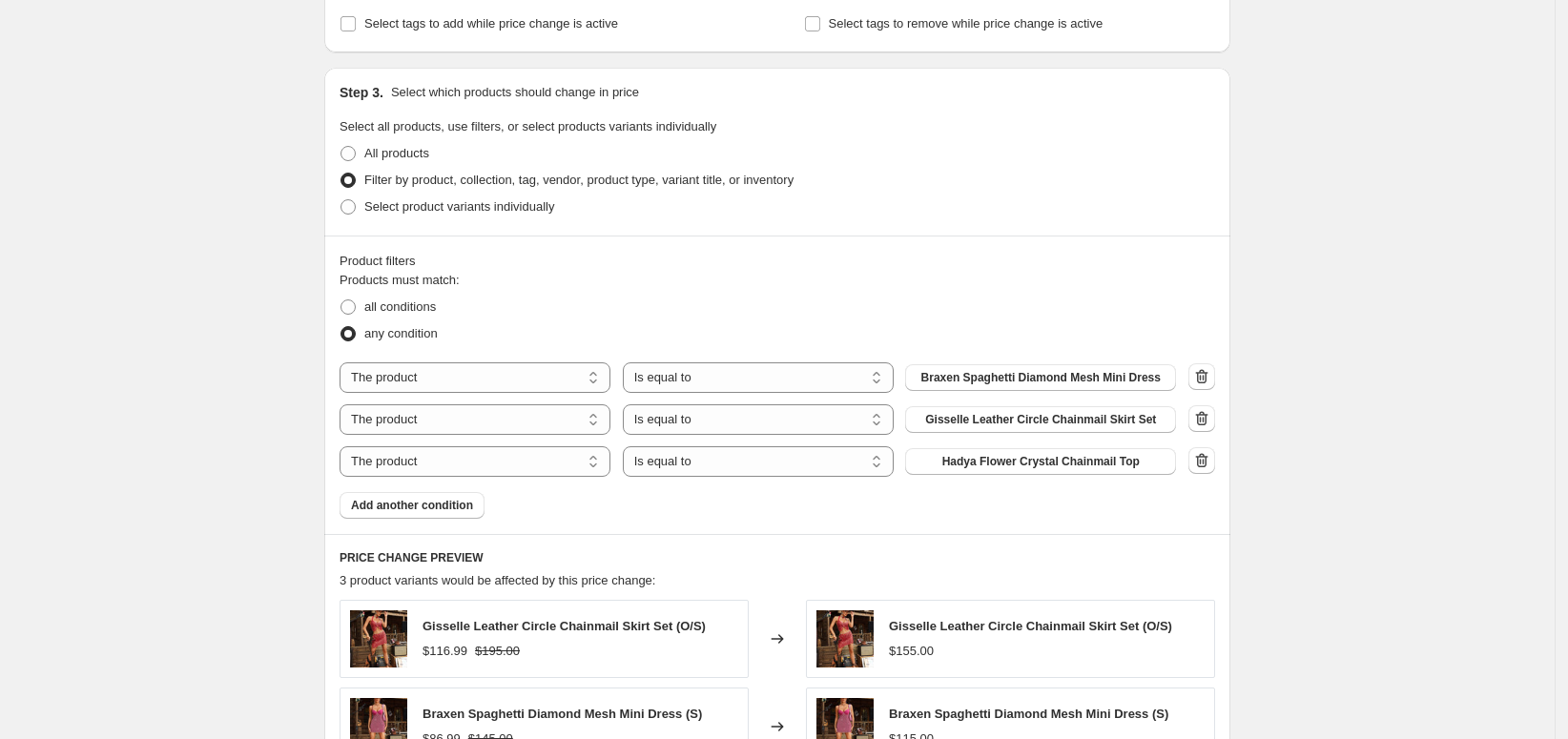 scroll, scrollTop: 954, scrollLeft: 0, axis: vertical 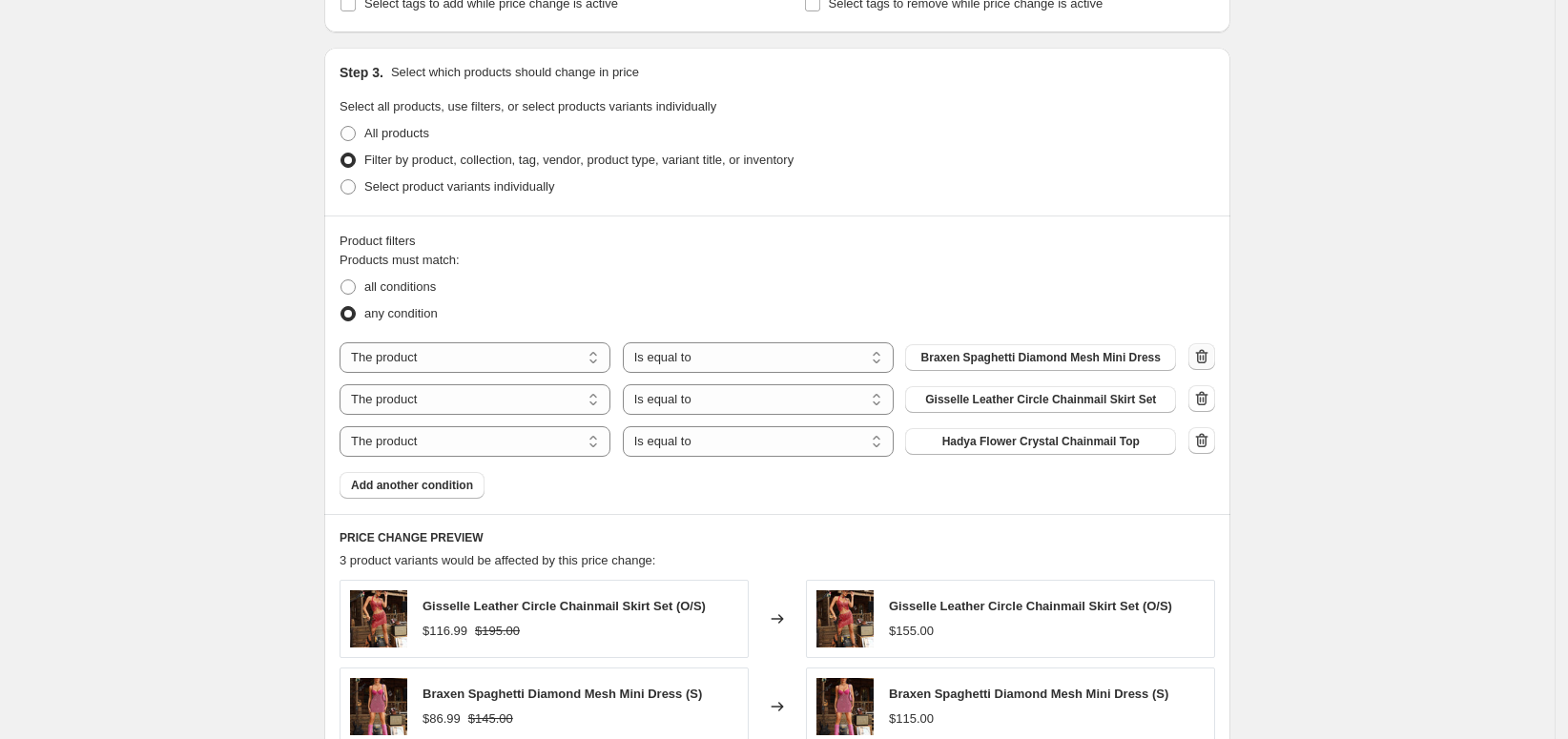 click 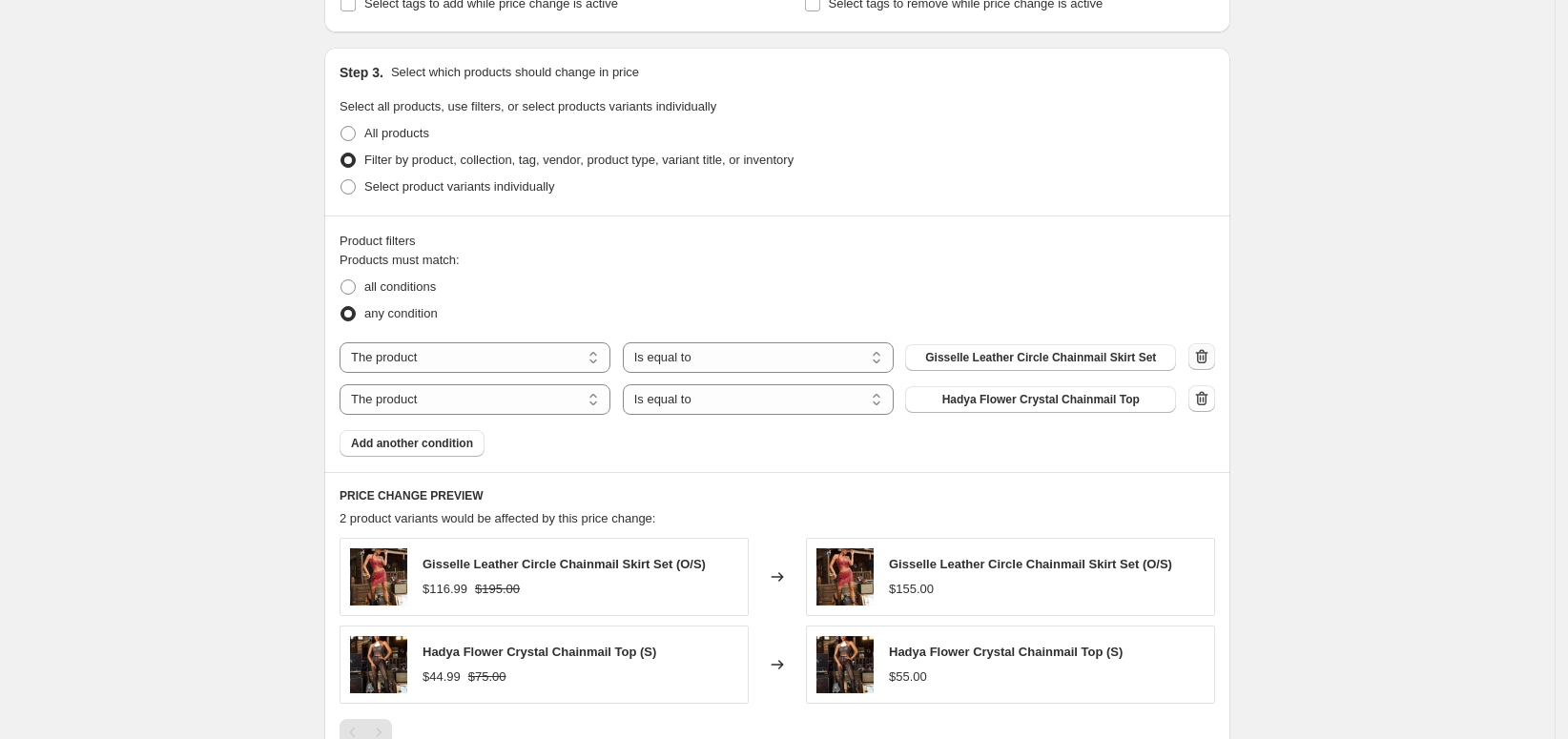 click 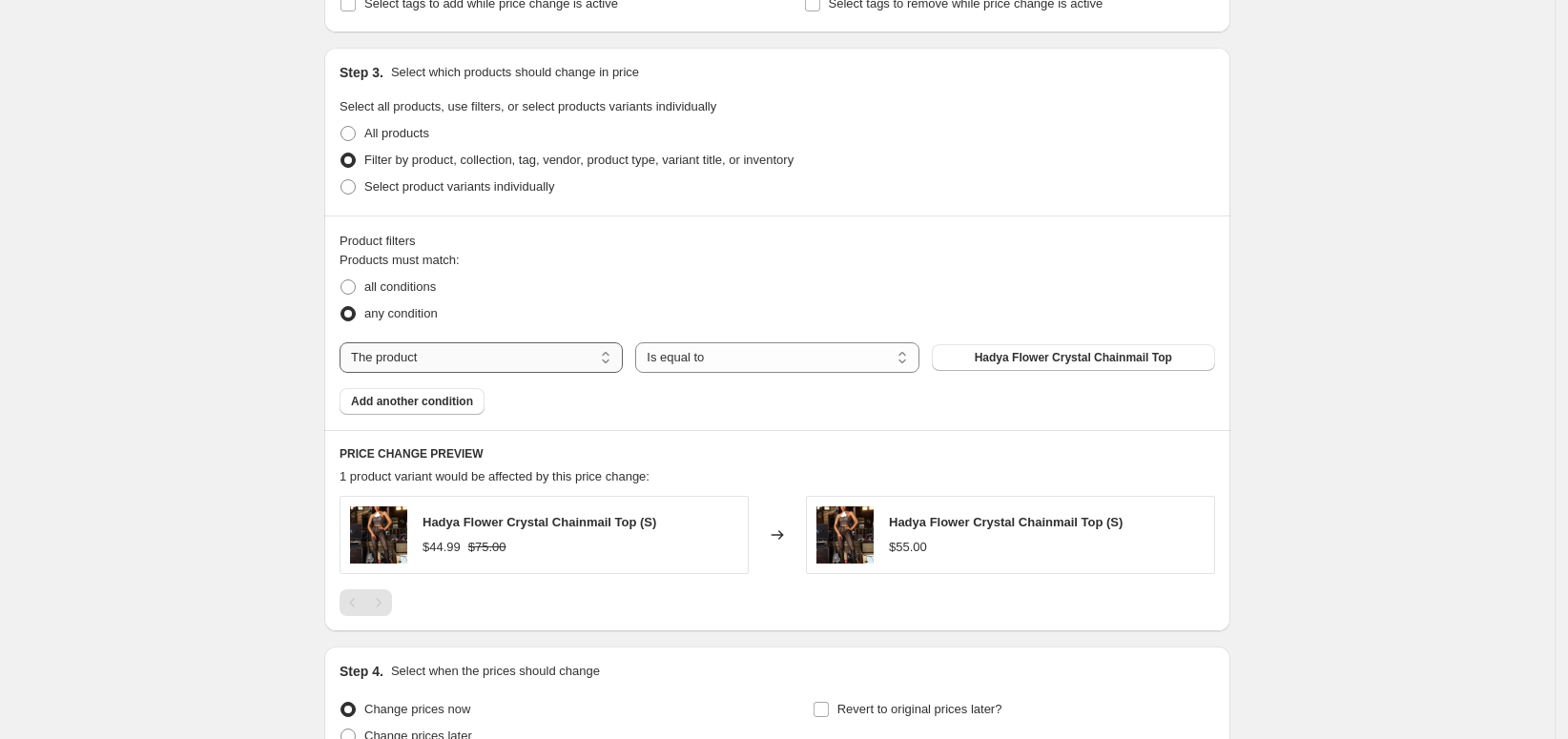 click on "The product The product's collection The product's tag The product's vendor The product's type The product's status The variant's title Inventory quantity" at bounding box center [481, 358] 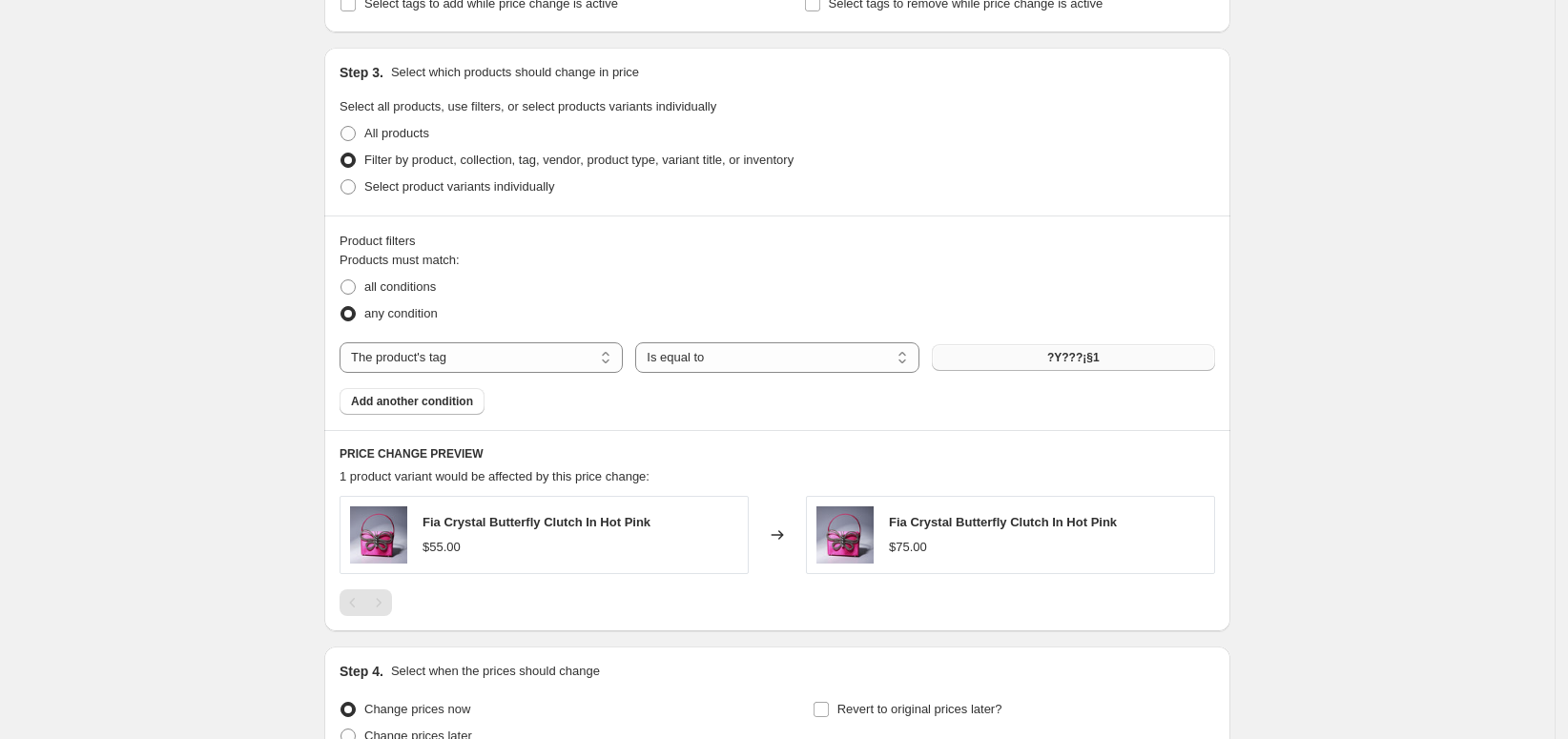 click on "?Y???¡§1" at bounding box center [1073, 358] 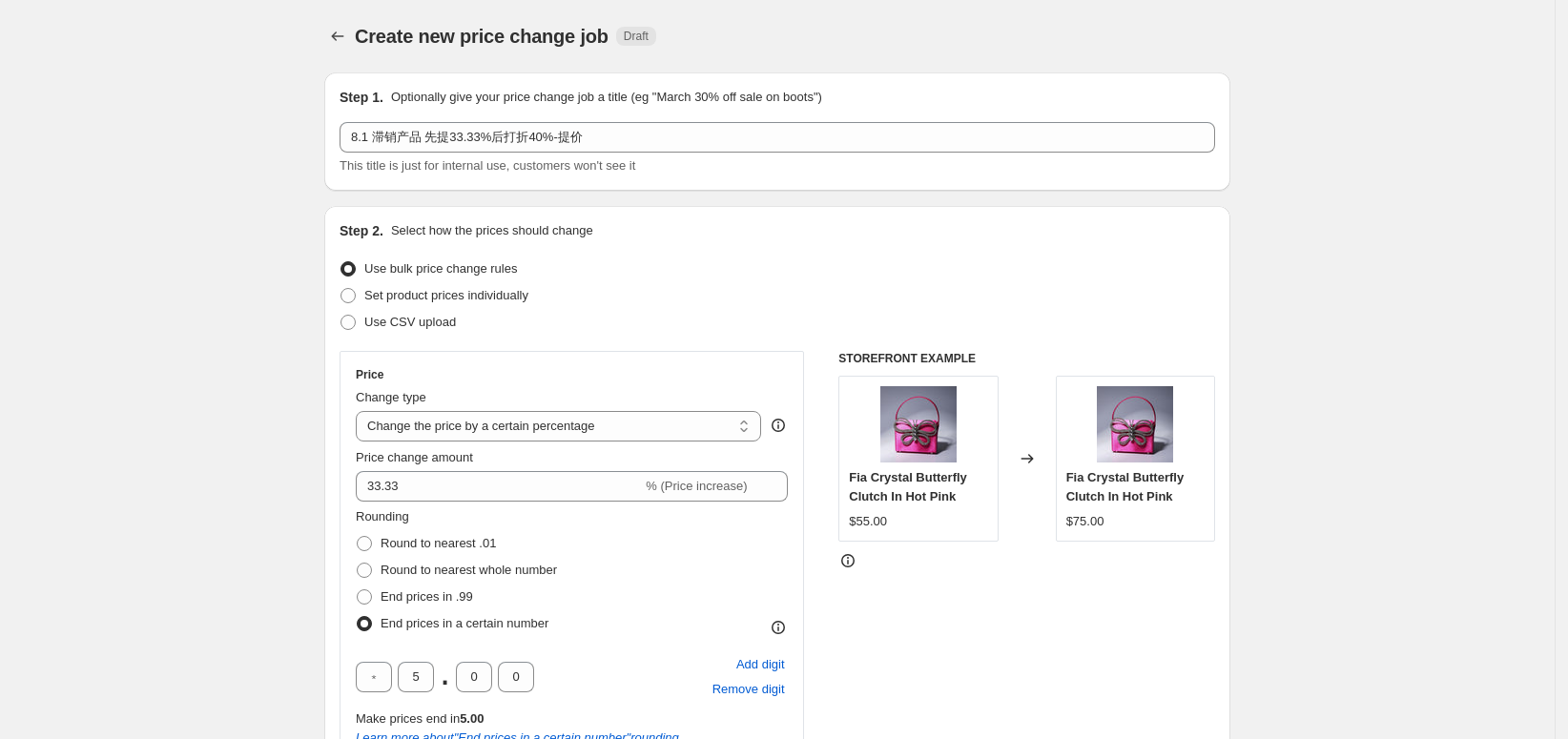 scroll, scrollTop: 954, scrollLeft: 0, axis: vertical 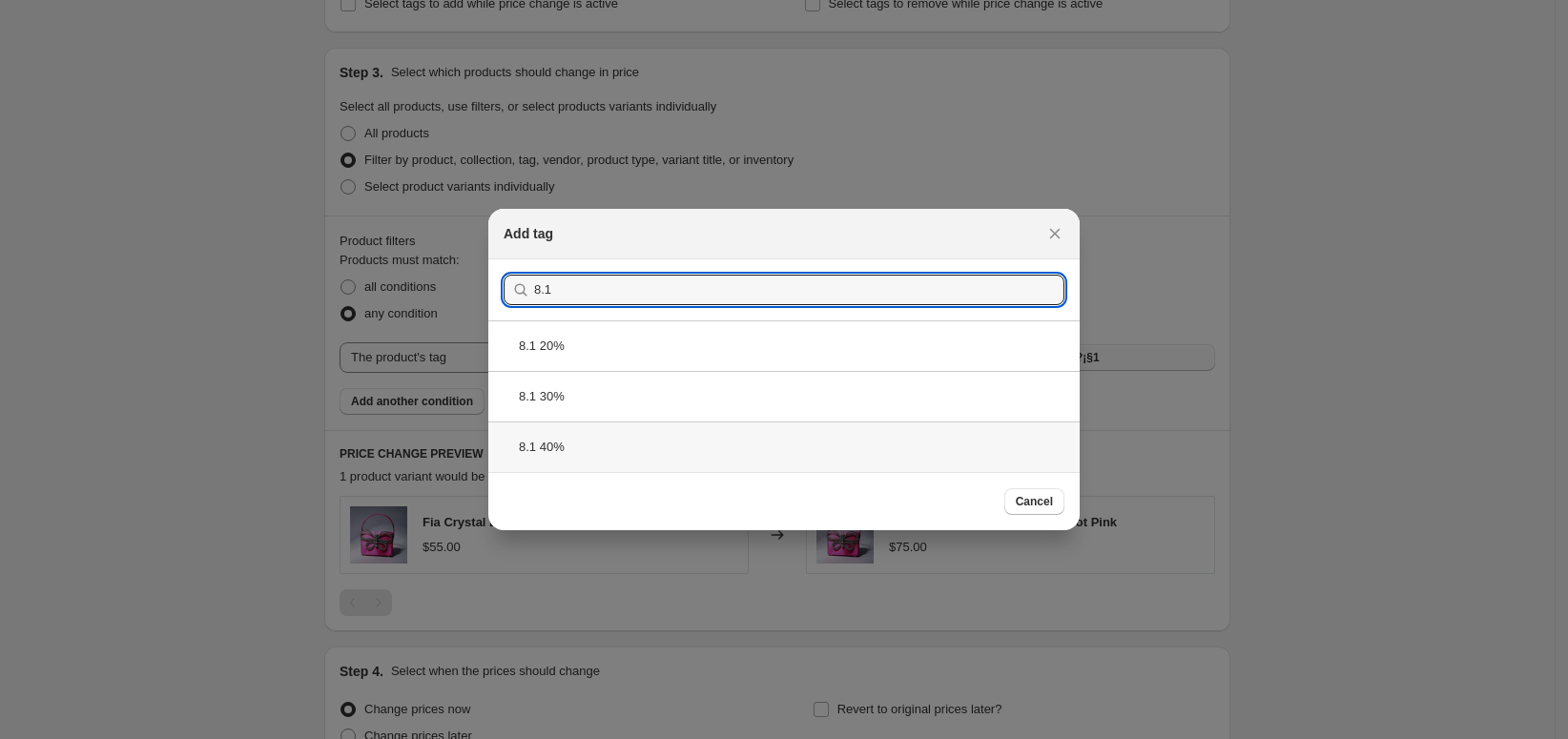 type on "8.1" 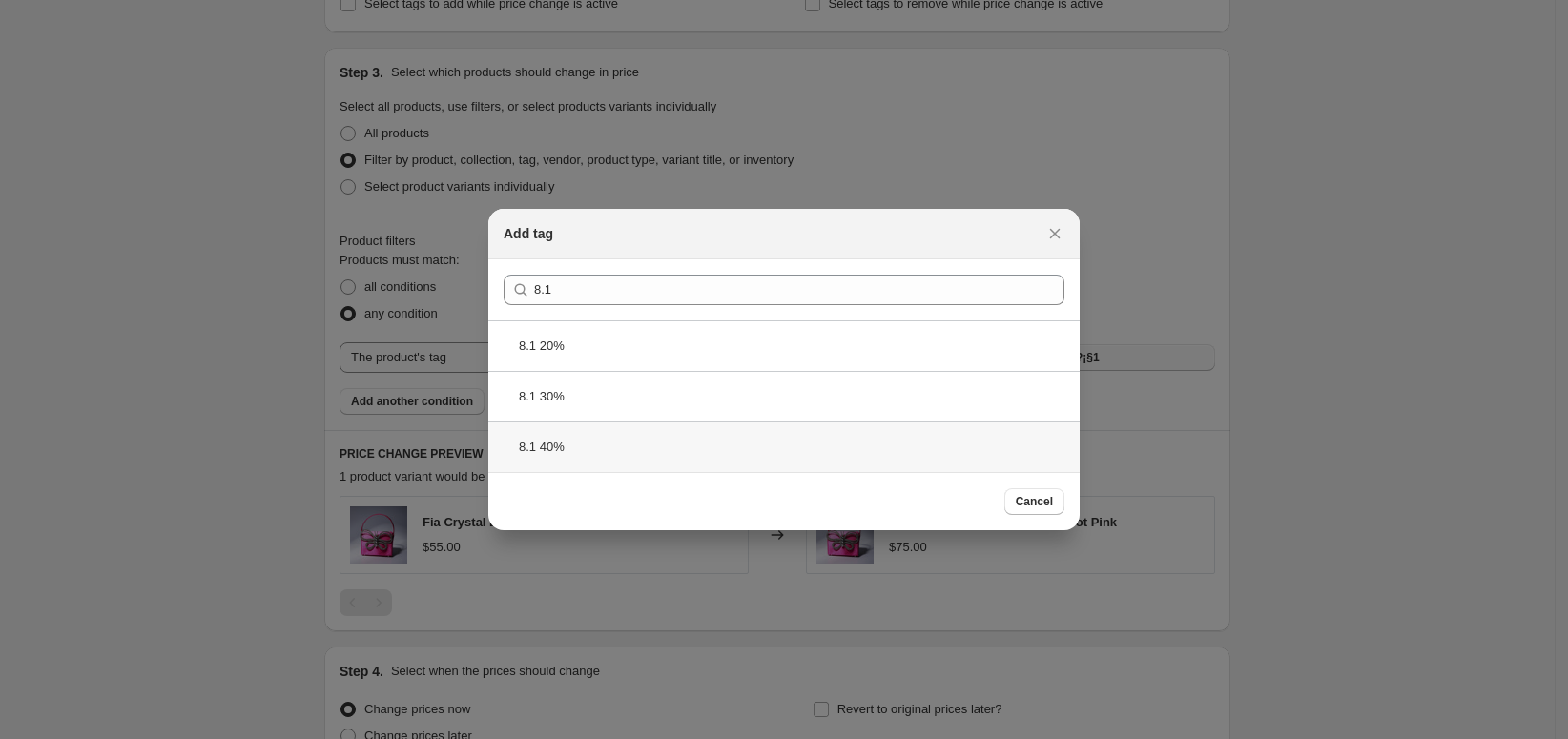drag, startPoint x: 722, startPoint y: 428, endPoint x: 771, endPoint y: 440, distance: 50.447993 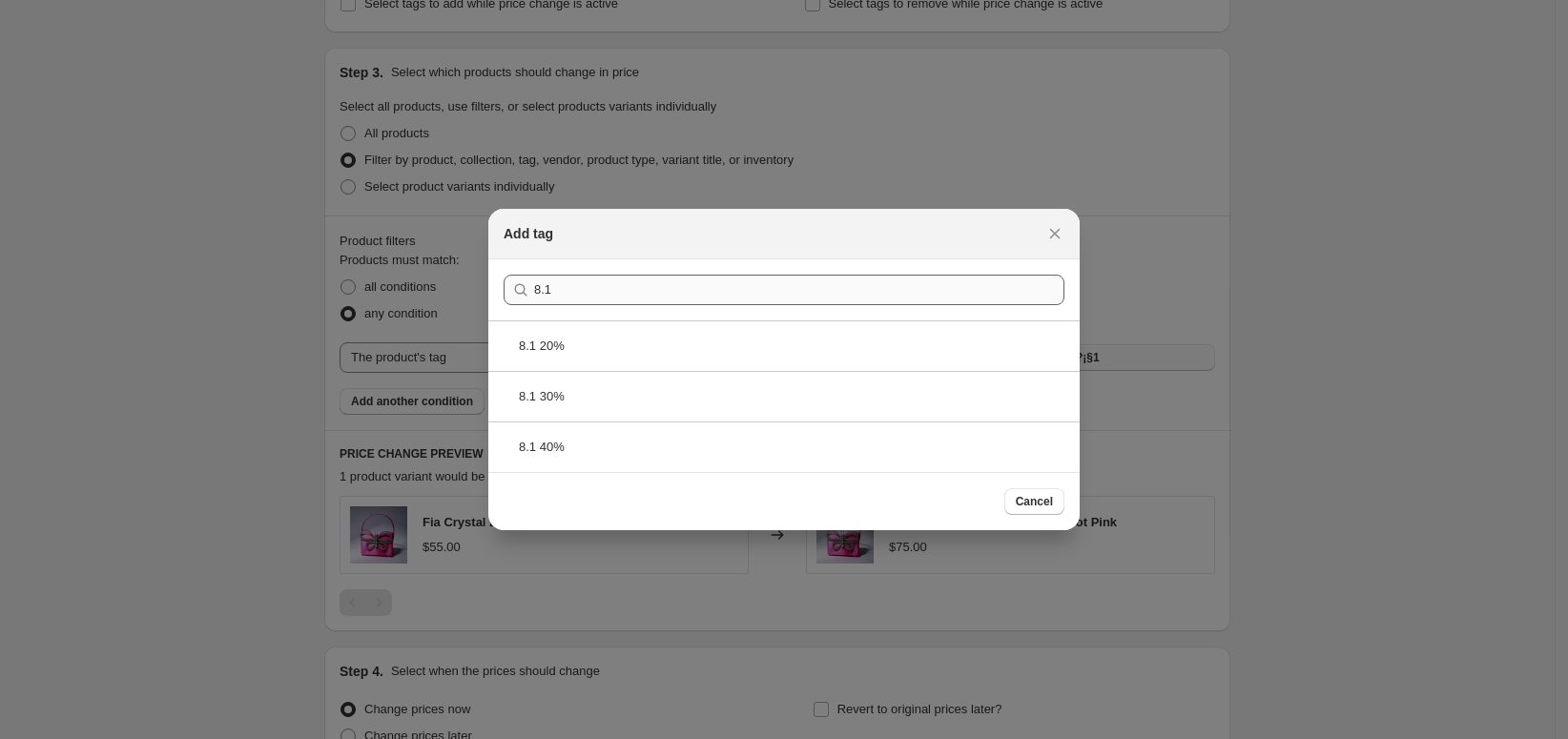 scroll, scrollTop: 954, scrollLeft: 0, axis: vertical 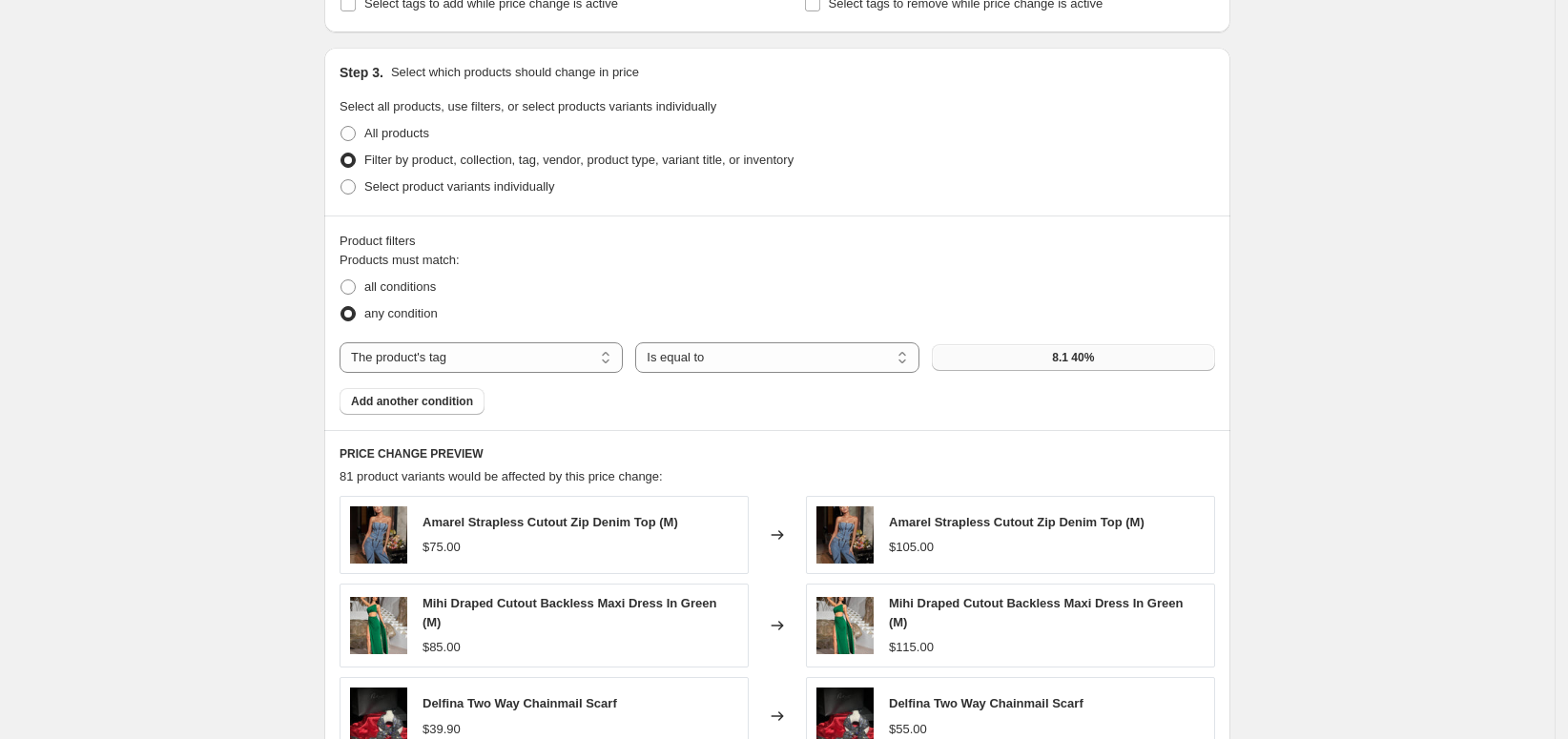 click on "Create new price change job. This page is ready Create new price change job Draft Step 1. Optionally give your price change job a title (eg "March 30% off sale on boots") 8.1 滞销产品 先提33.33%后打折40%-提价 This title is just for internal use, customers won't see it Step 2. Select how the prices should change Use bulk price change rules Set product prices individually Use CSV upload Price Change type Change the price to a certain amount Change the price by a certain amount Change the price by a certain percentage Change the price to the current compare at price (price before sale) Change the price by a certain amount relative to the compare at price Change the price by a certain percentage relative to the compare at price Don't change the price Change the price by a certain percentage relative to the cost per item Change price to certain cost margin Change the price by a certain percentage Price change amount 33.33 % (Price increase) Rounding Round to nearest .01 Round to nearest whole number 5 ." at bounding box center [777, 165] 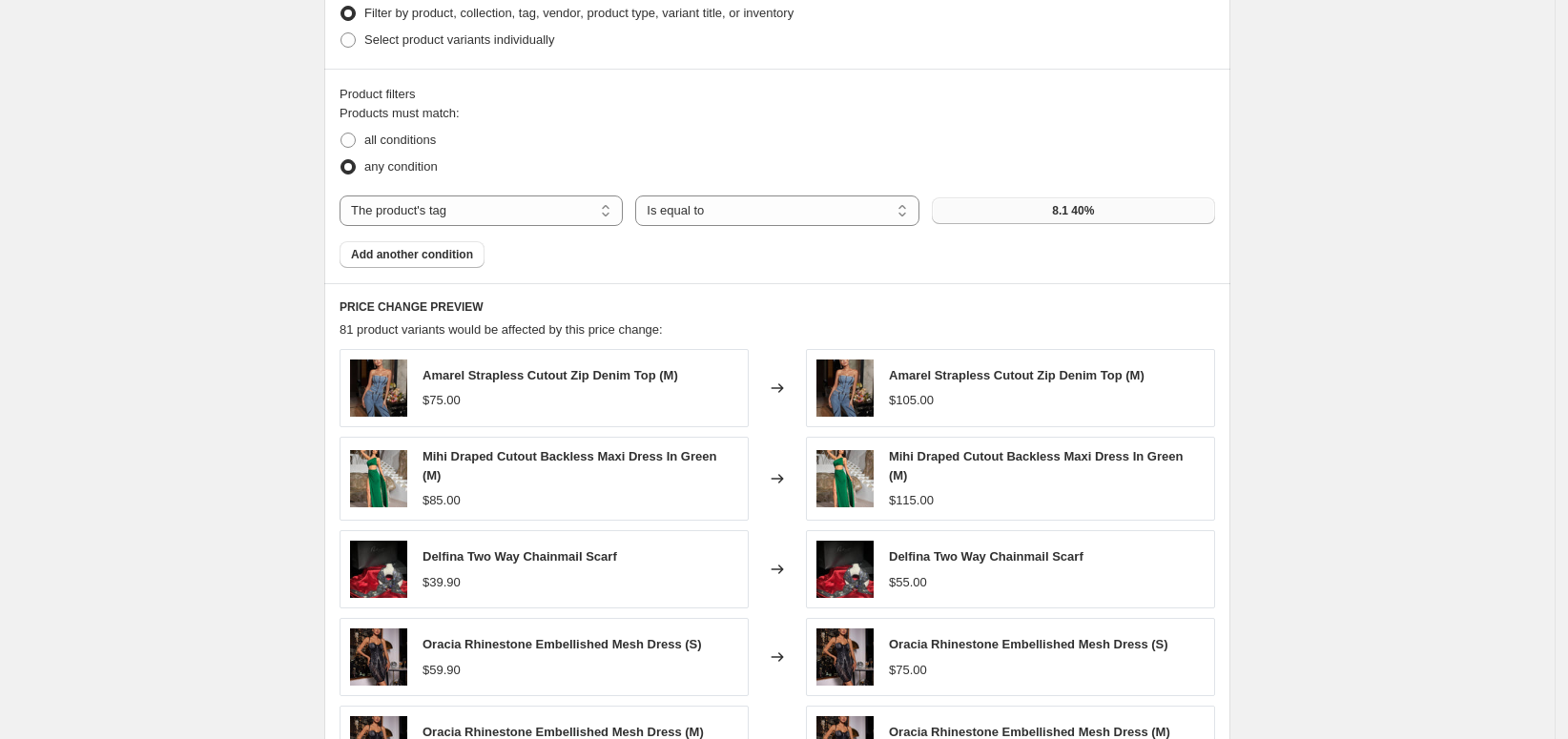 scroll, scrollTop: 1377, scrollLeft: 0, axis: vertical 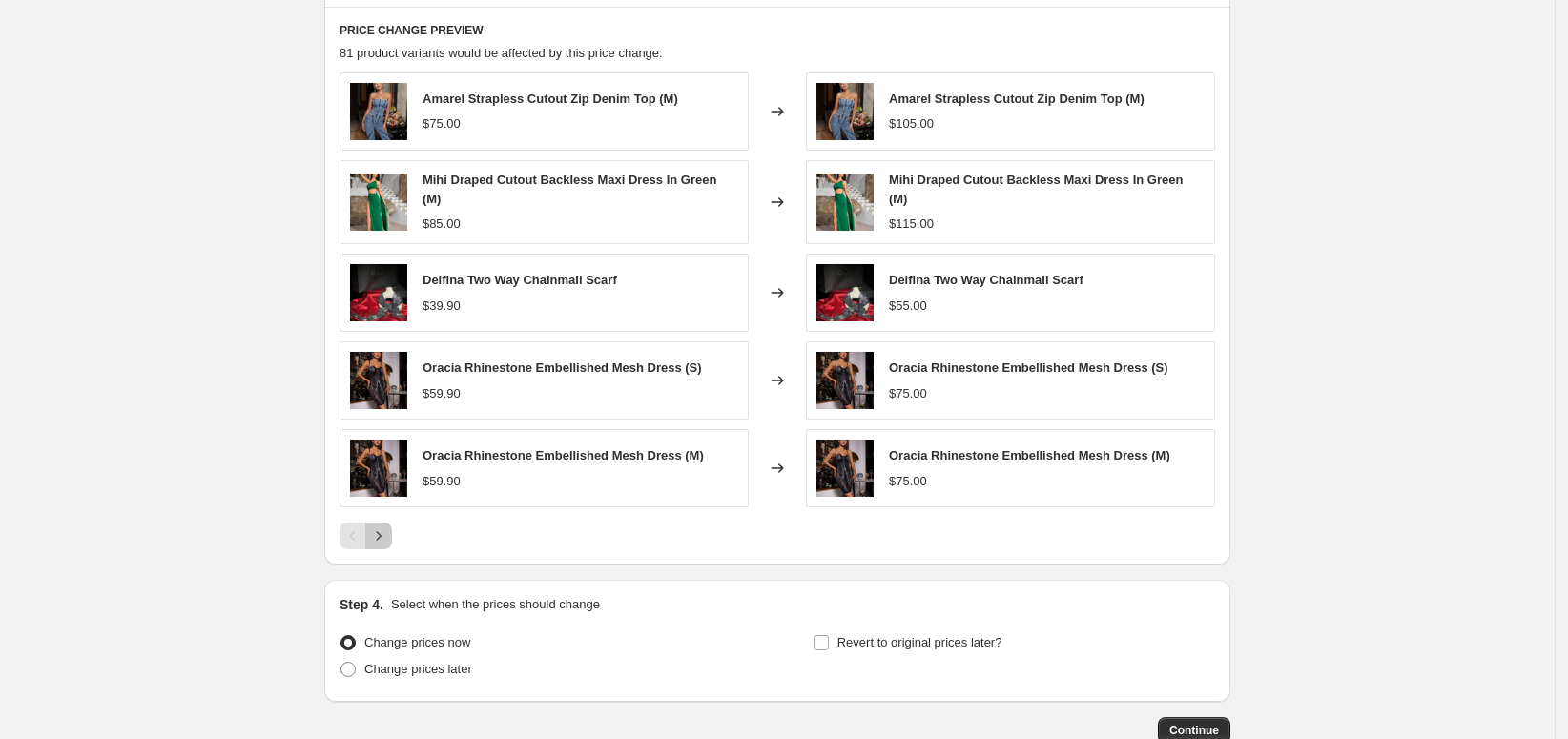 click 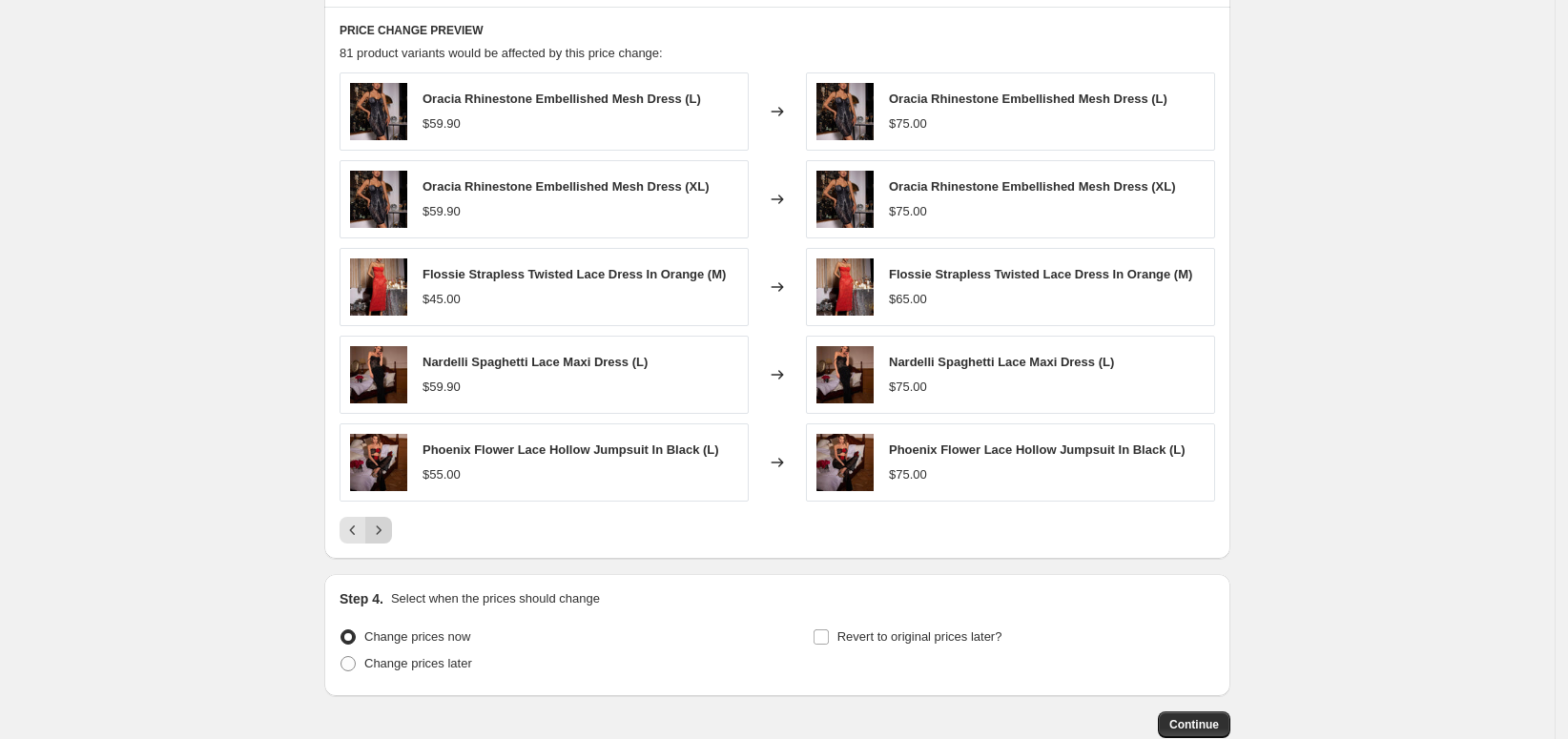 click 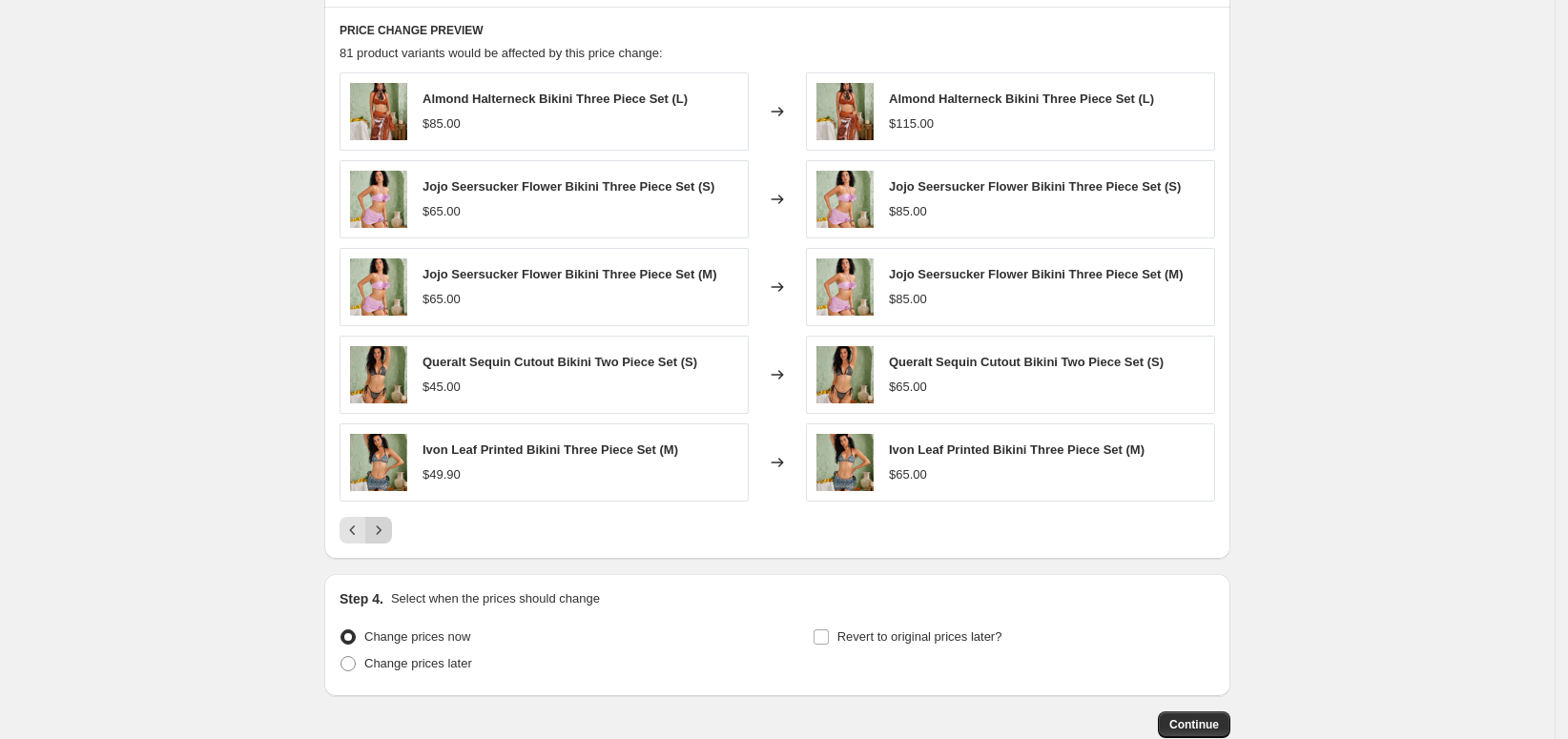 click 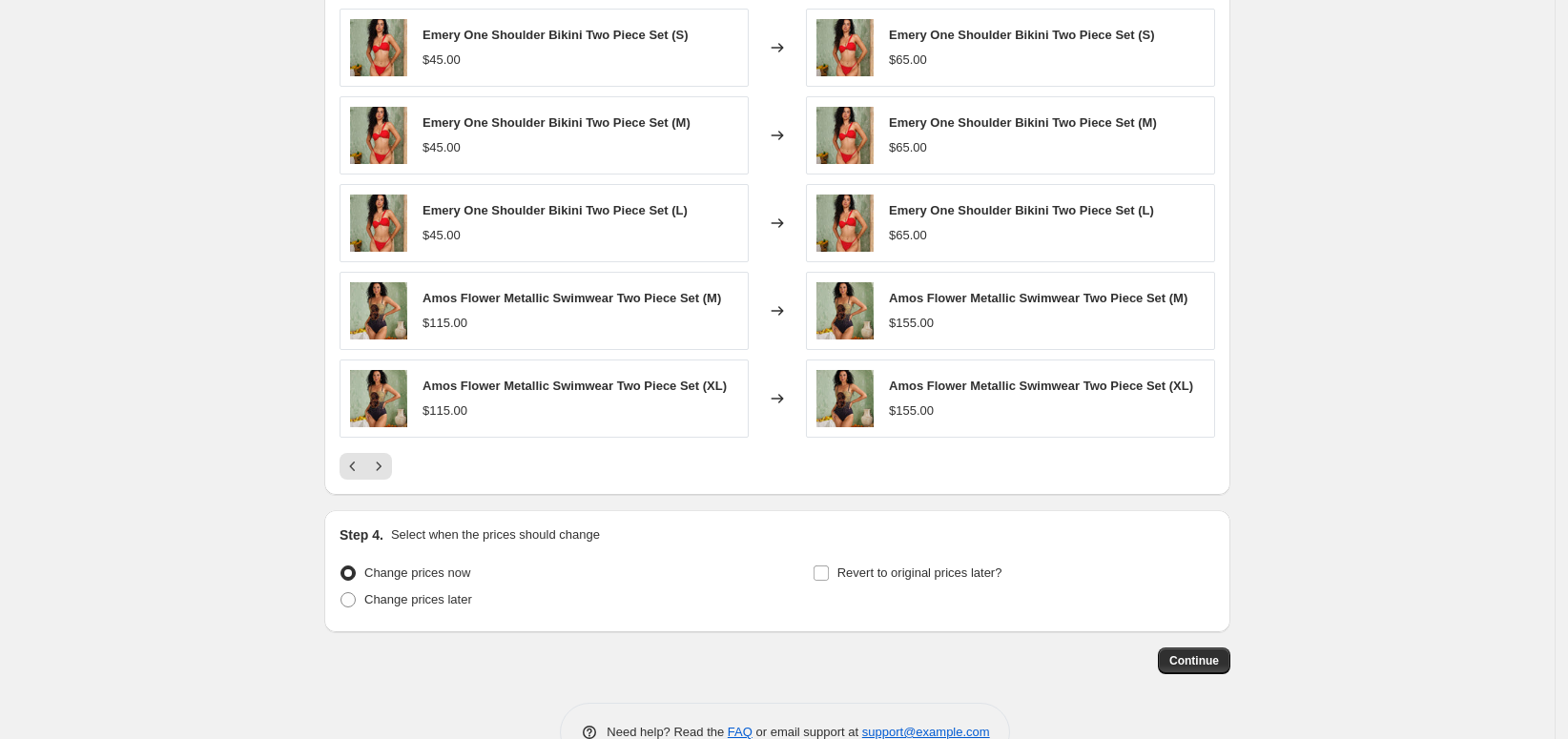 scroll, scrollTop: 1488, scrollLeft: 0, axis: vertical 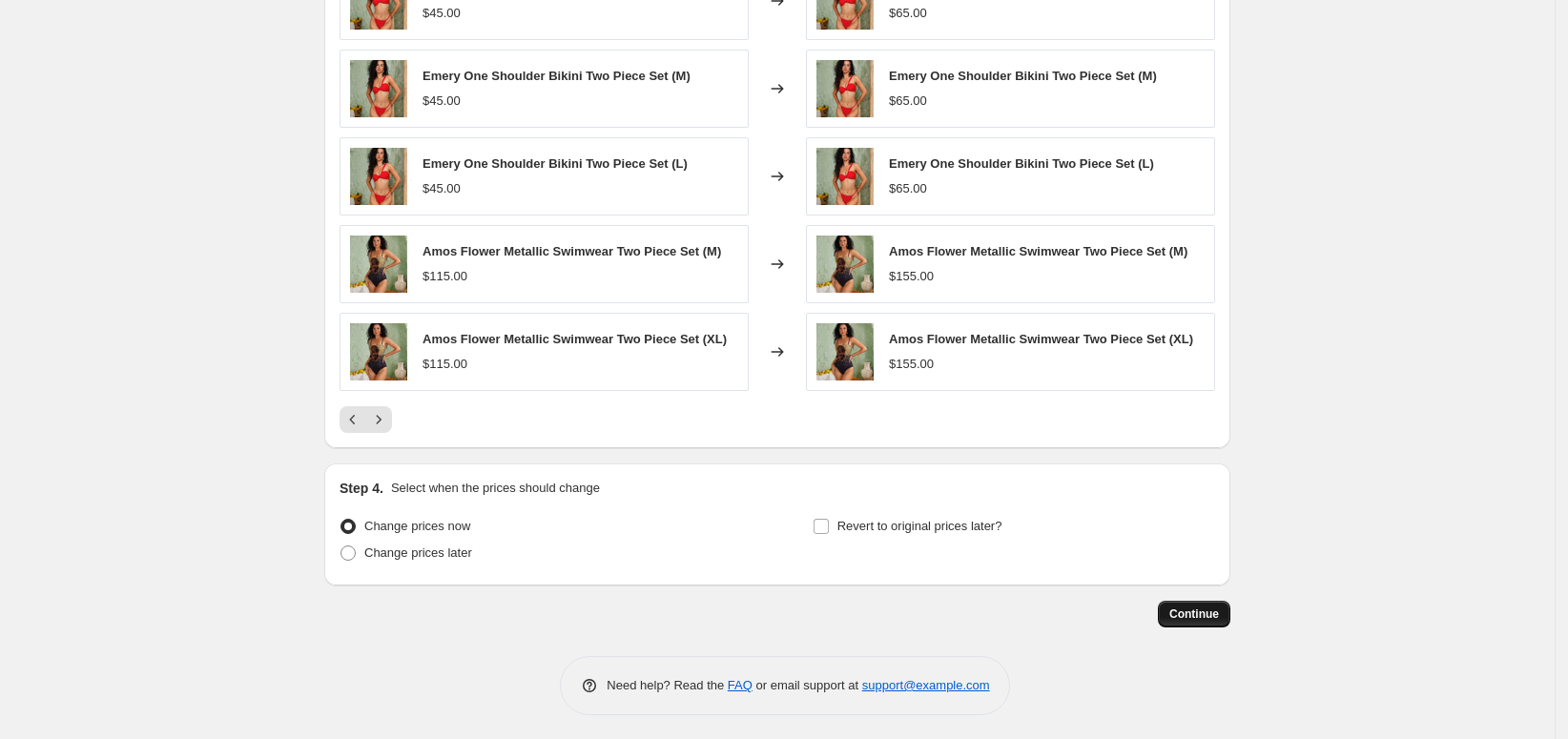 click on "Continue" at bounding box center (1194, 614) 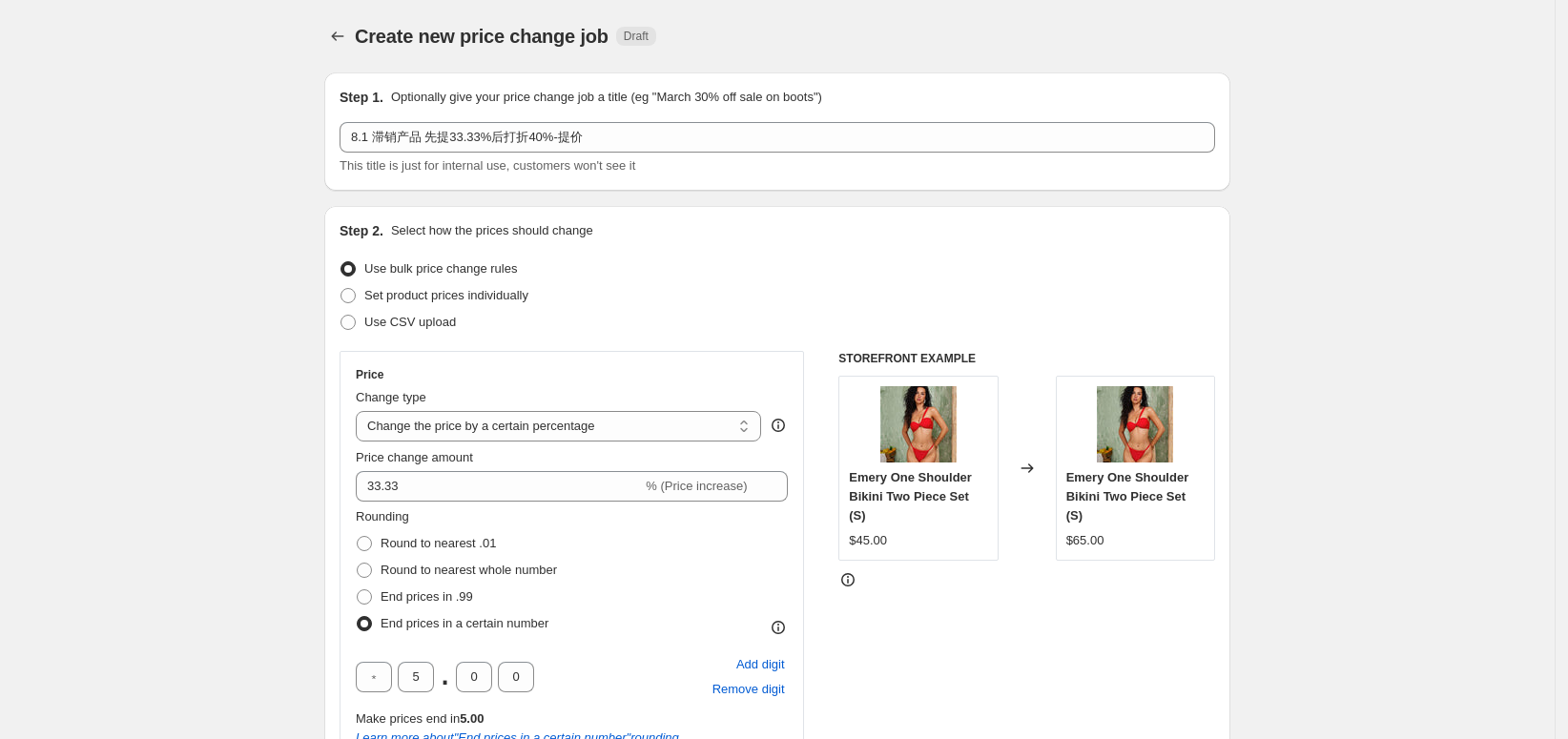 scroll, scrollTop: 1488, scrollLeft: 0, axis: vertical 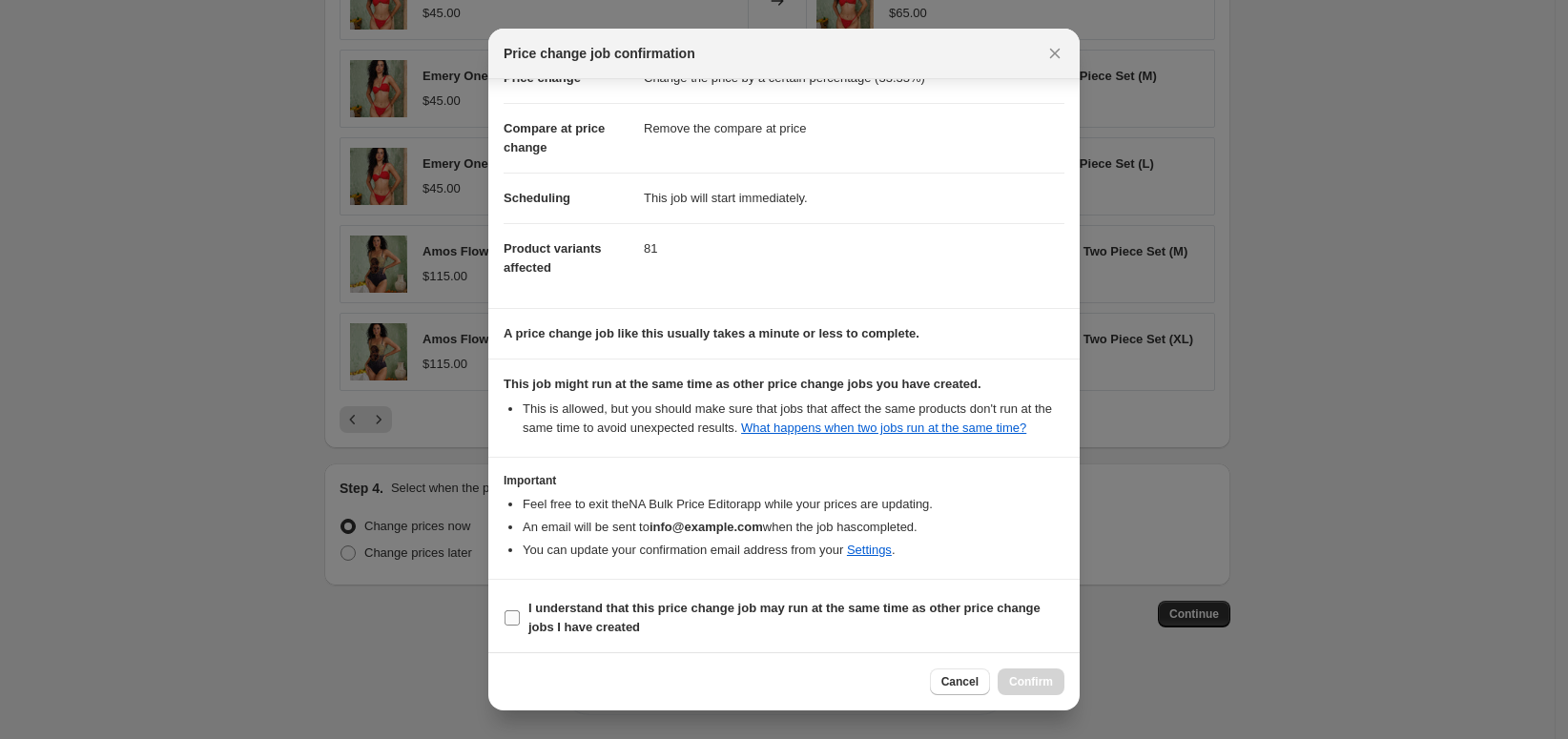 click on "I understand that this price change job may run at the same time as other price change jobs I have created" at bounding box center (784, 617) 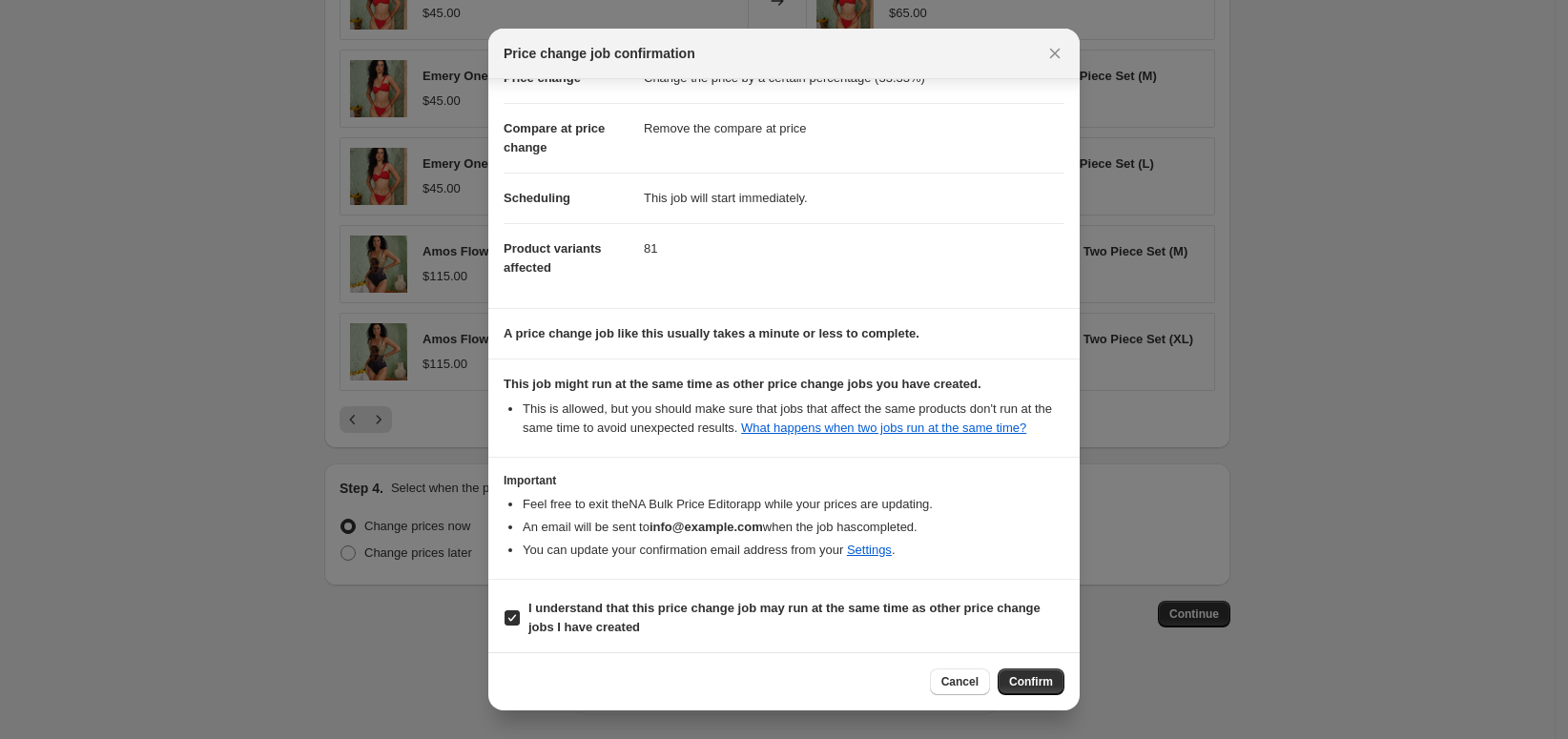click on "Confirm" at bounding box center [1031, 682] 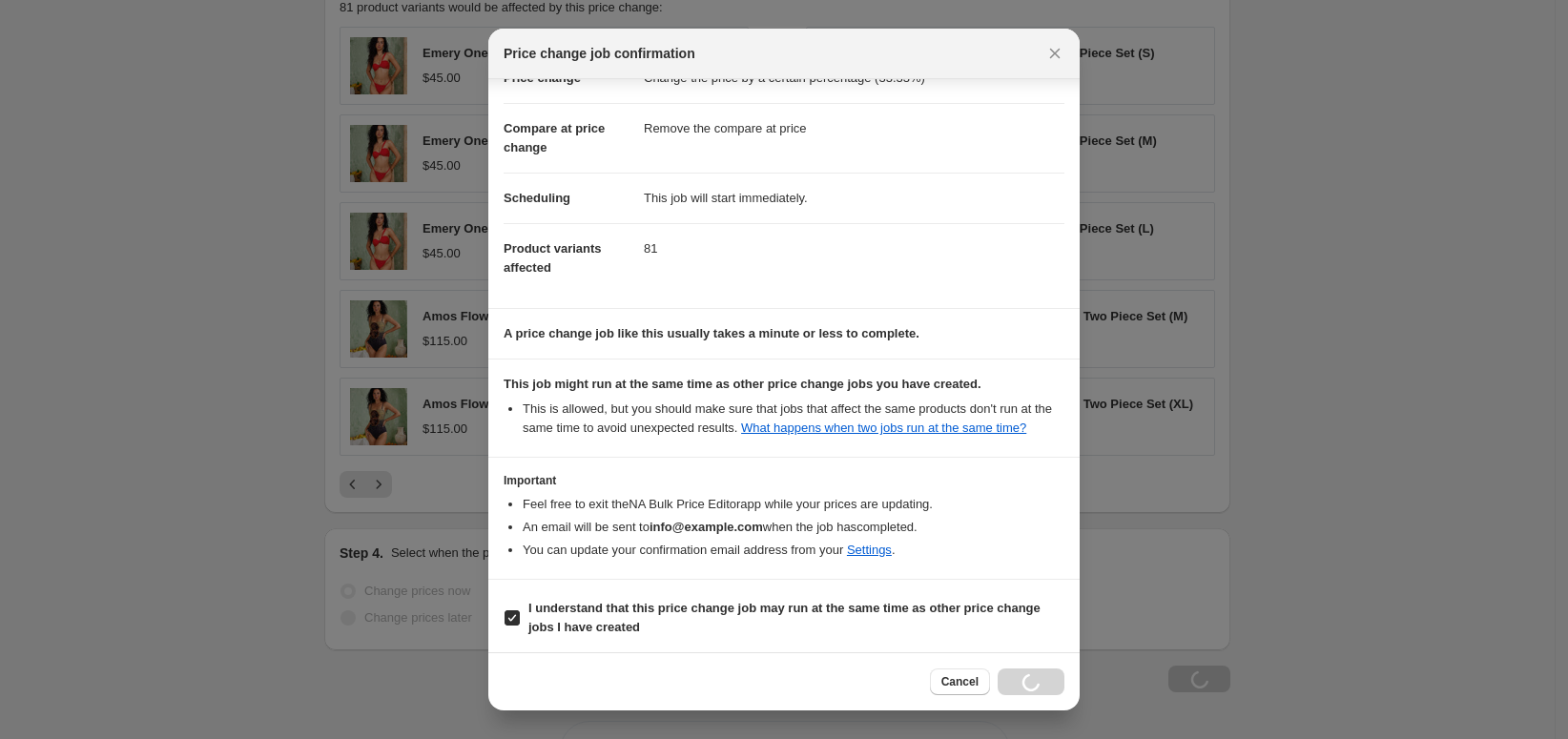 scroll, scrollTop: 1552, scrollLeft: 0, axis: vertical 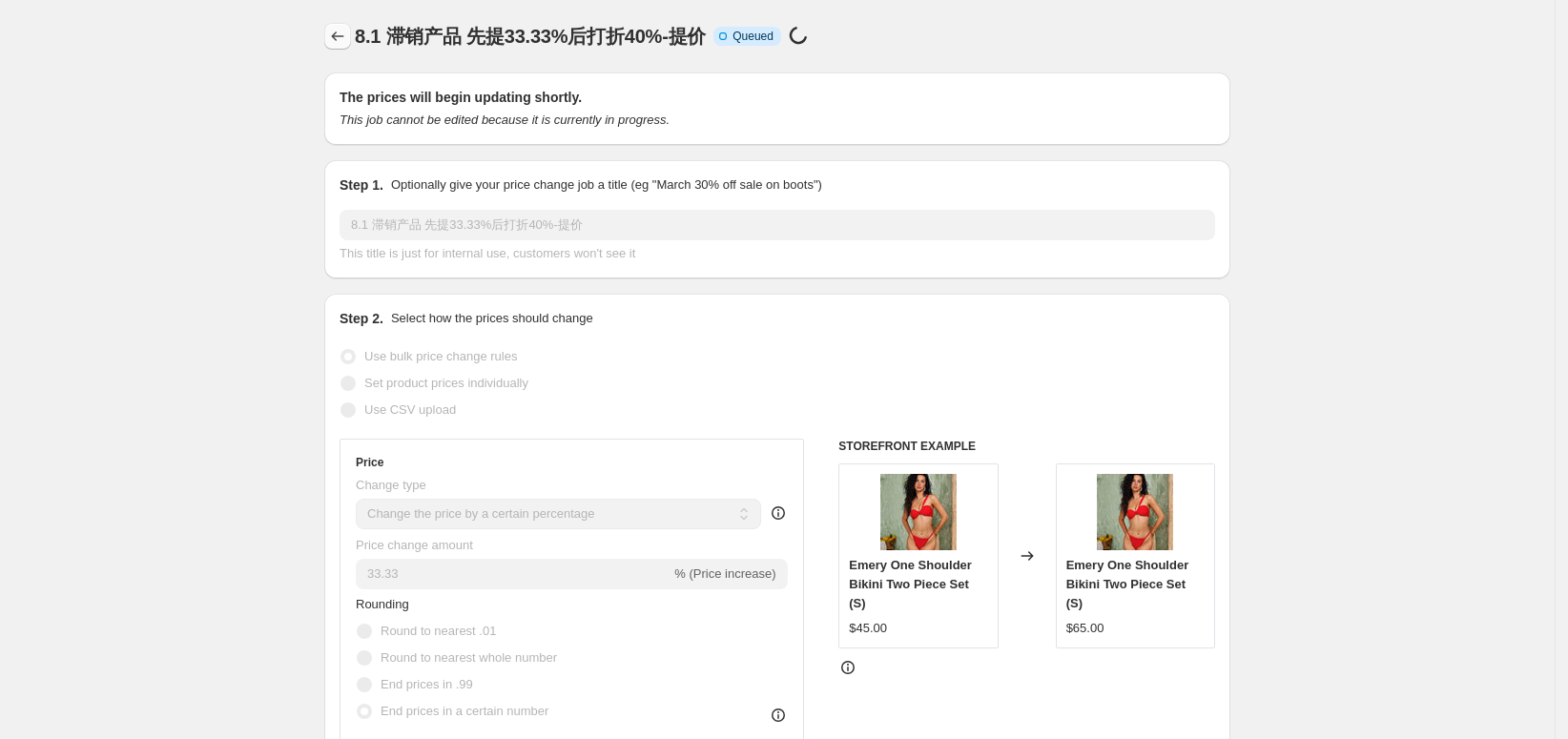 click 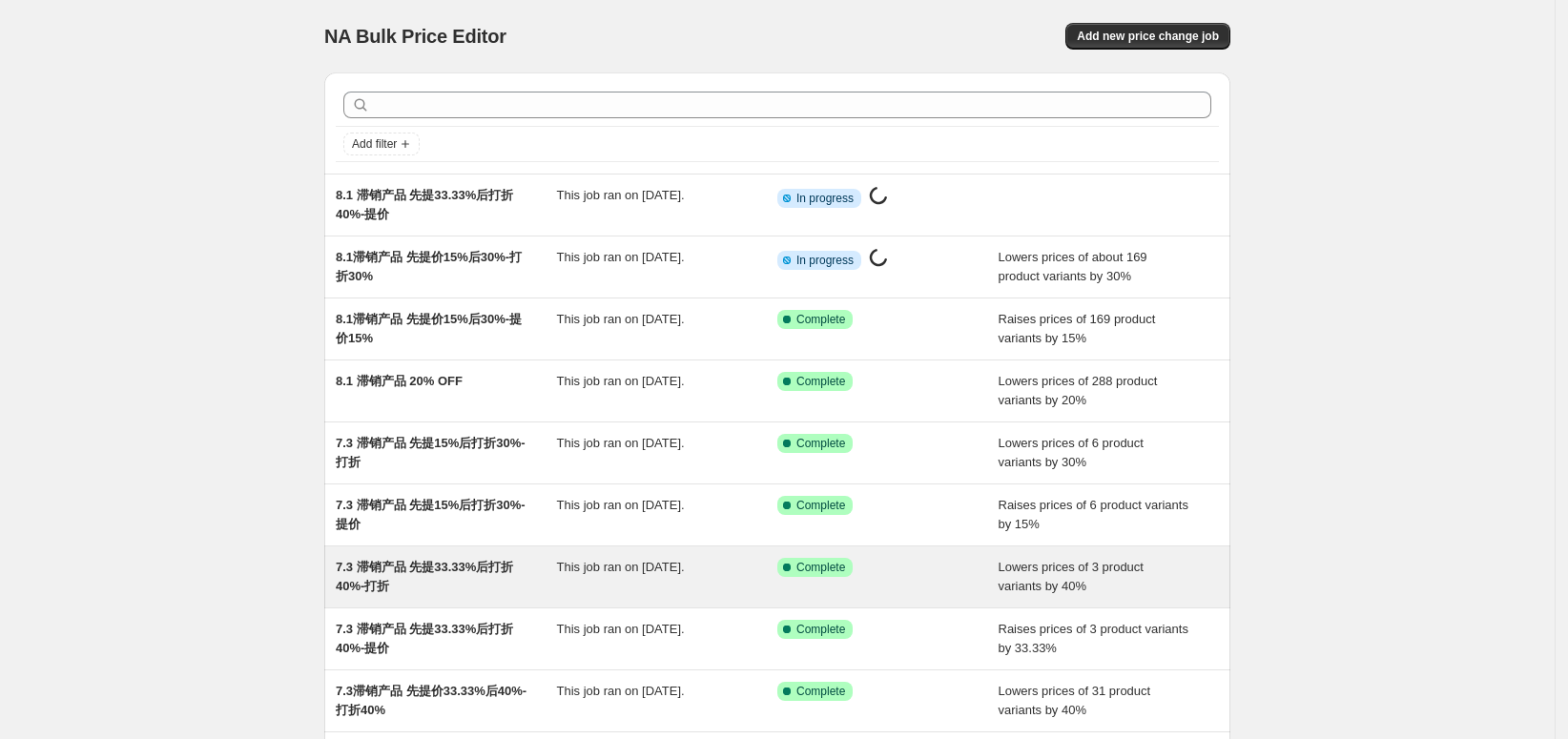 click on "7.3 滞销产品 先提33.33%后打折40%-打折" at bounding box center (446, 577) 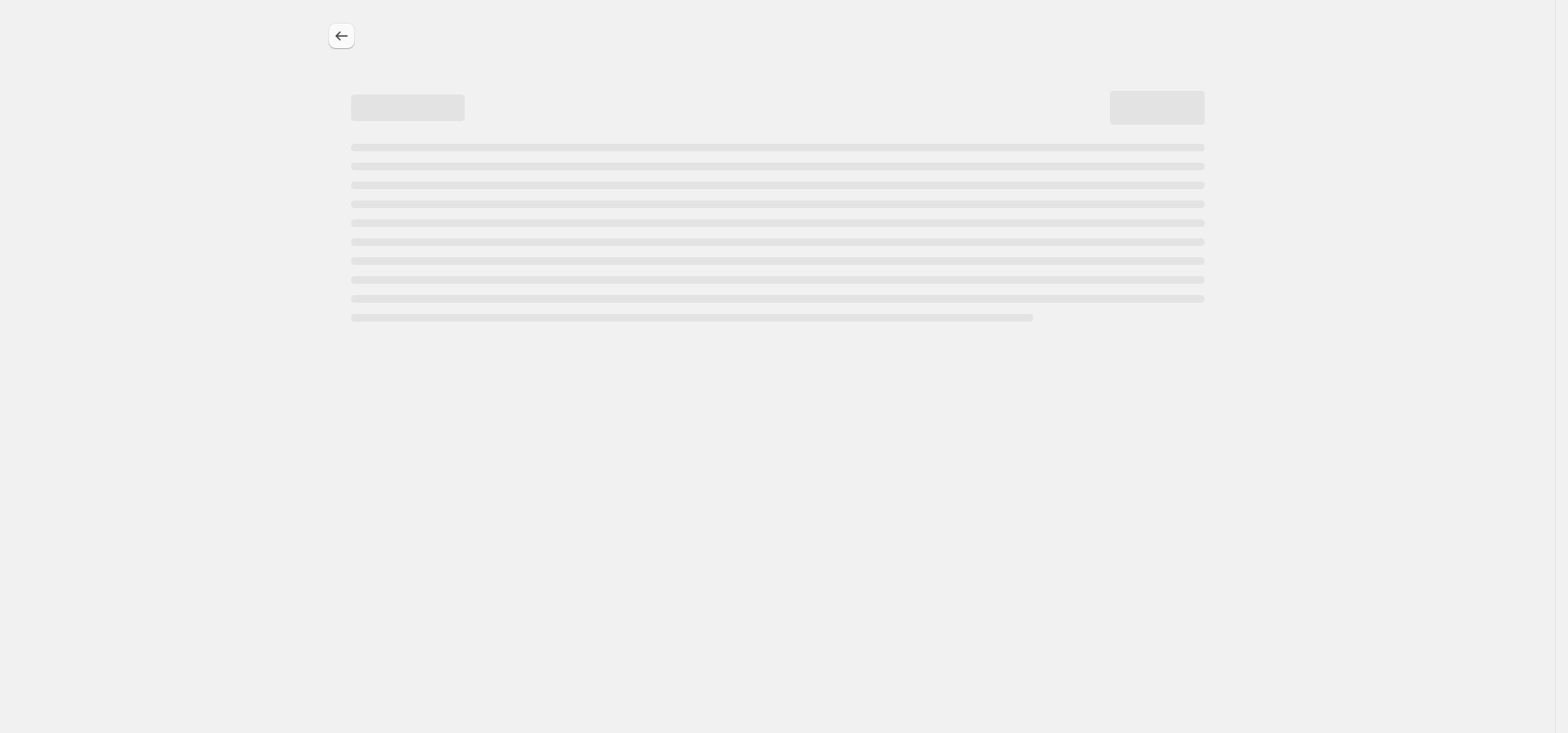 select on "percentage" 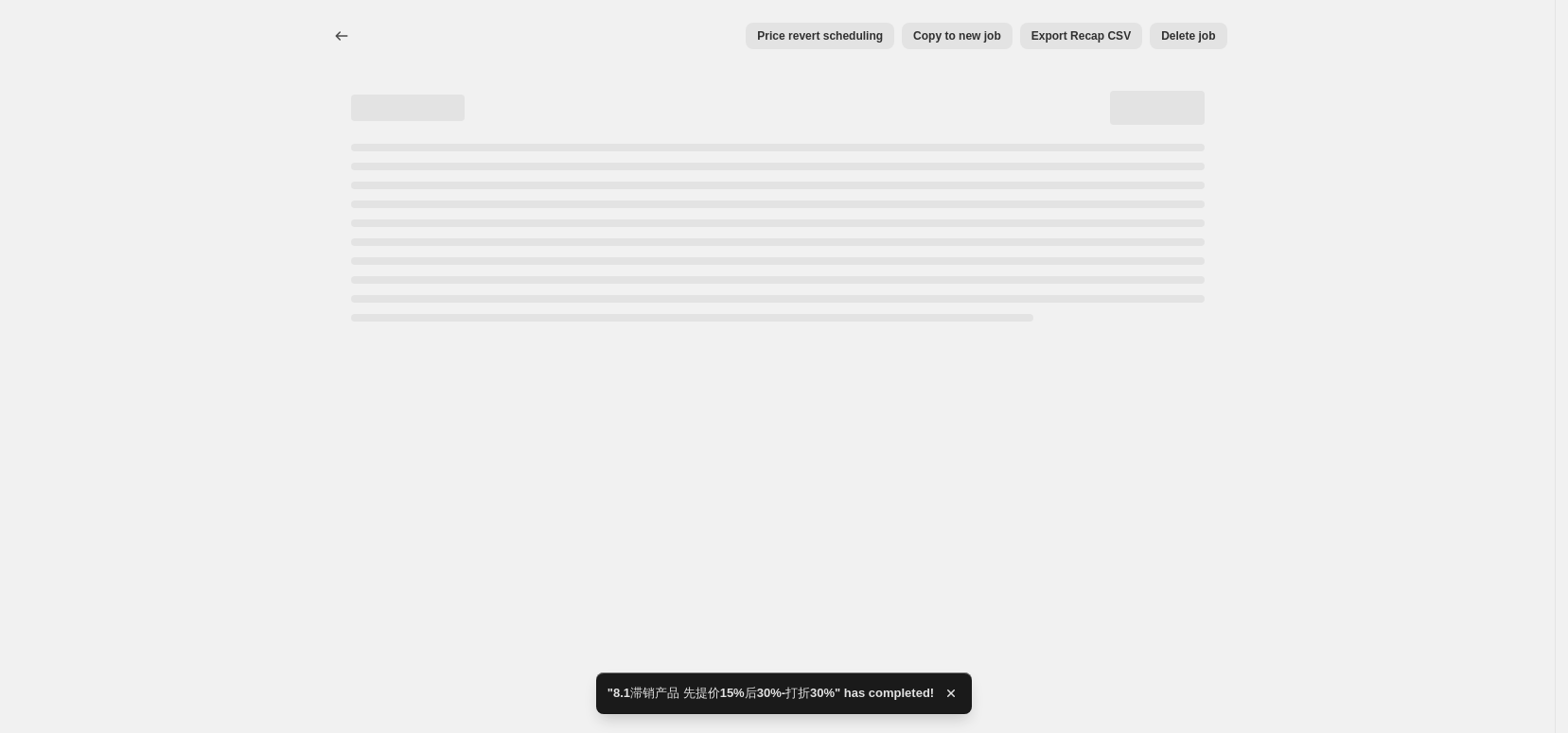 select on "percentage" 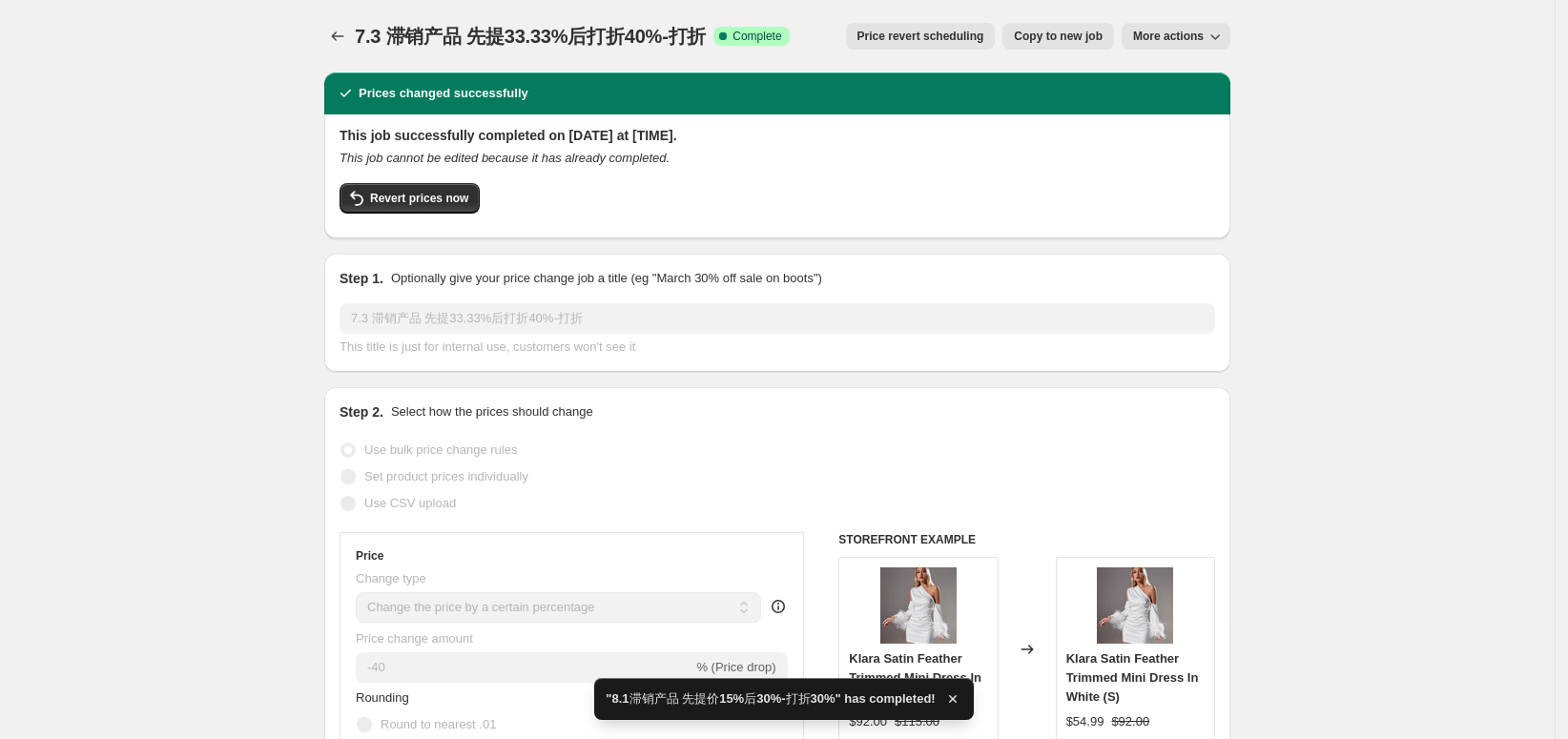 click on "Copy to new job" at bounding box center (1058, 36) 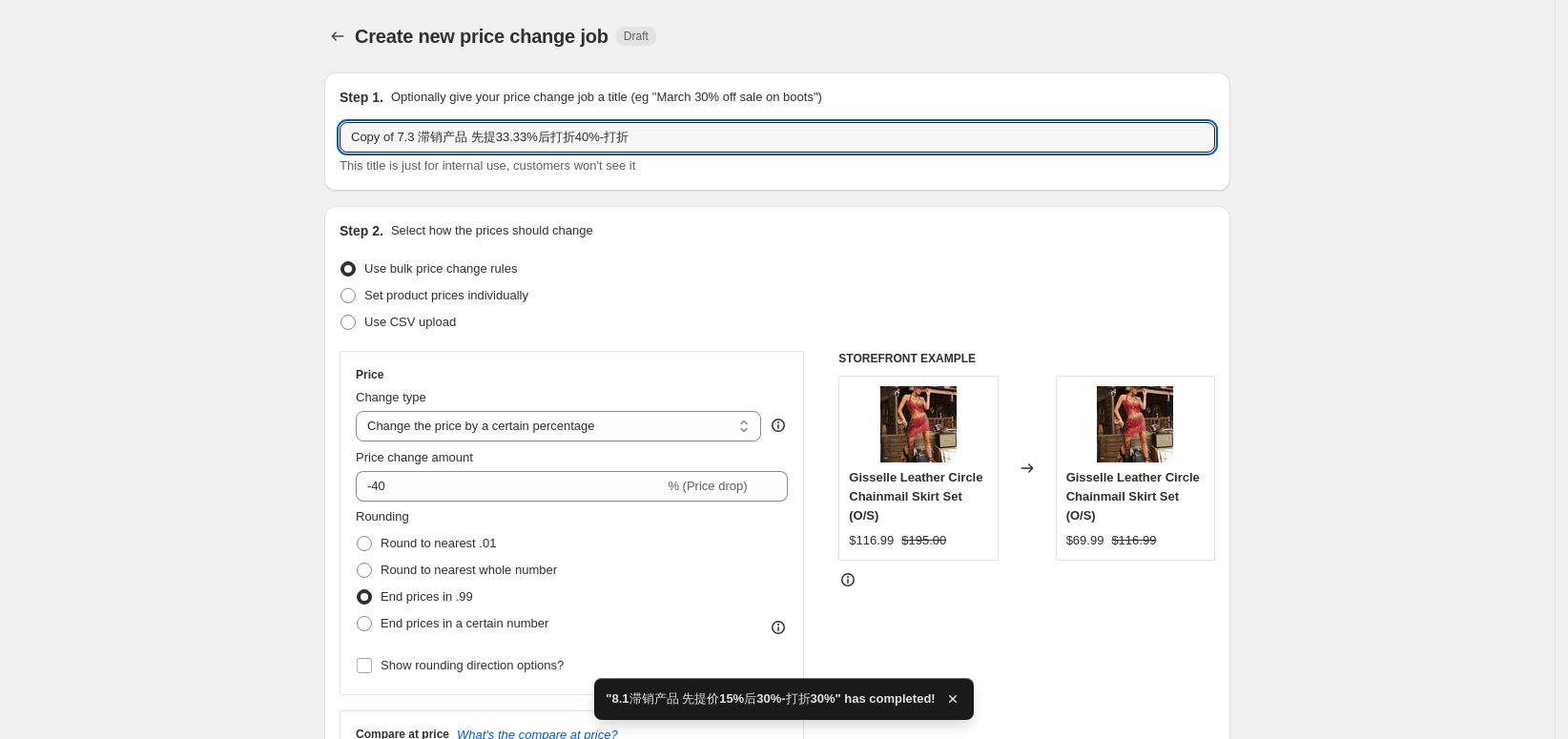 drag, startPoint x: 418, startPoint y: 140, endPoint x: 272, endPoint y: 162, distance: 147.6482 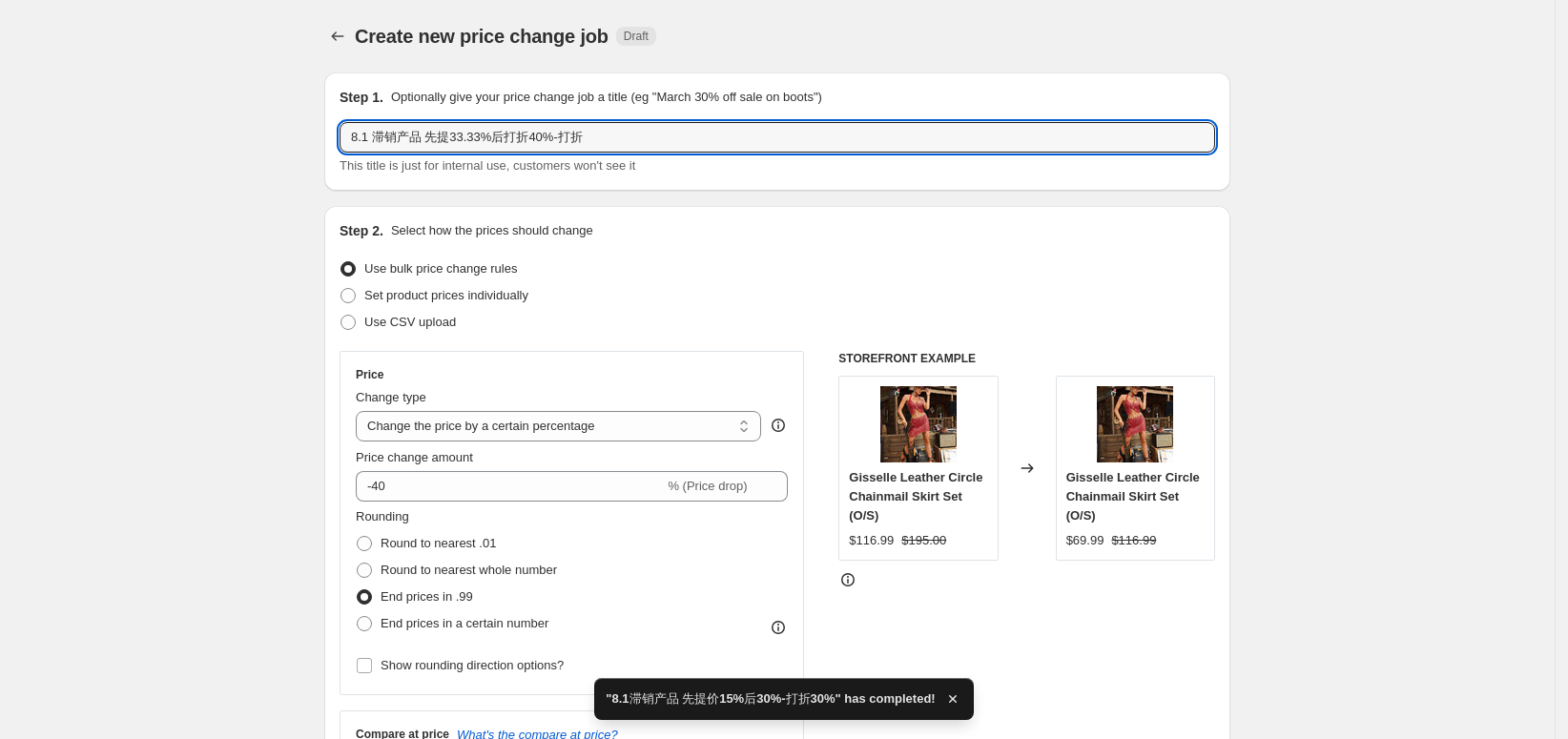 type on "8.1 滞销产品 先提33.33%后打折40%-打折" 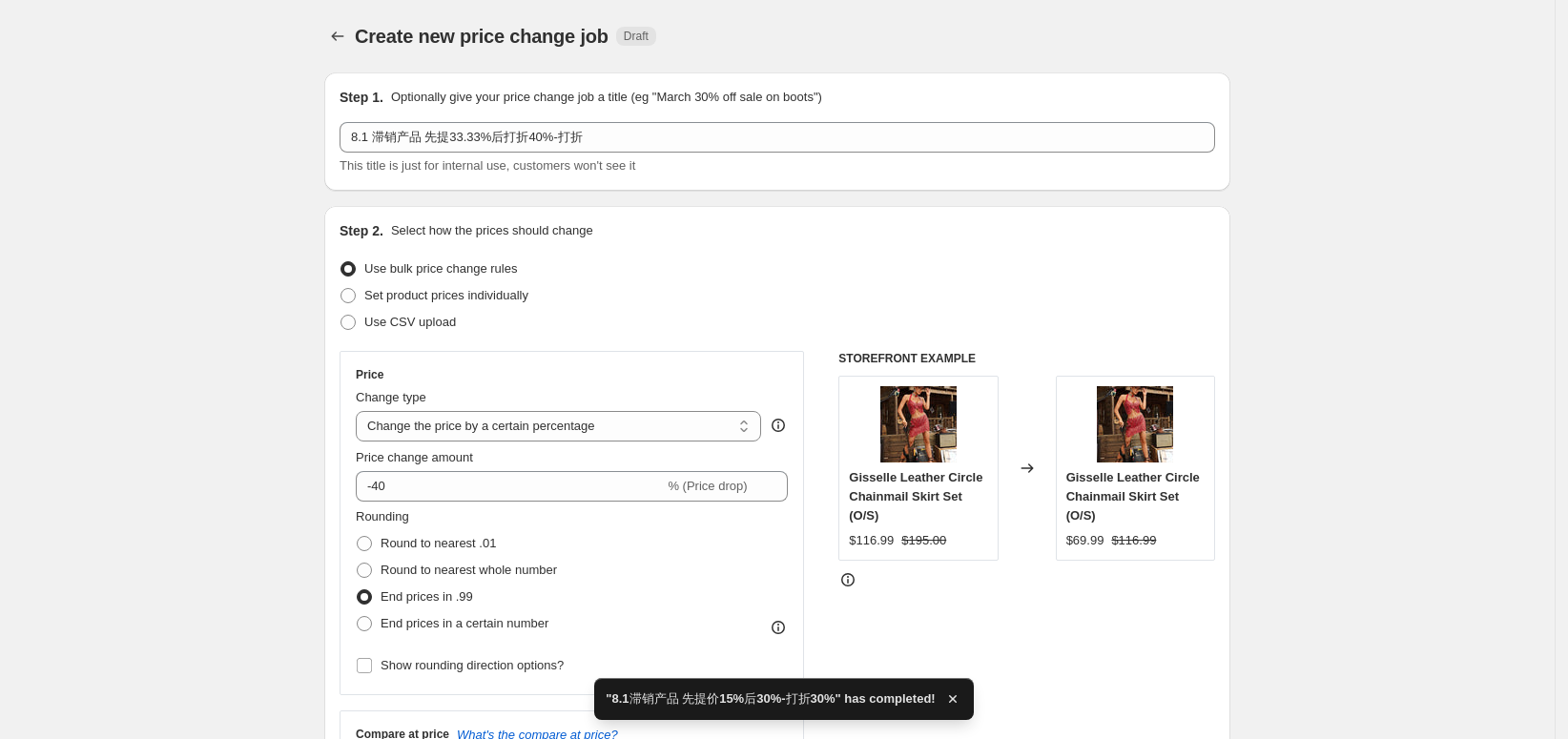 click on "Create new price change job. This page is ready Create new price change job Draft Step 1. Optionally give your price change job a title (eg "March 30% off sale on boots") 8.1 滞销产品 先提33.33%后打折40%-打折 This title is just for internal use, customers won't see it Step 2. Select how the prices should change Use bulk price change rules Set product prices individually Use CSV upload Price Change type Change the price to a certain amount Change the price by a certain amount Change the price by a certain percentage Change the price to the current compare at price (price before sale) Change the price by a certain amount relative to the compare at price Change the price by a certain percentage relative to the compare at price Don't change the price Change the price by a certain percentage relative to the cost per item Change price to certain cost margin Change the price by a certain percentage Price change amount -40 % (Price drop) Rounding Round to nearest .01 Round to nearest whole number $116.99" at bounding box center [777, 1015] 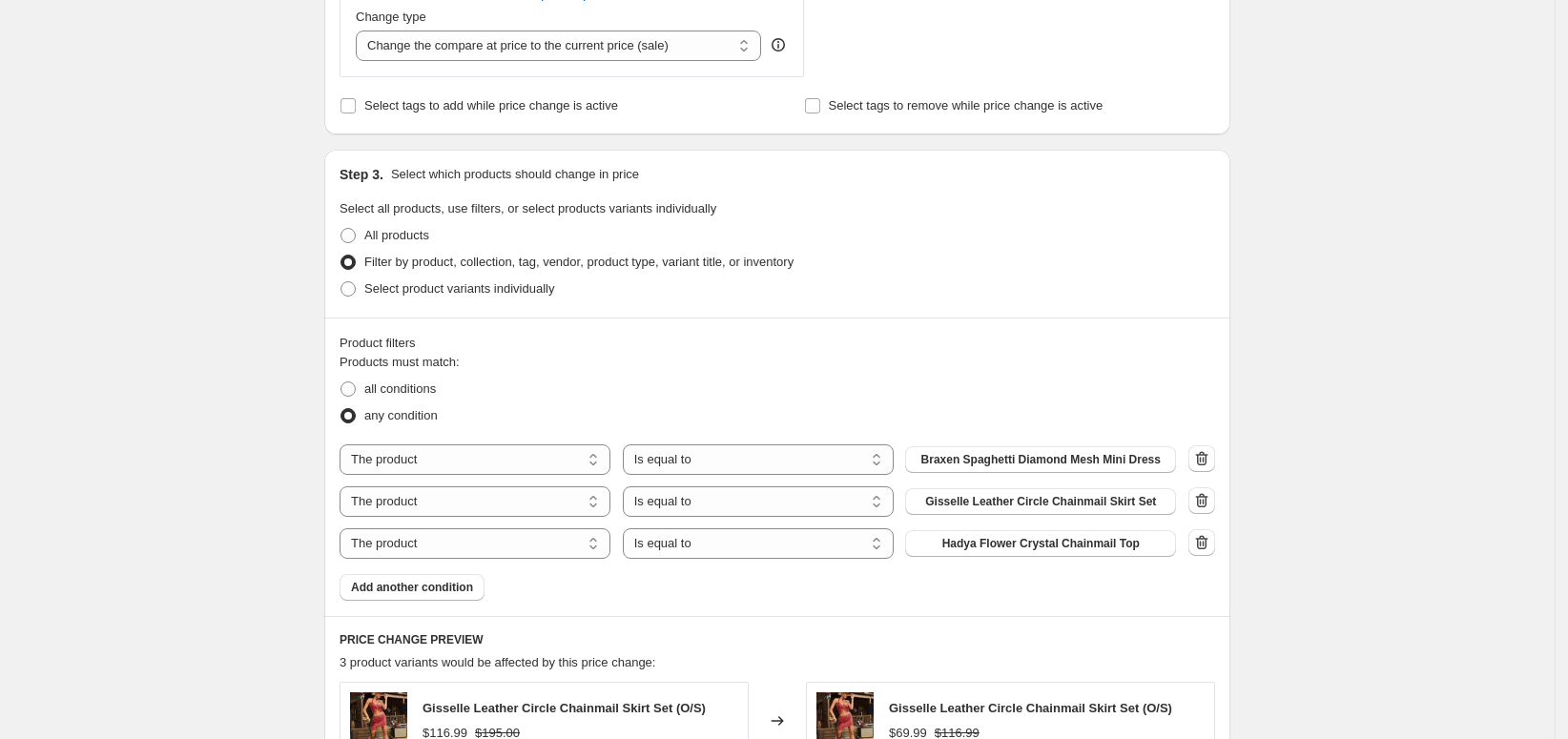 scroll, scrollTop: 954, scrollLeft: 0, axis: vertical 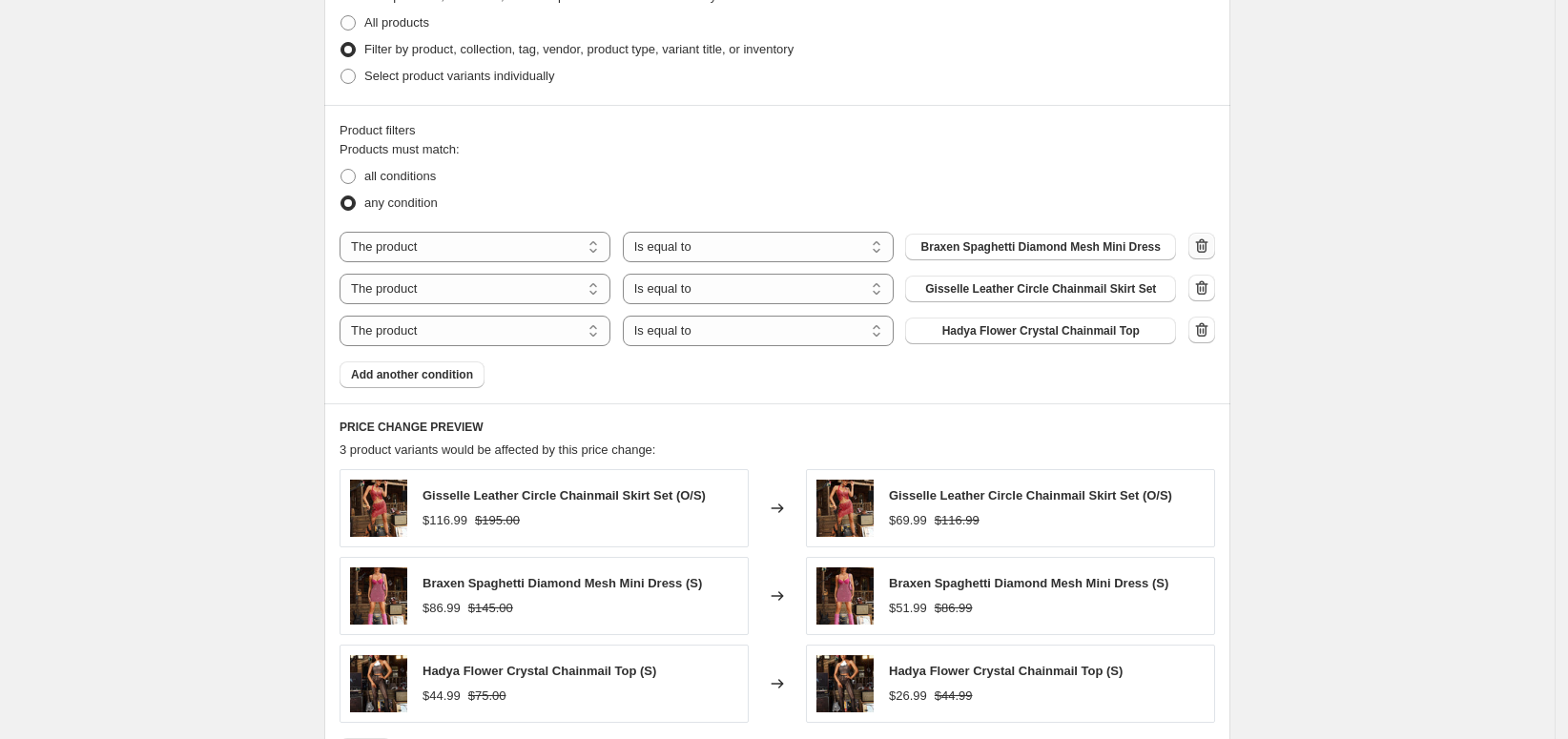 click 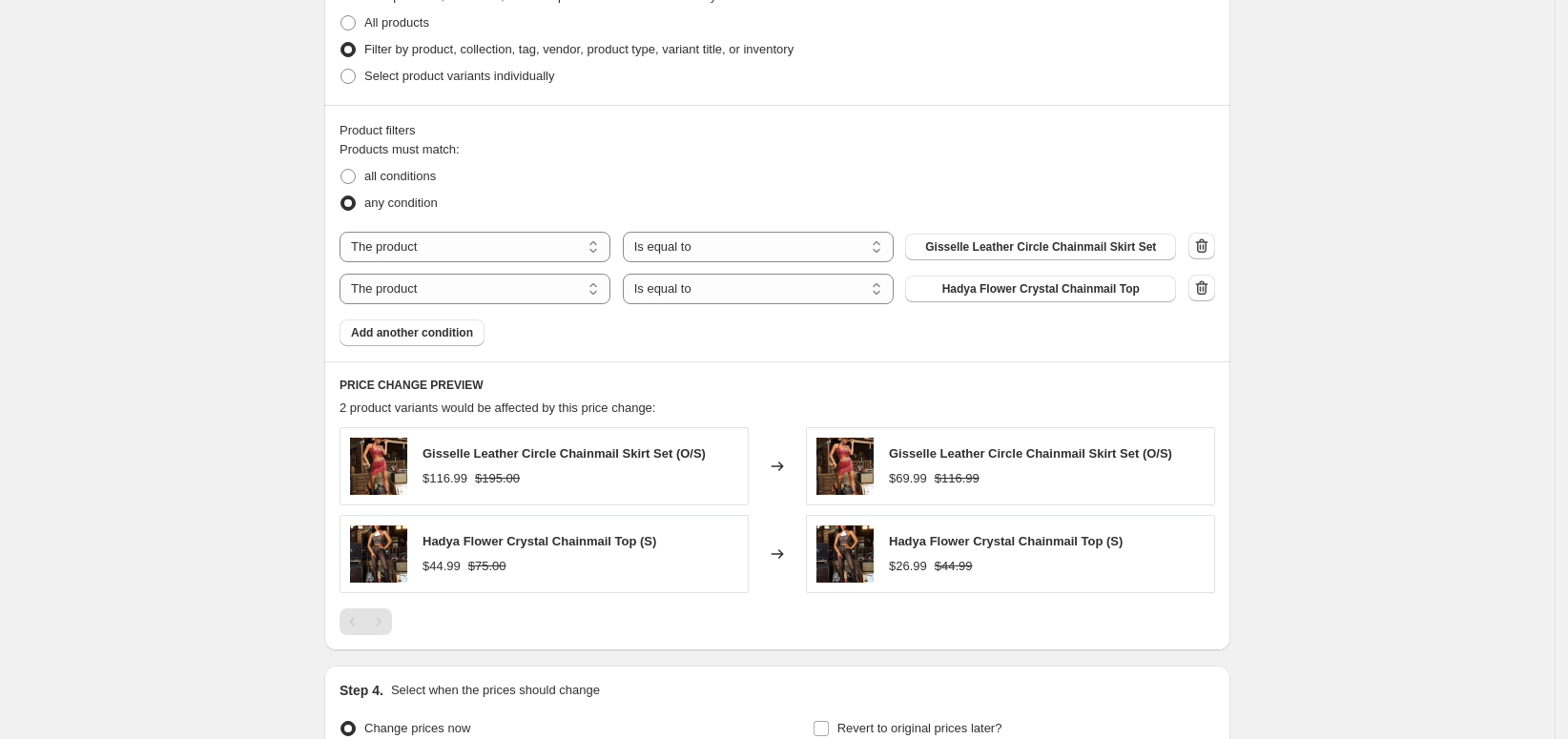 click 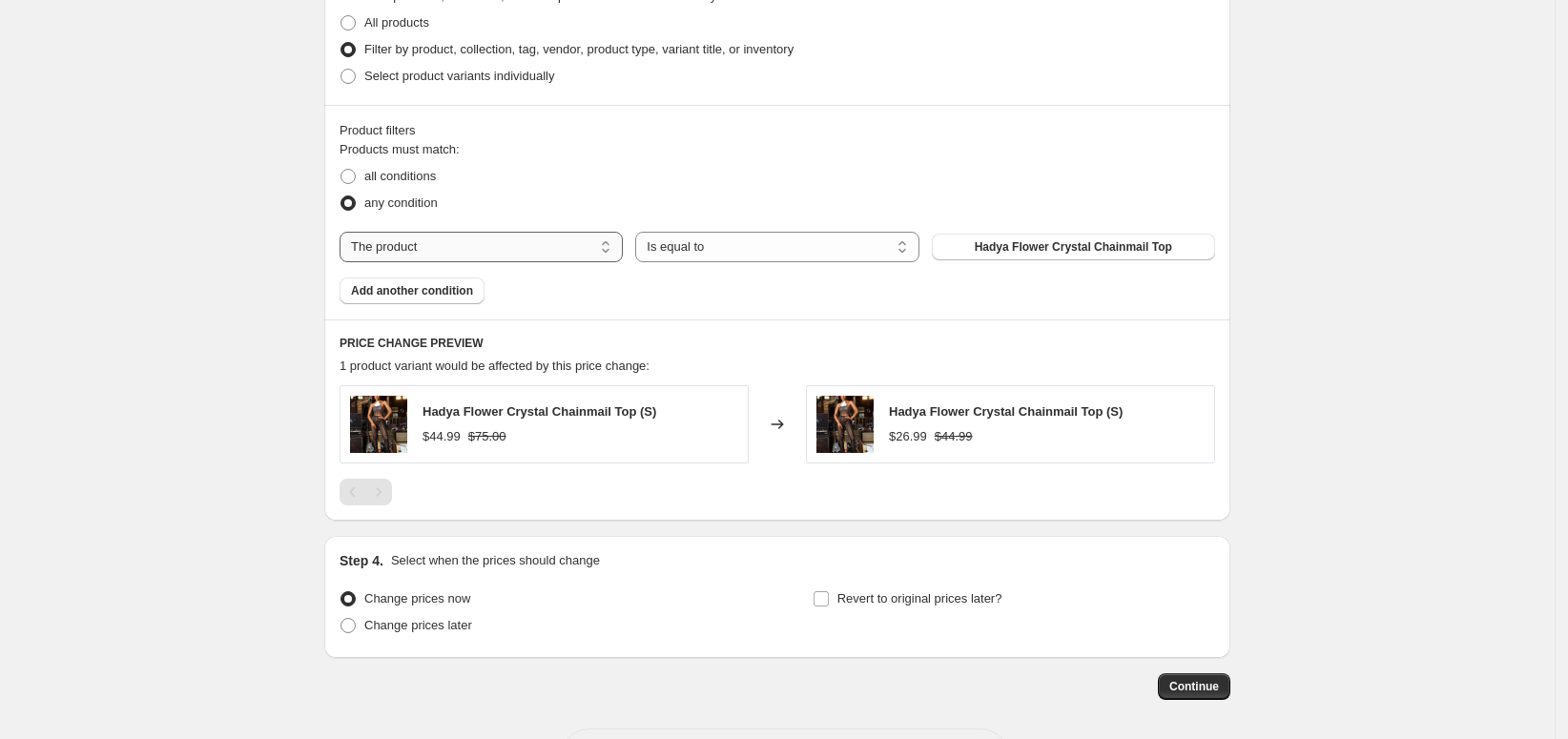 click on "The product The product's collection The product's tag The product's vendor The product's type The product's status The variant's title Inventory quantity" at bounding box center (481, 247) 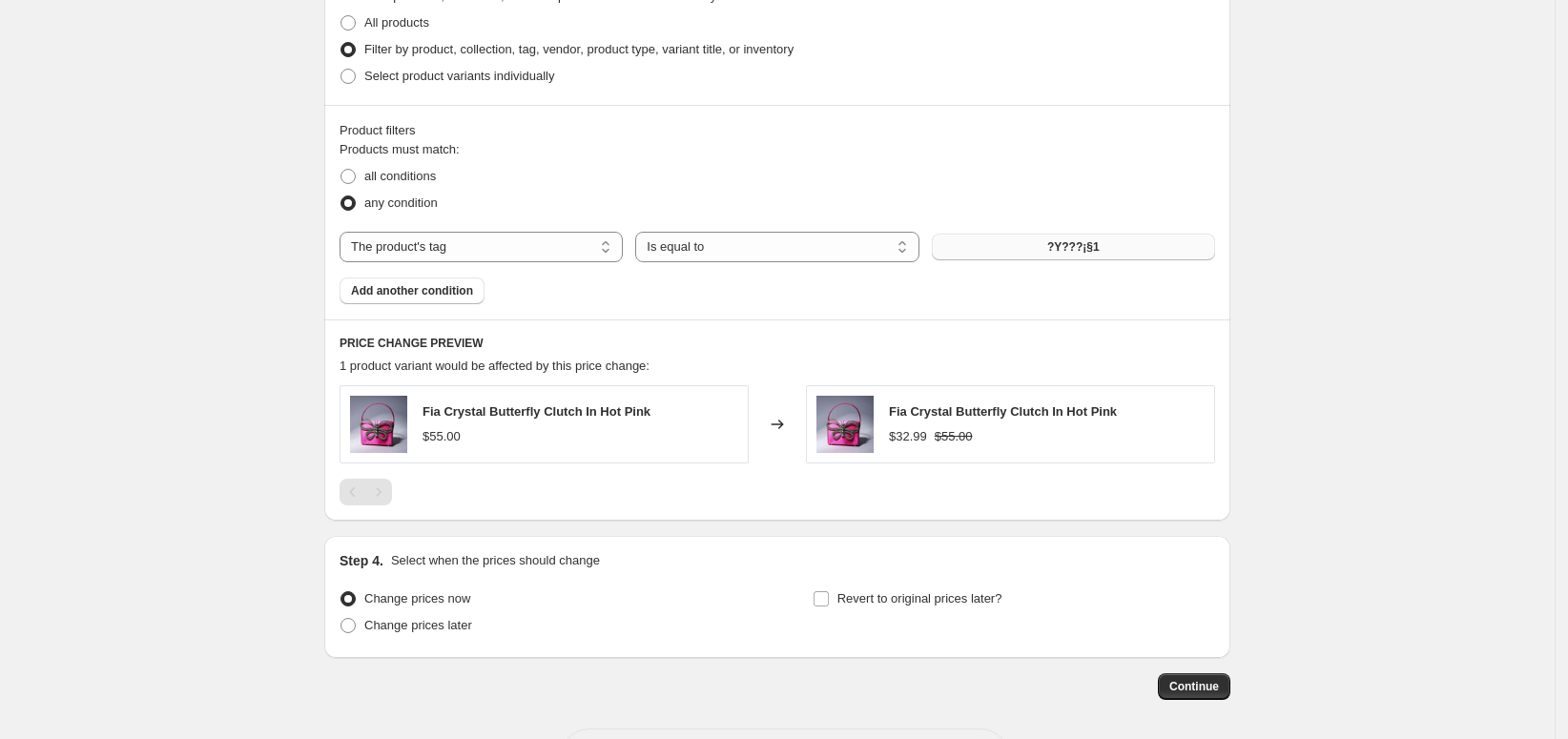 click on "?Y???¡§1" at bounding box center [1073, 247] 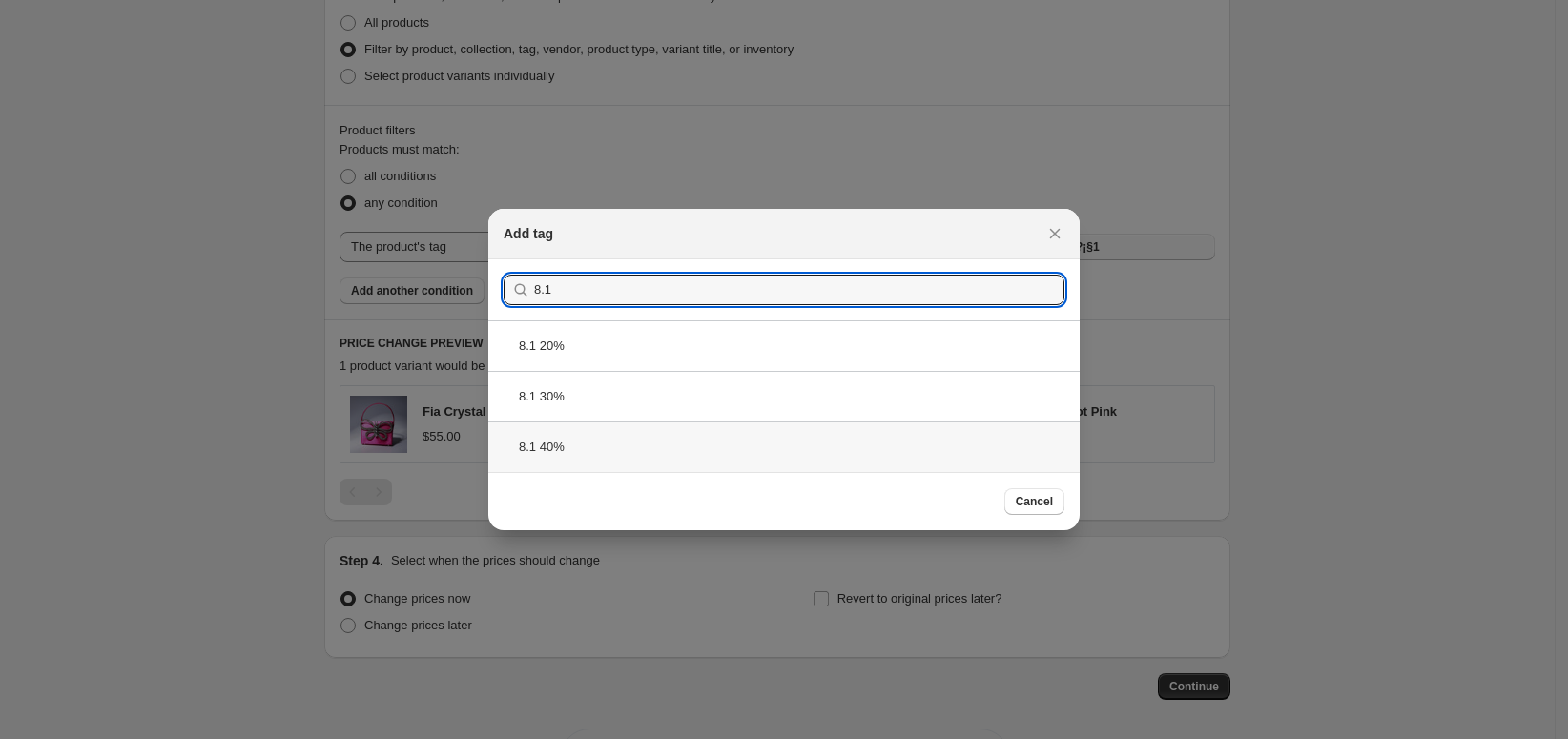 type on "8.1" 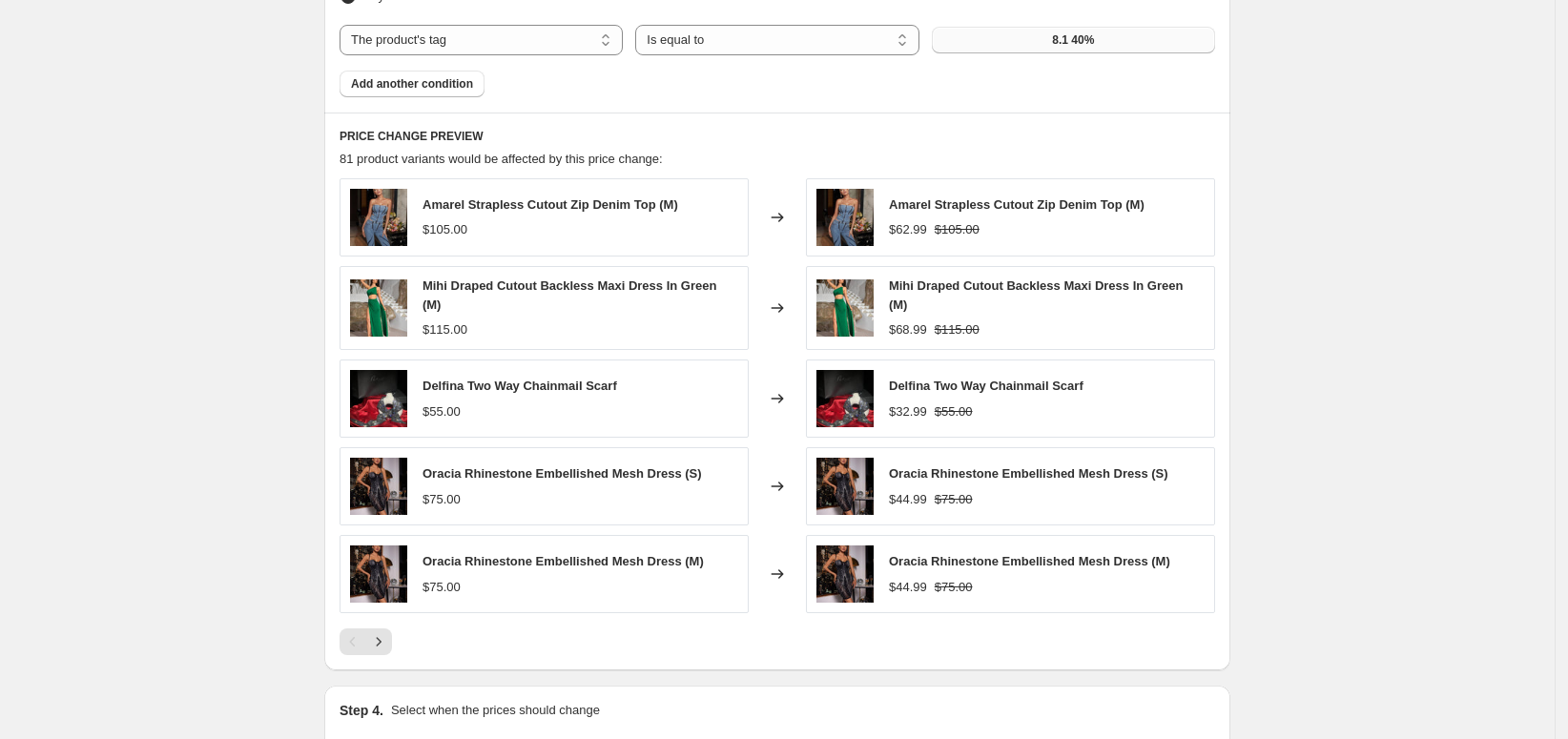 scroll, scrollTop: 1165, scrollLeft: 0, axis: vertical 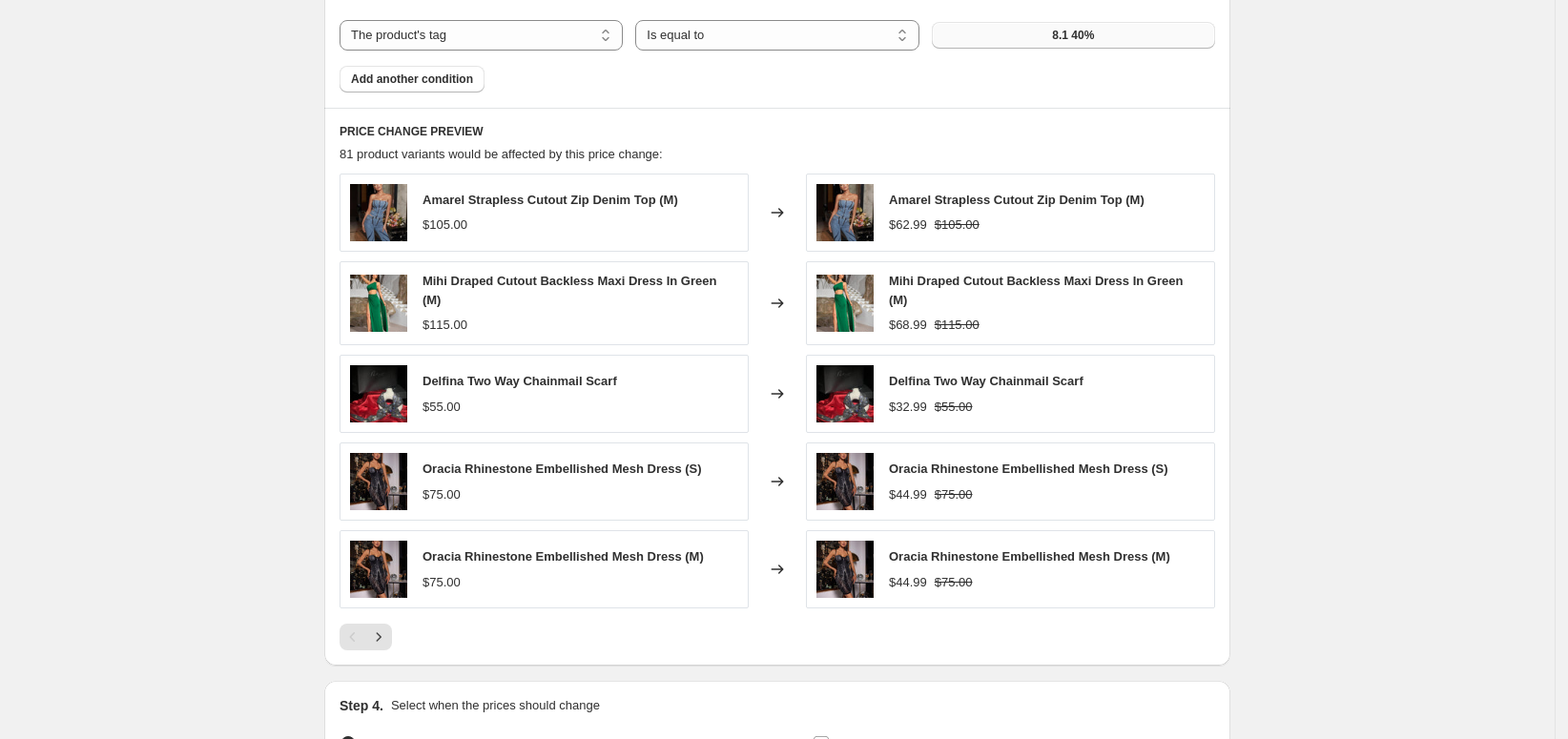 click at bounding box center (379, 637) 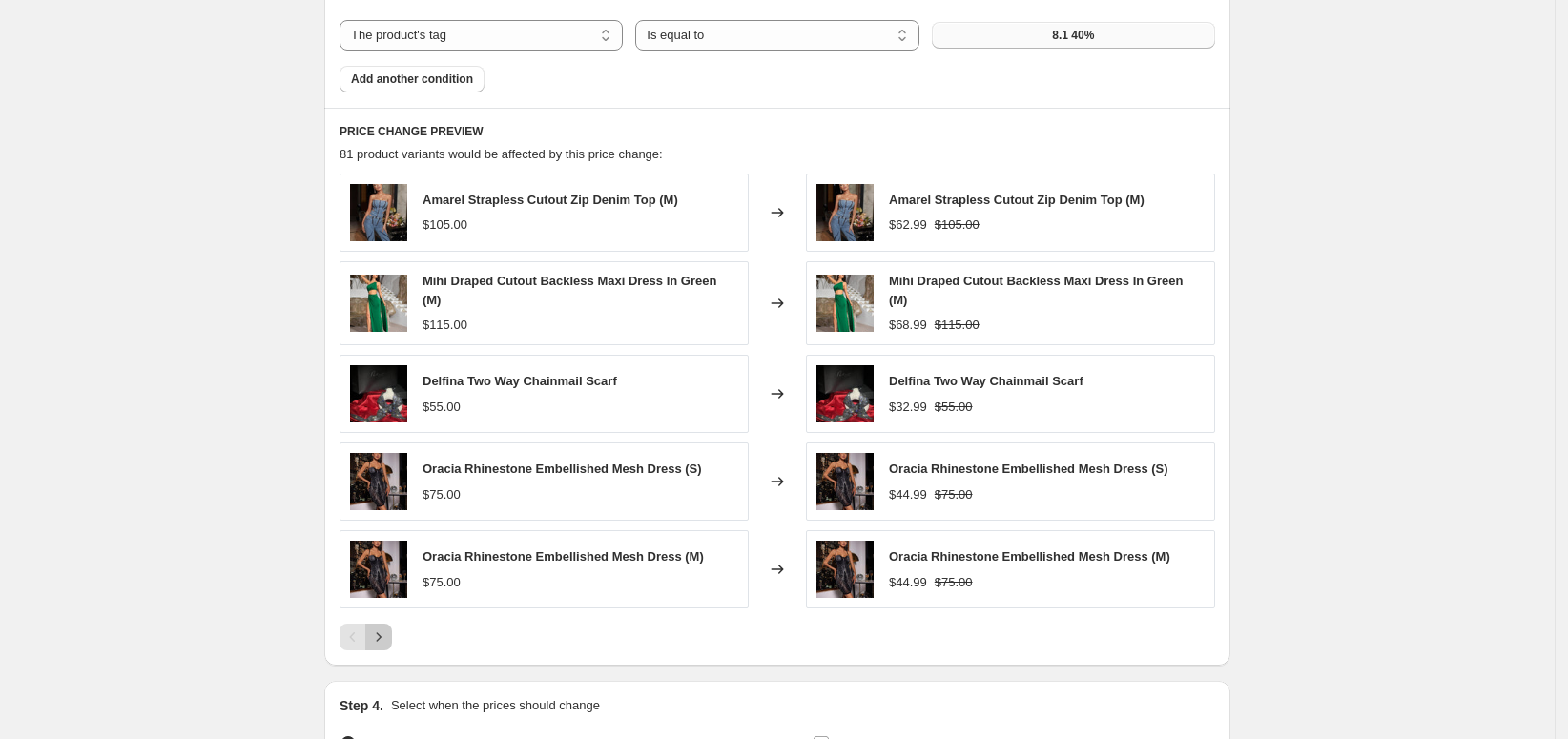 click 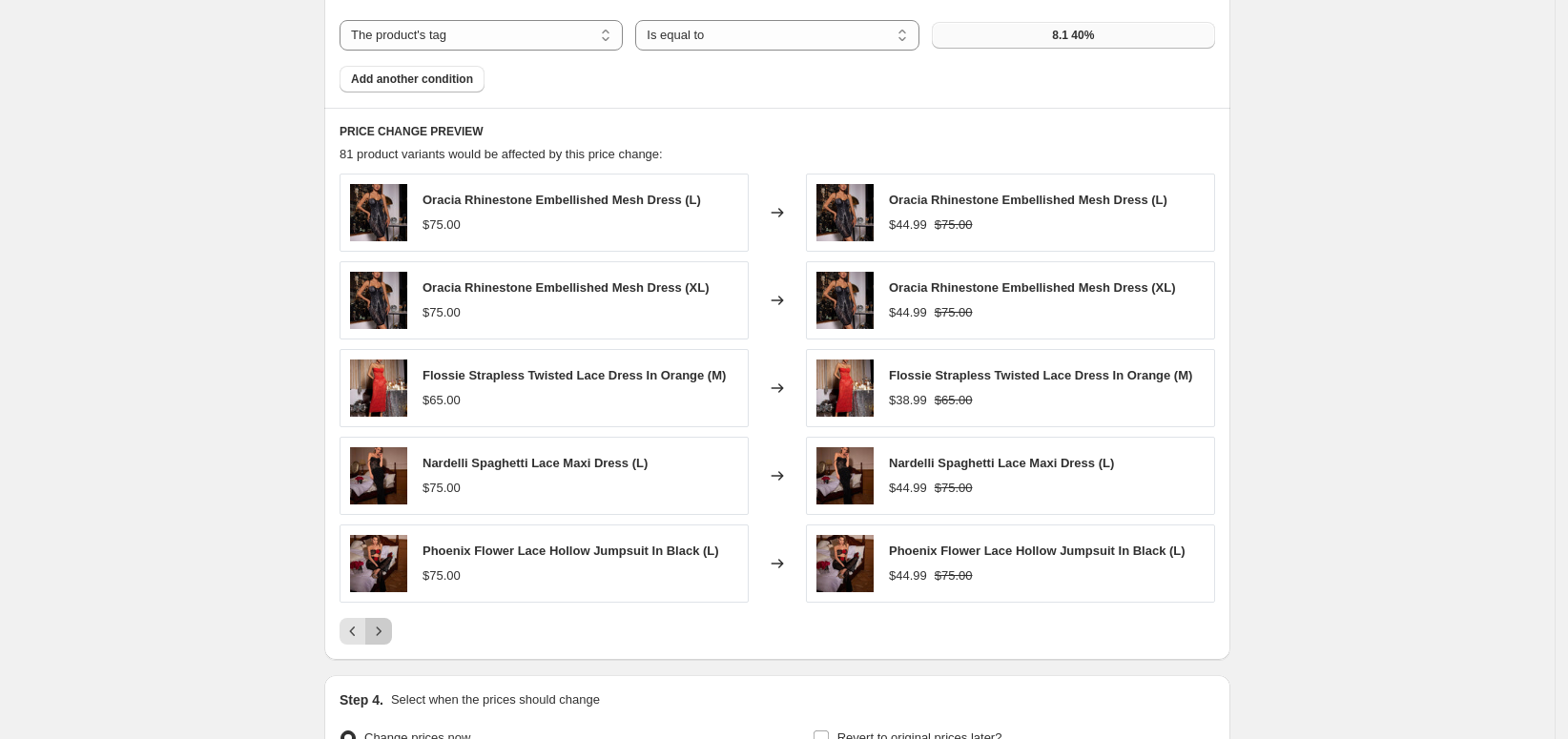 click 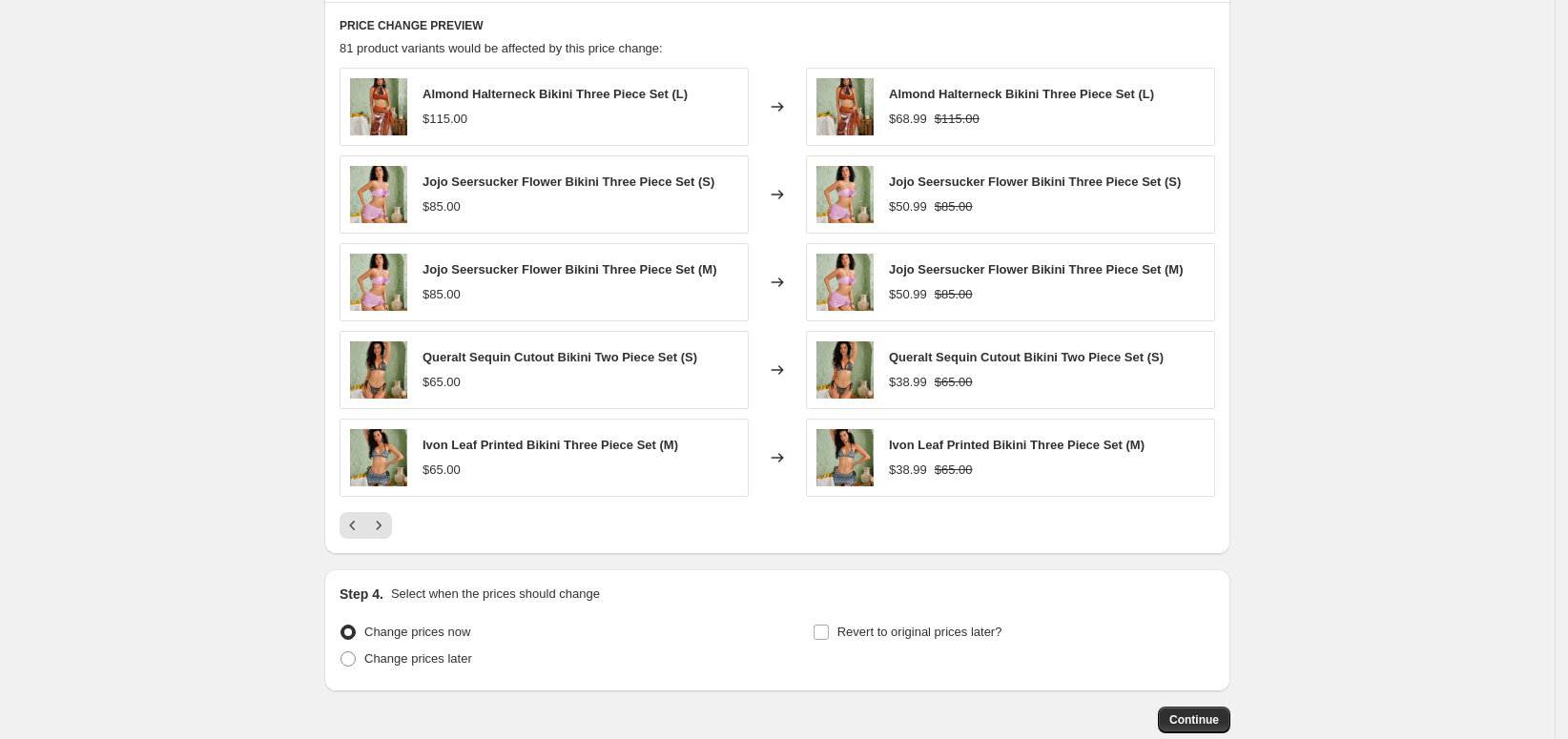 scroll, scrollTop: 1377, scrollLeft: 0, axis: vertical 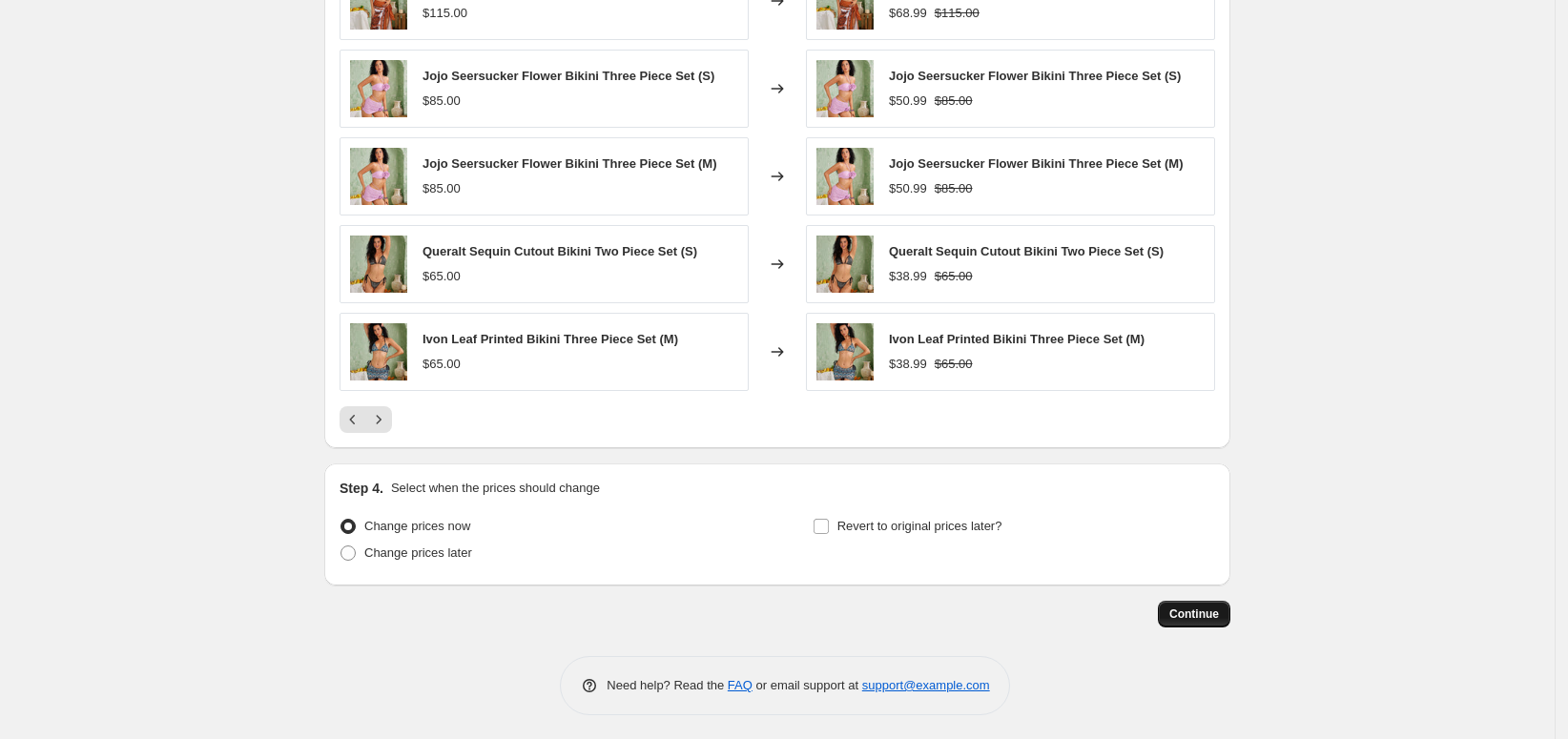 click on "Continue" at bounding box center (1194, 614) 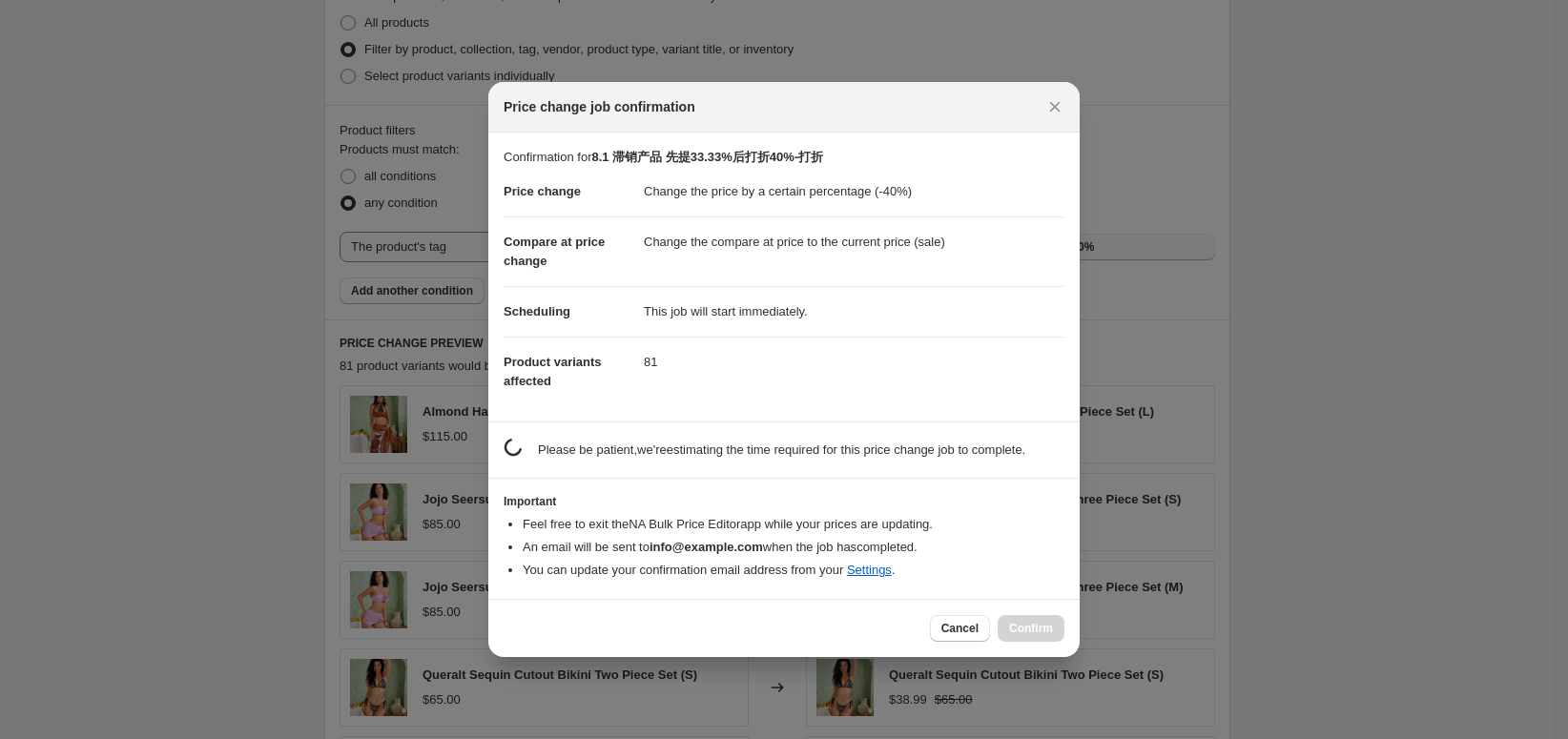 scroll, scrollTop: 1377, scrollLeft: 0, axis: vertical 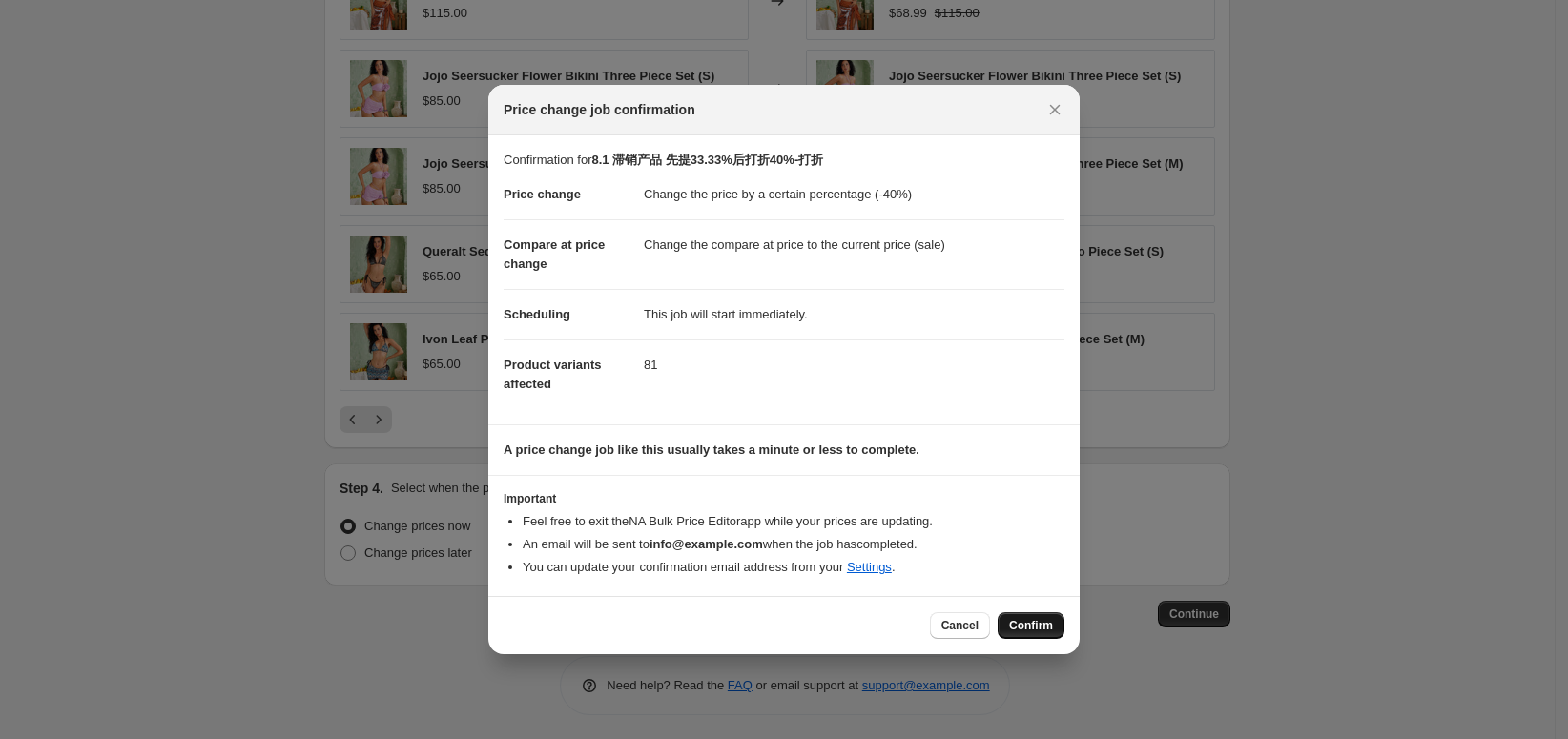 click on "Confirm" at bounding box center [1031, 626] 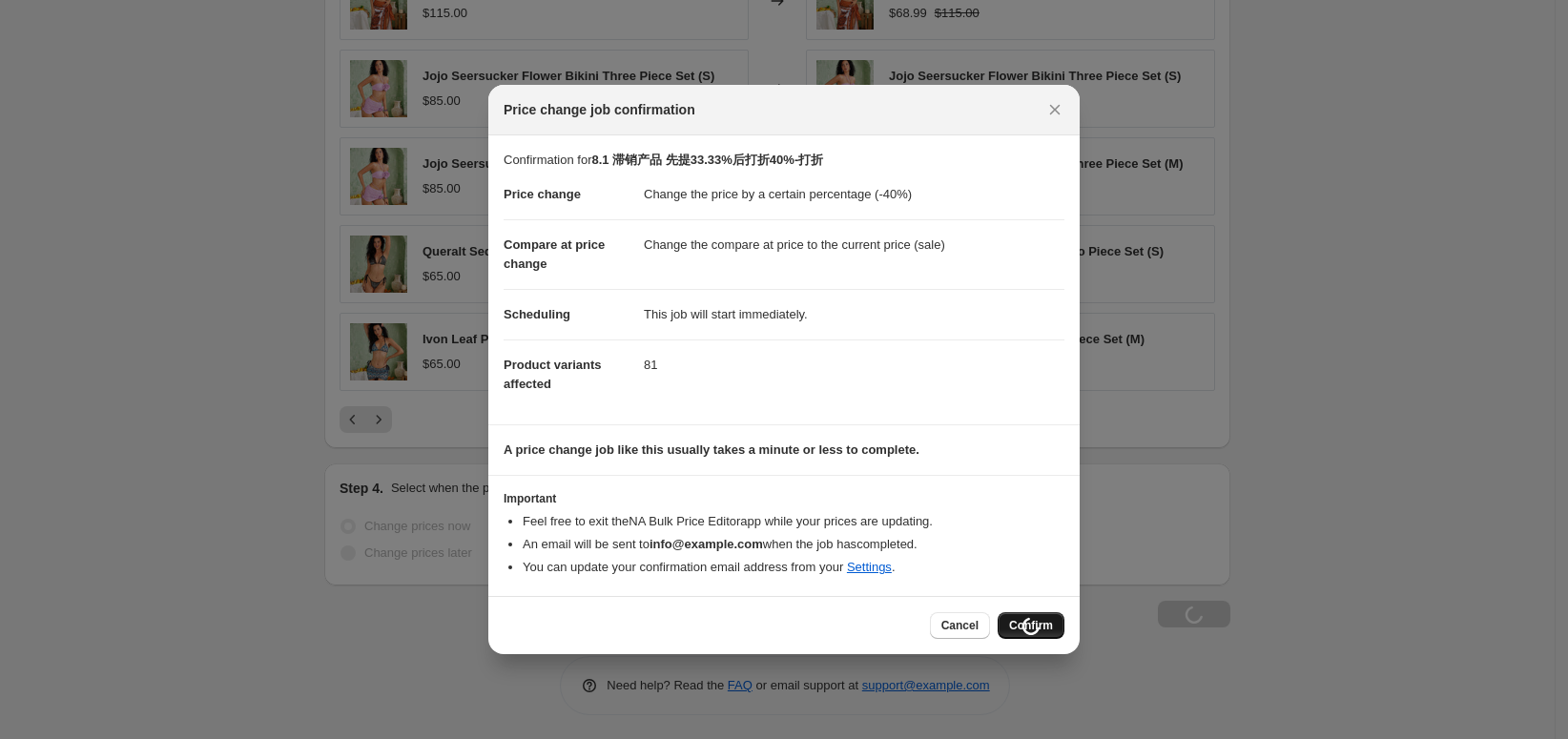 scroll, scrollTop: 1442, scrollLeft: 0, axis: vertical 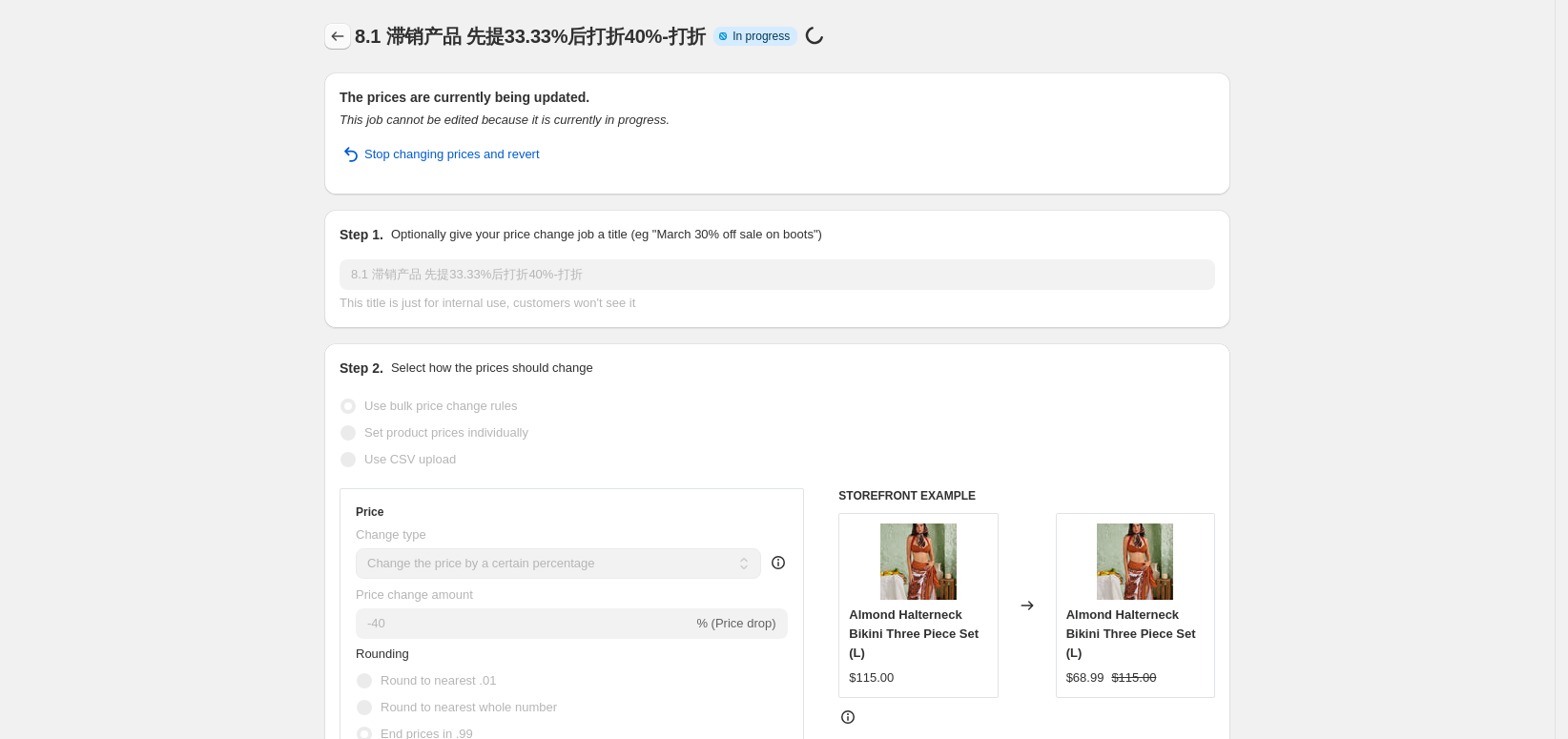 click 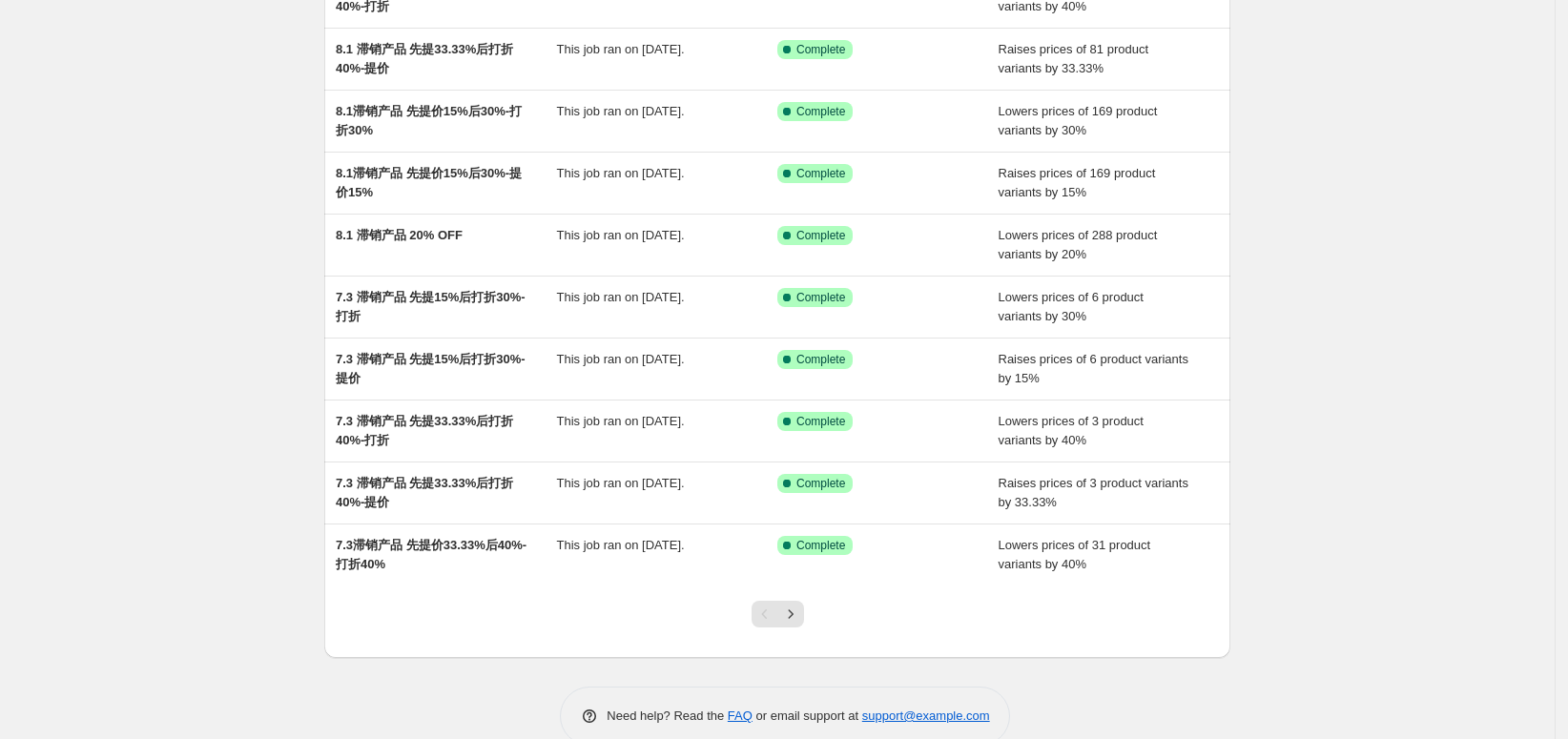 scroll, scrollTop: 238, scrollLeft: 0, axis: vertical 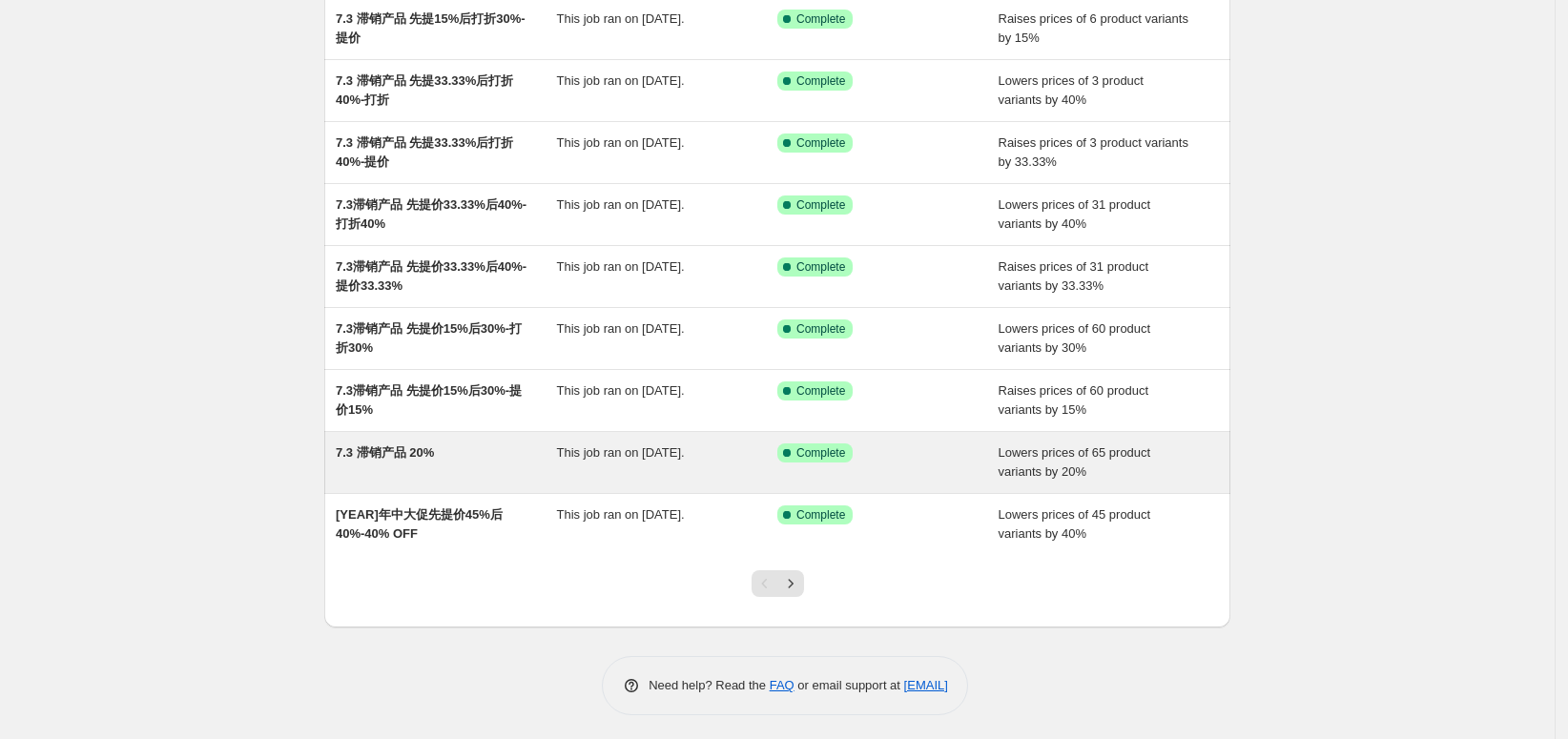 click on "7.3 滞销产品 20%" at bounding box center (384, 452) 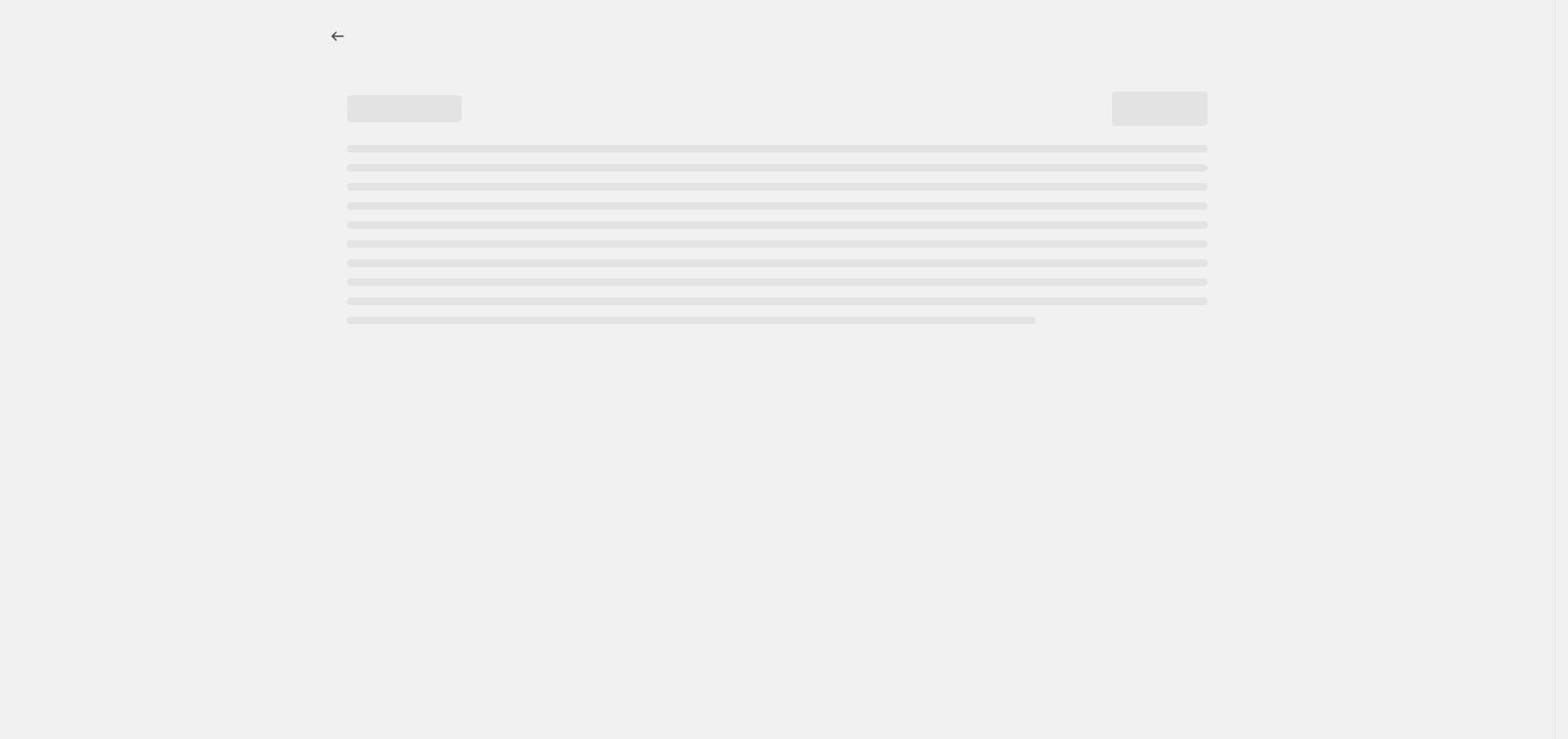 scroll, scrollTop: 0, scrollLeft: 0, axis: both 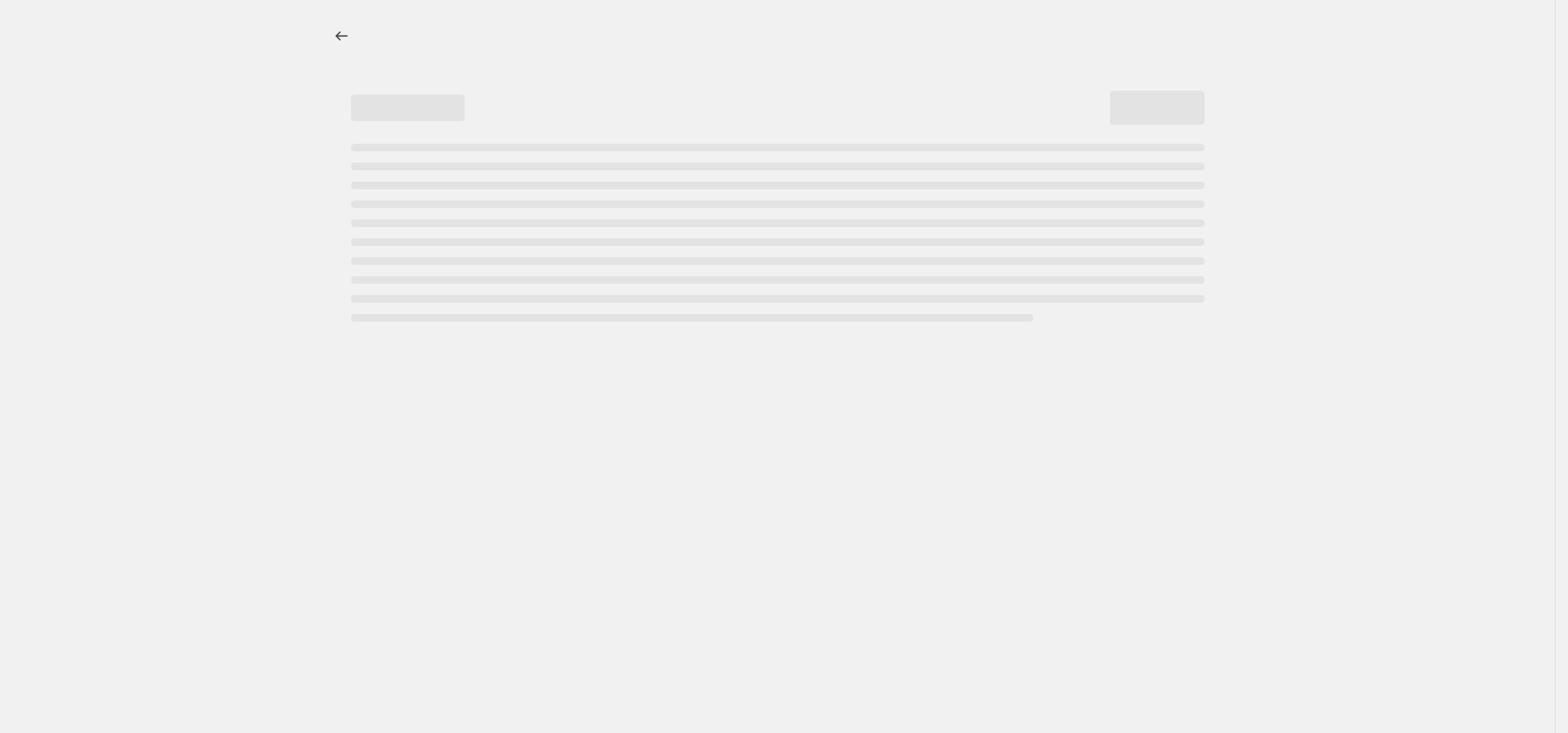 select on "percentage" 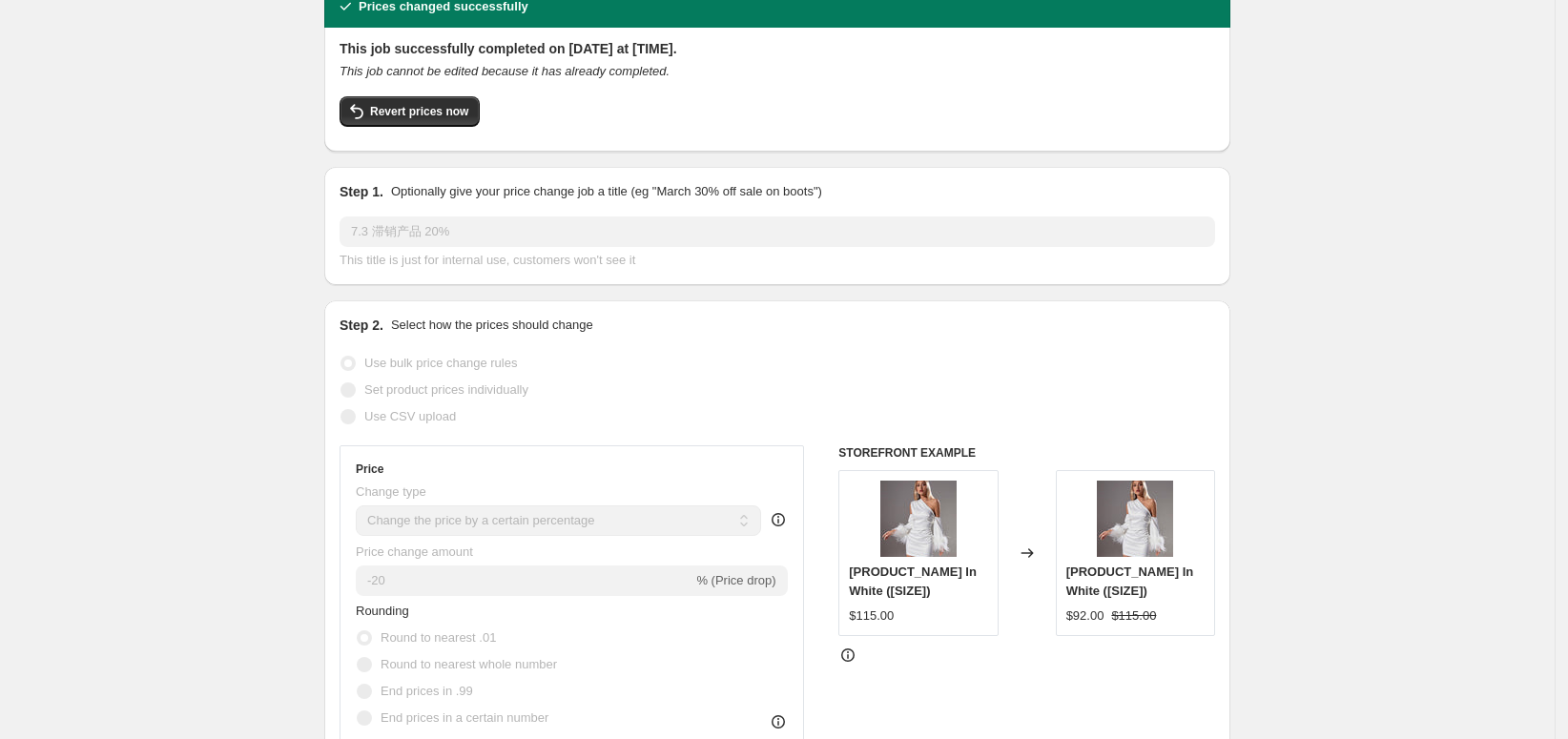 scroll, scrollTop: 0, scrollLeft: 0, axis: both 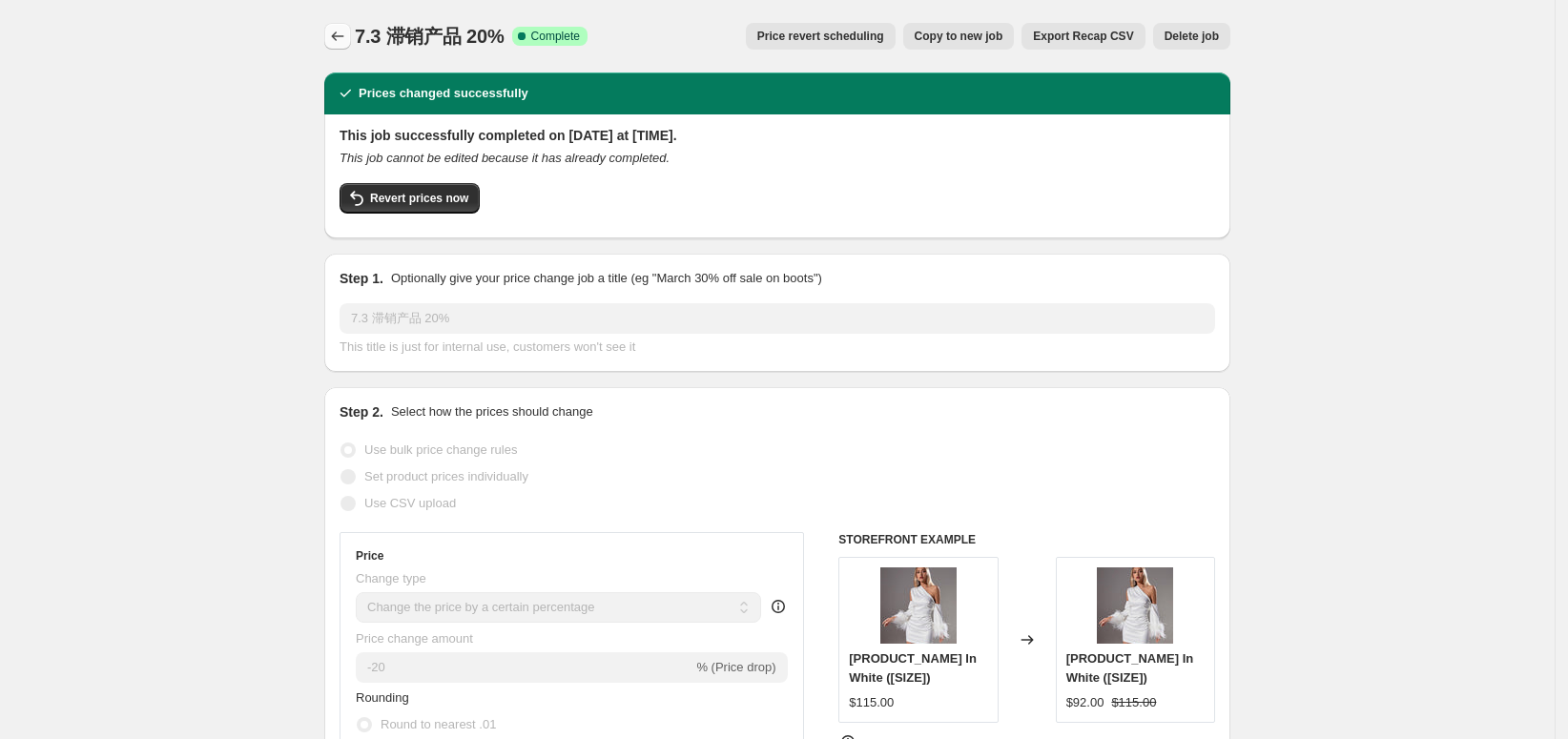 click at bounding box center (338, 36) 